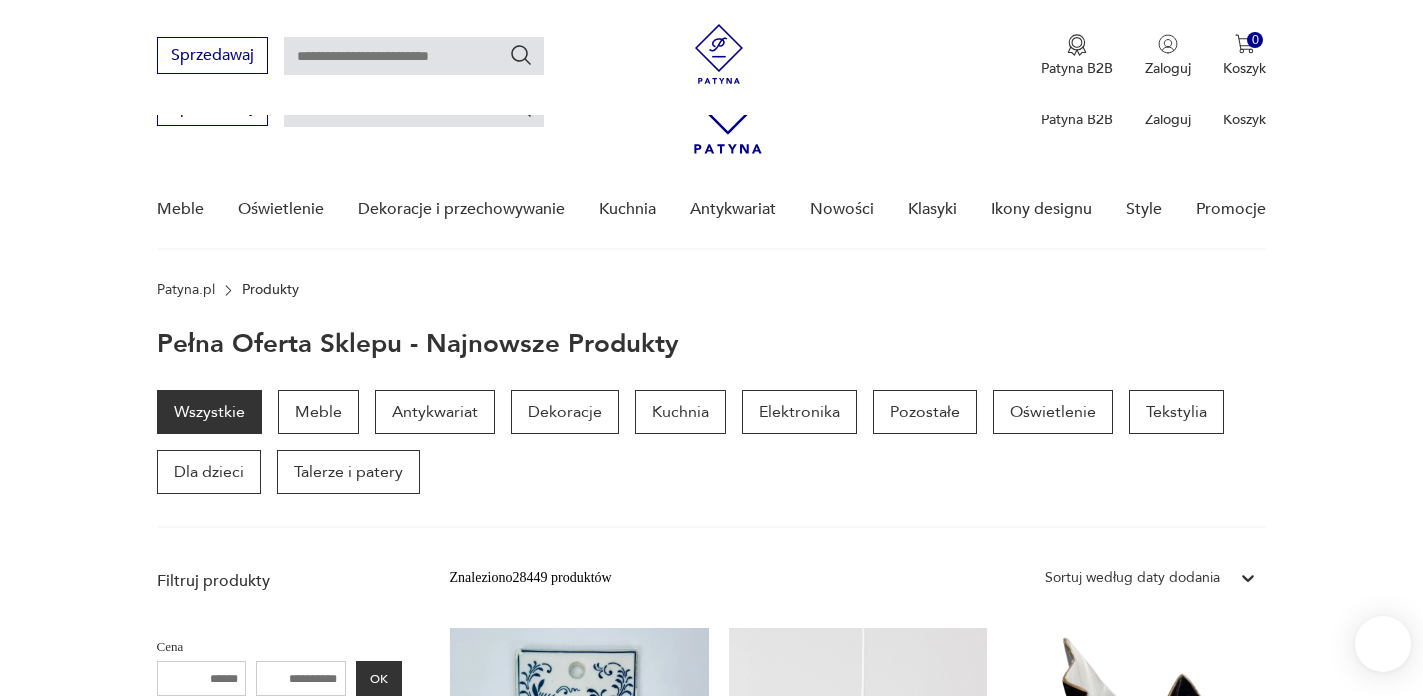 scroll, scrollTop: 672, scrollLeft: 0, axis: vertical 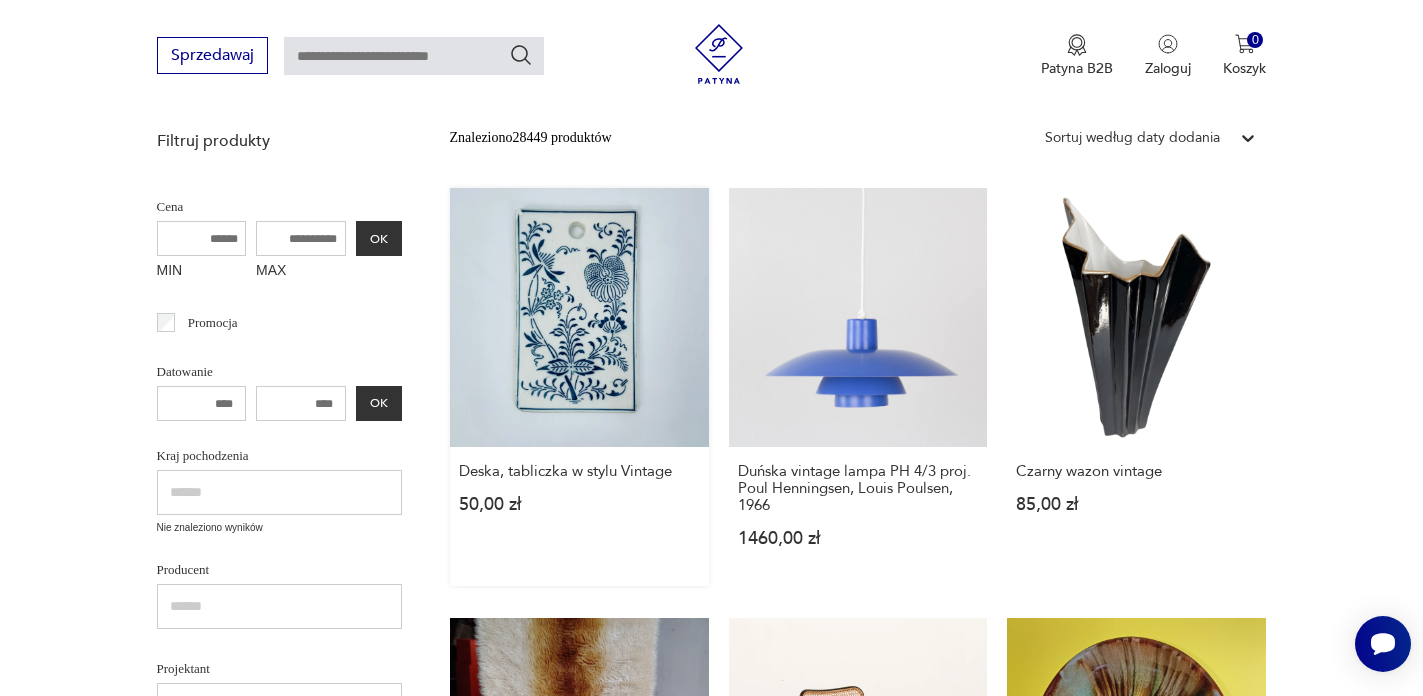 click on "Deska, tabliczka w stylu Vintage [PRICE]" at bounding box center (579, 387) 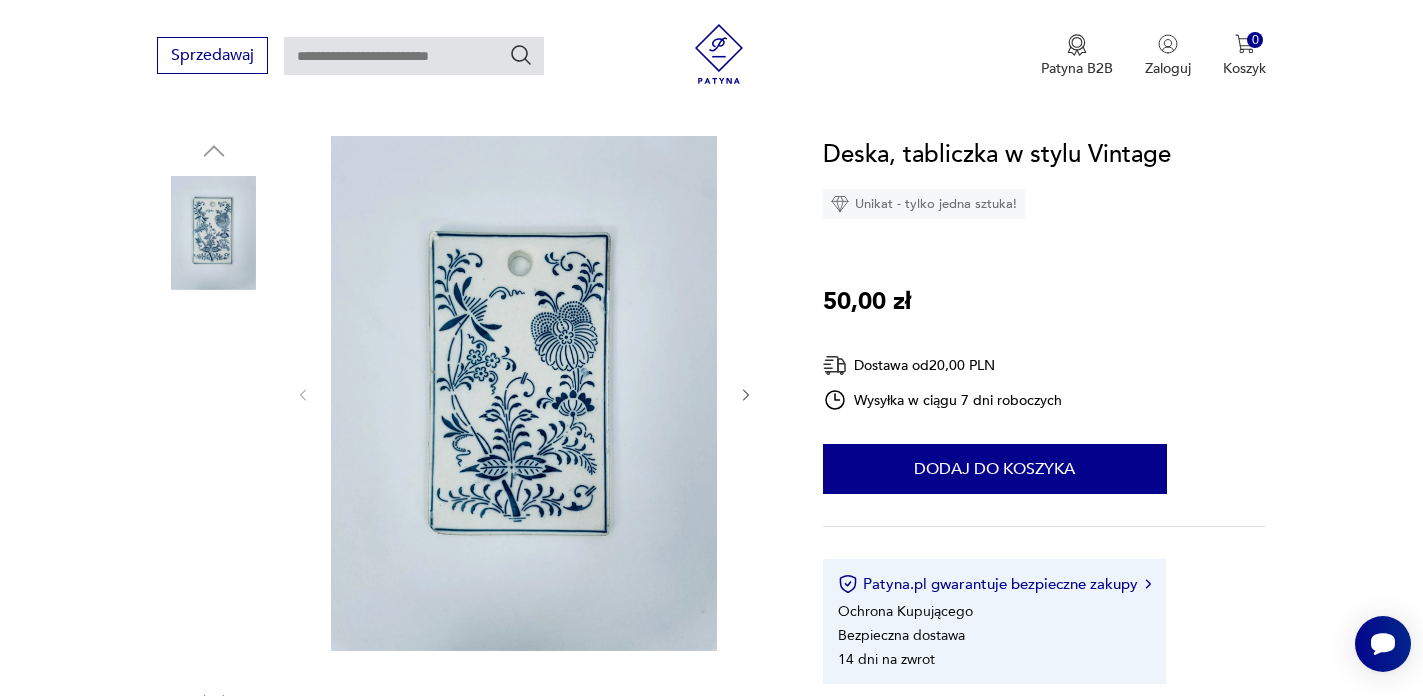 scroll, scrollTop: 195, scrollLeft: 0, axis: vertical 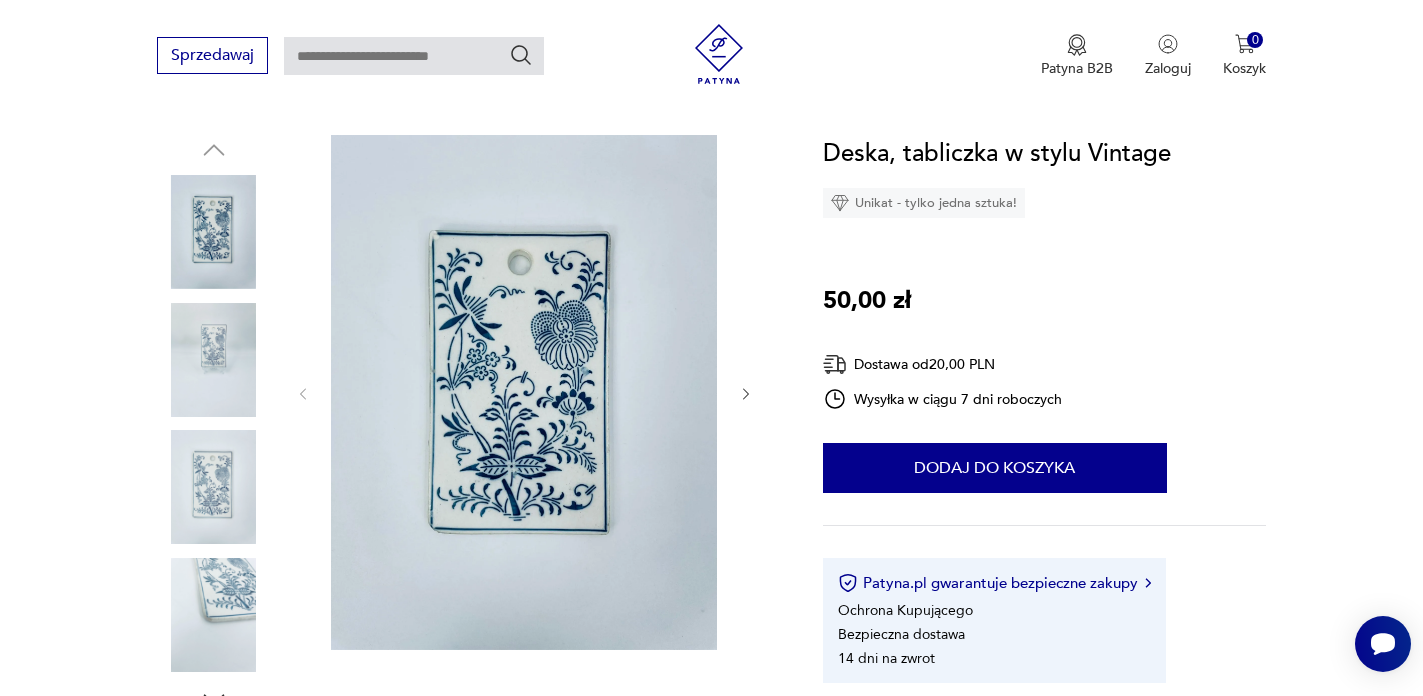 click 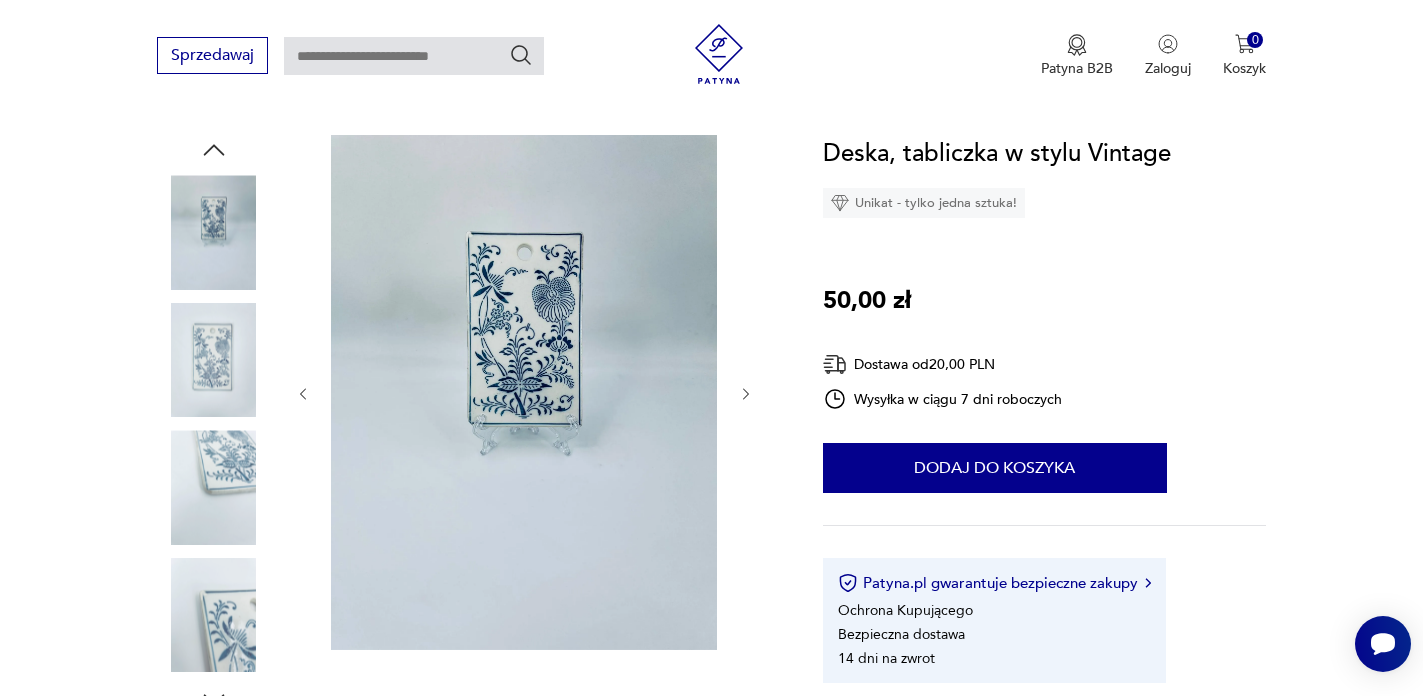 click 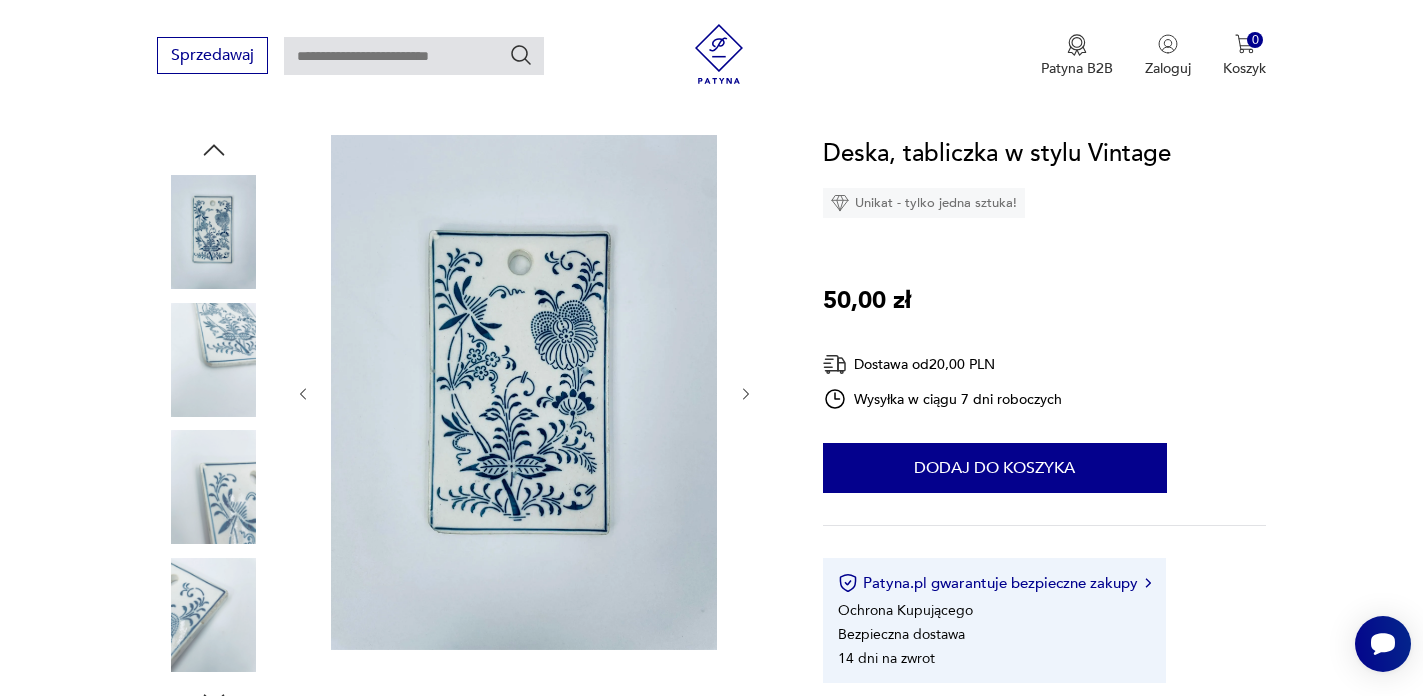 click 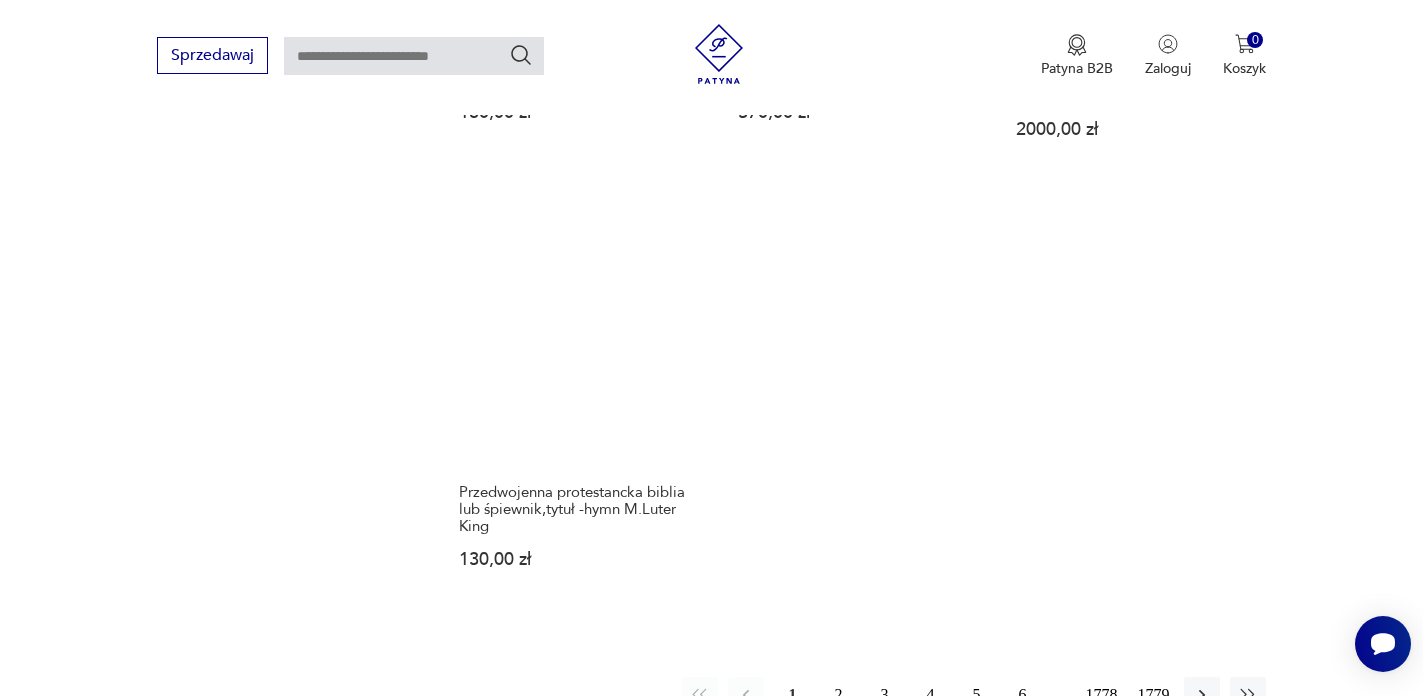 scroll, scrollTop: 2609, scrollLeft: 0, axis: vertical 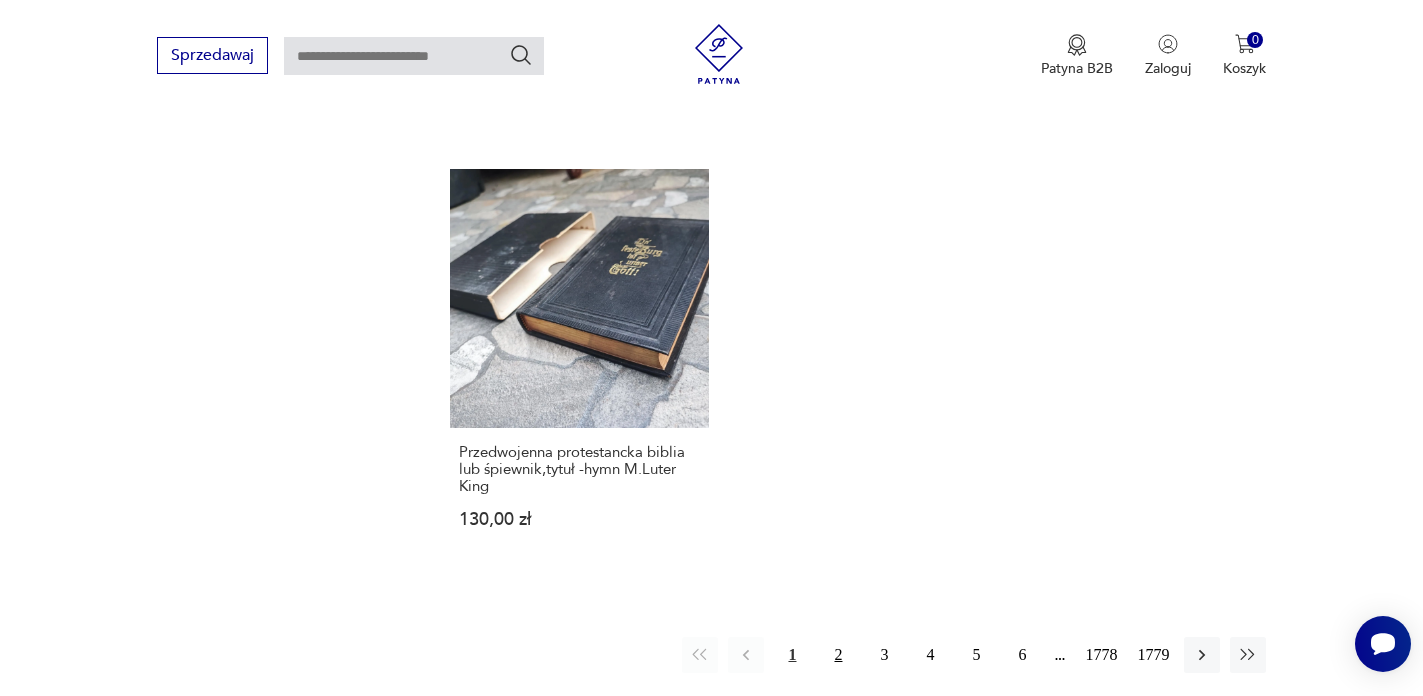 click on "2" at bounding box center (838, 655) 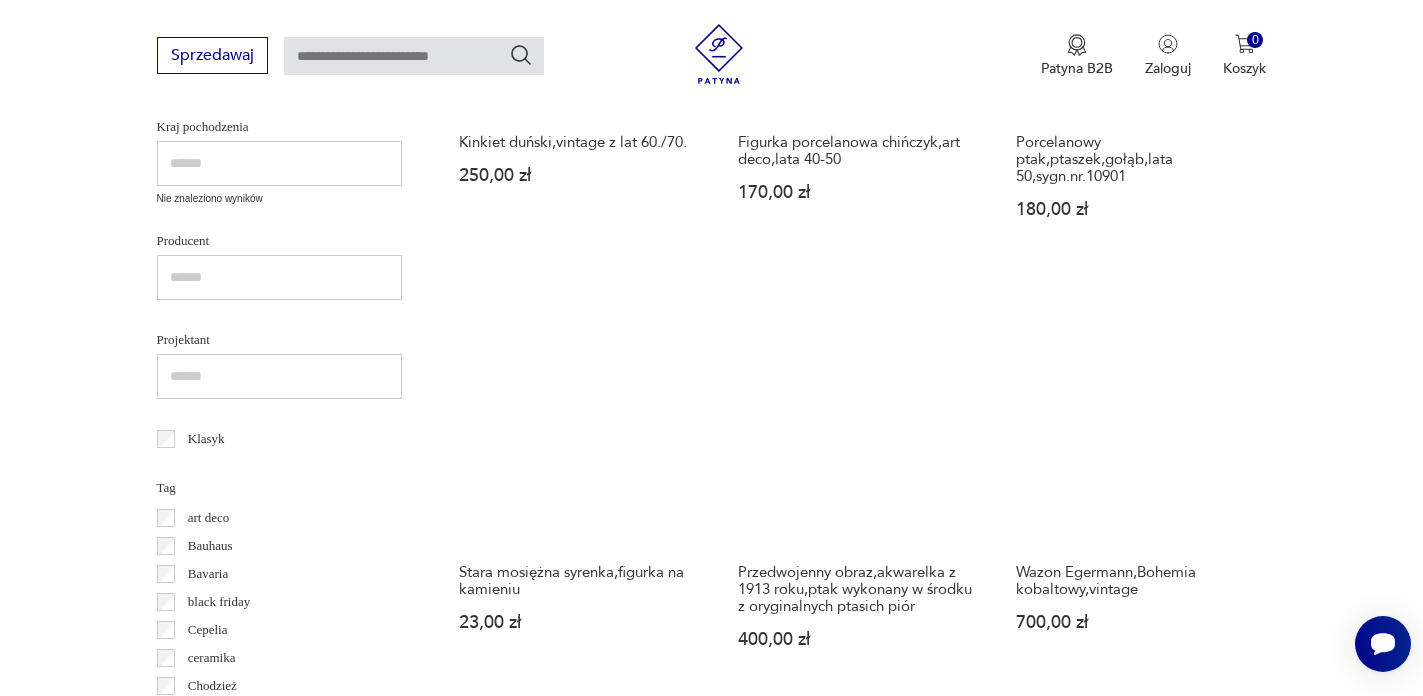 scroll, scrollTop: 770, scrollLeft: 0, axis: vertical 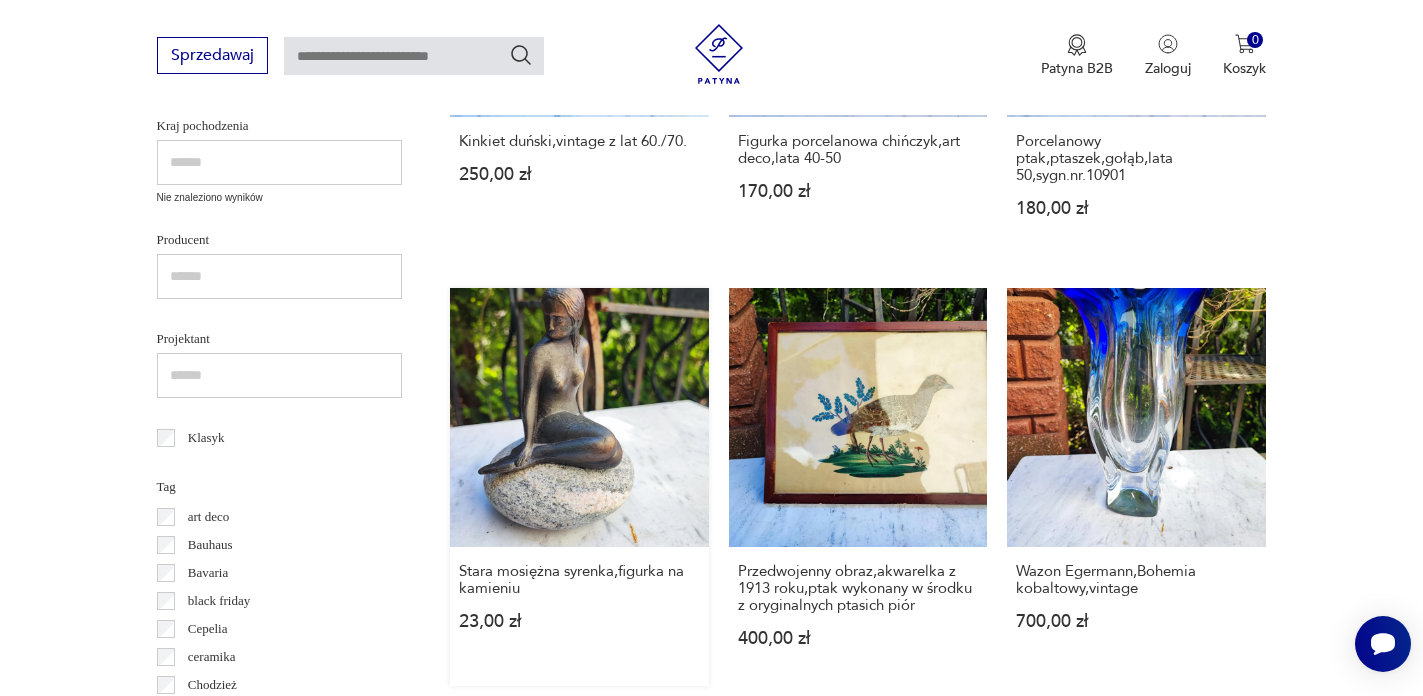 click on "Stara mosiężna syrenka,figurka na kamieniu [PRICE]" at bounding box center (579, 487) 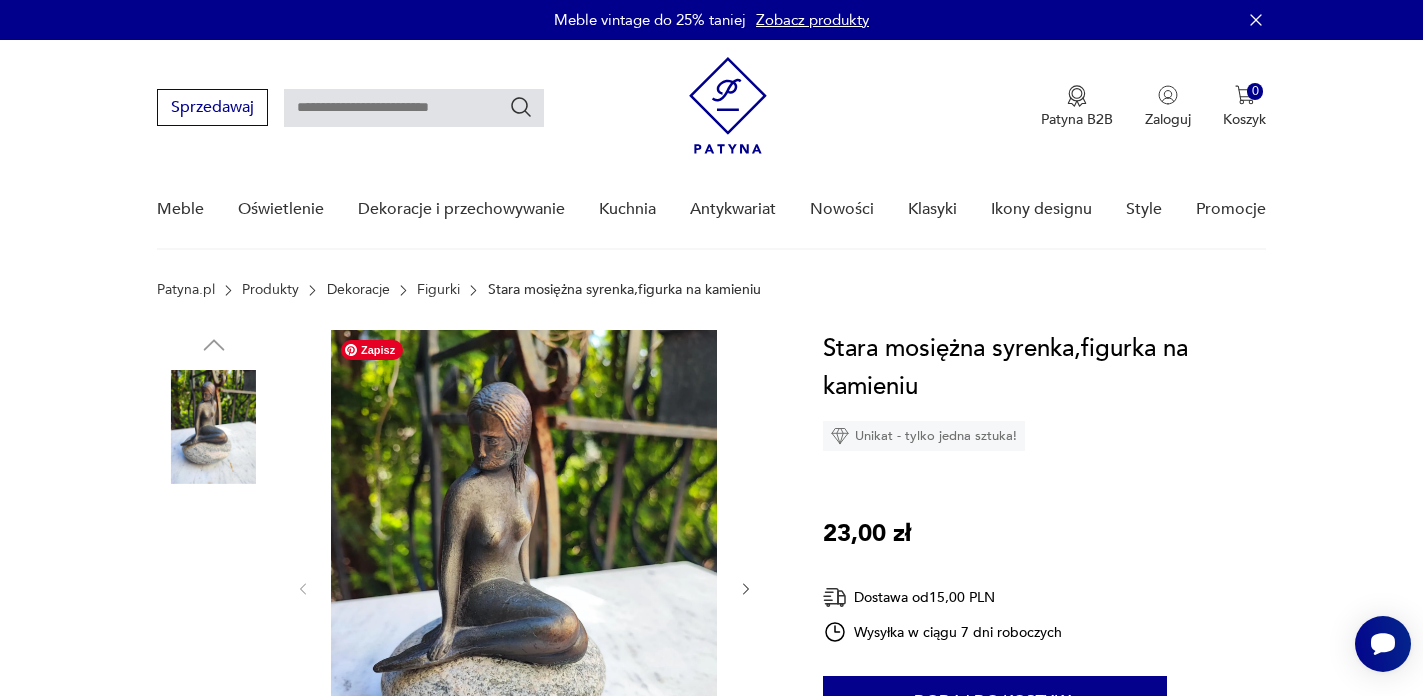 scroll, scrollTop: 147, scrollLeft: 0, axis: vertical 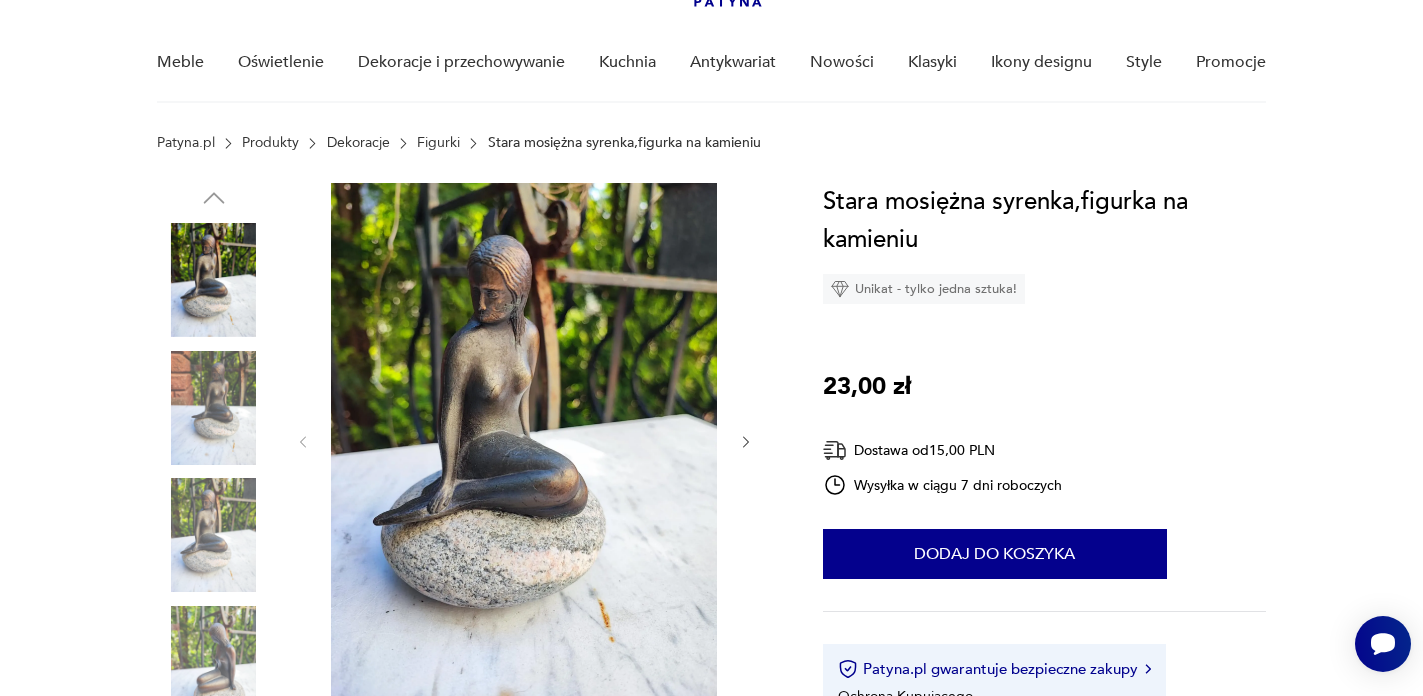 click 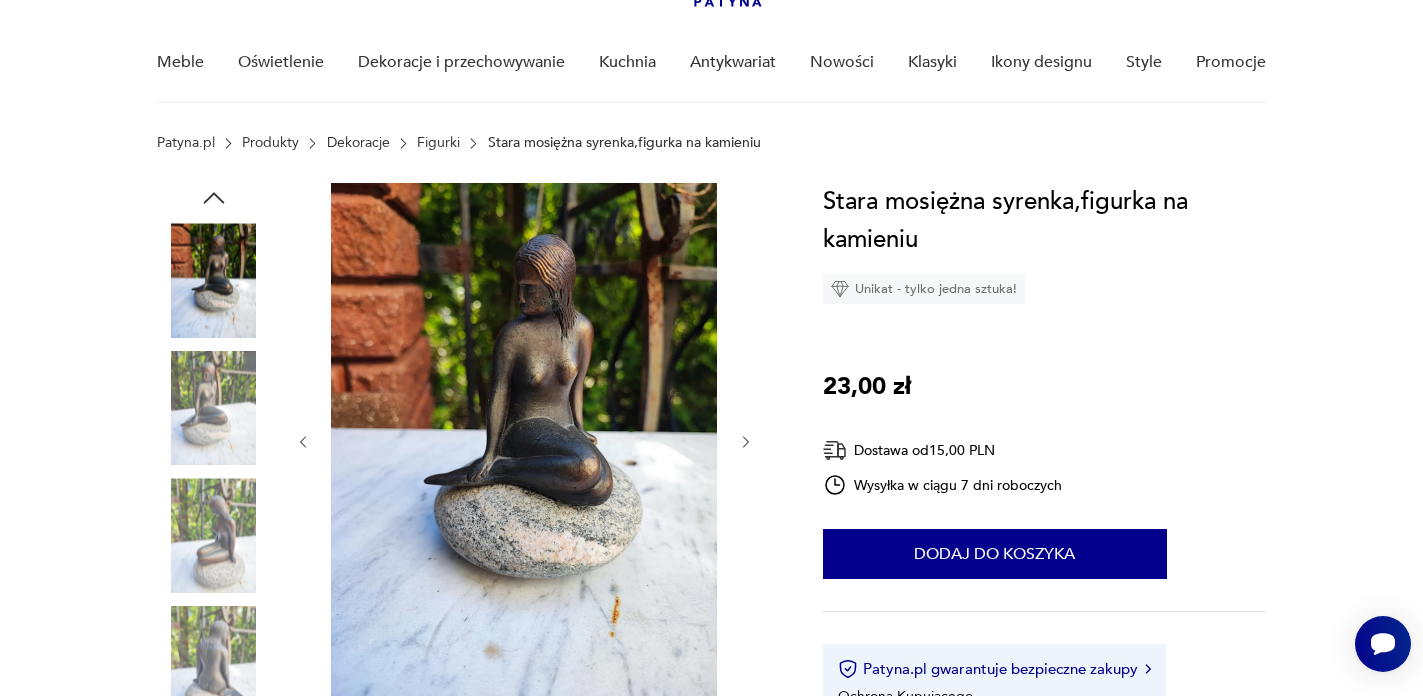click 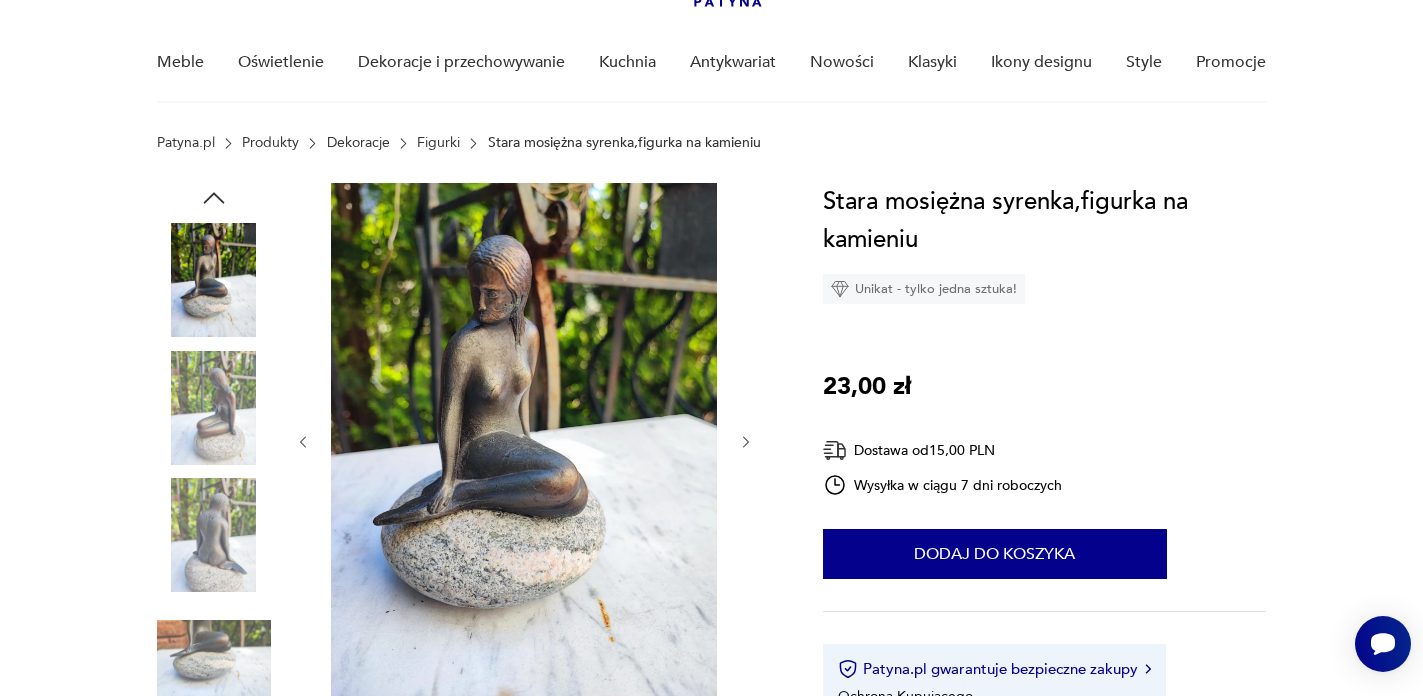 click 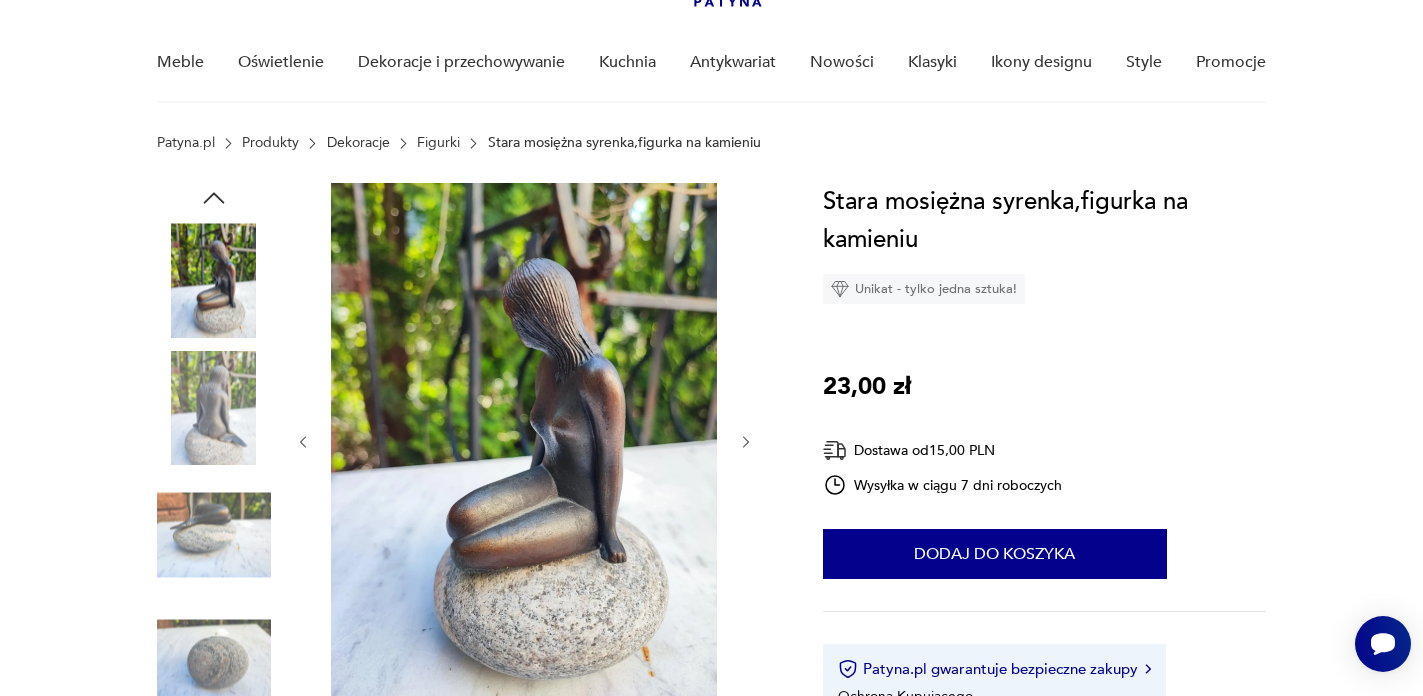 click 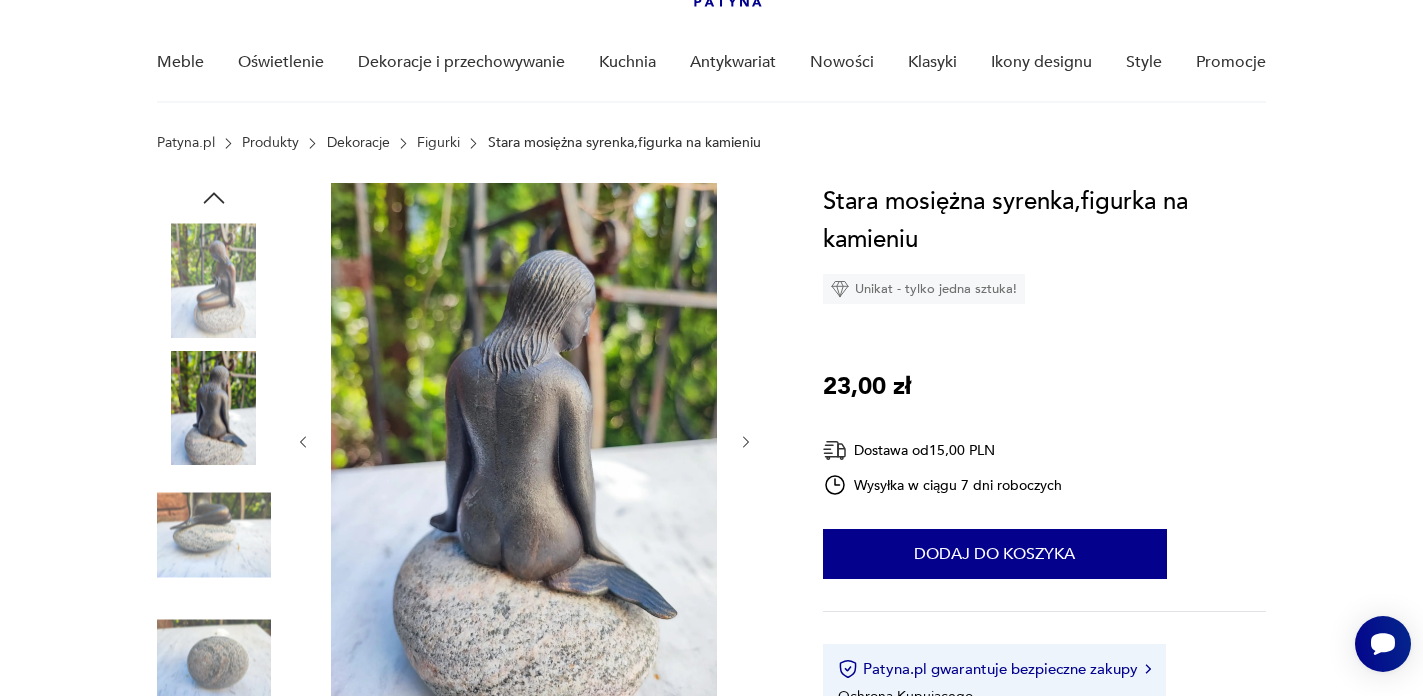click 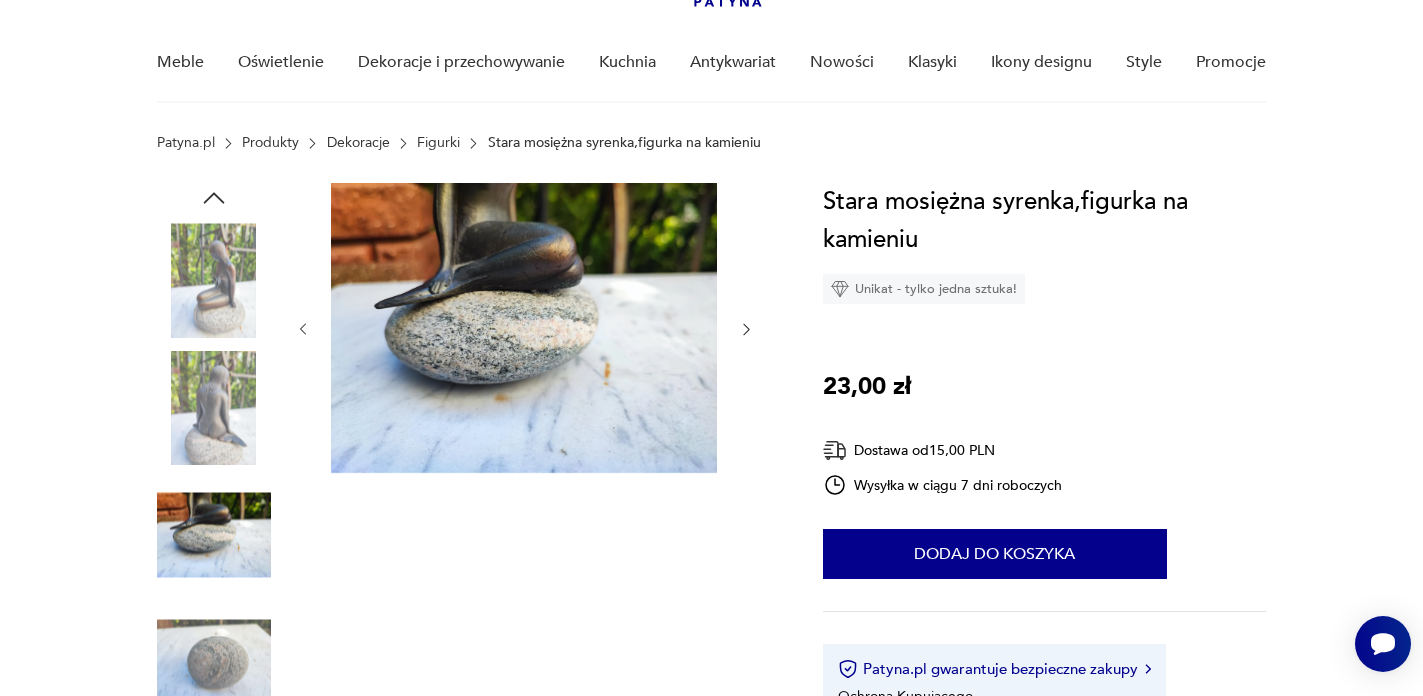 click at bounding box center [525, 329] 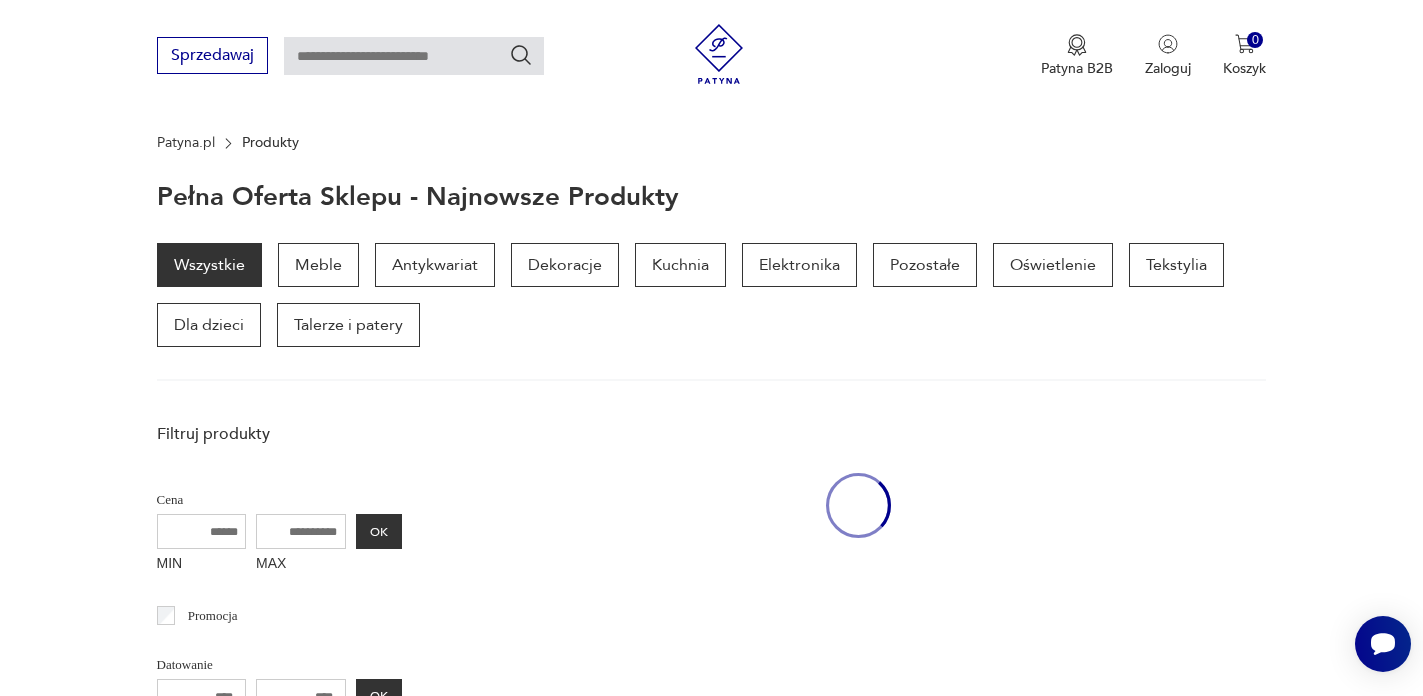 scroll, scrollTop: 770, scrollLeft: 0, axis: vertical 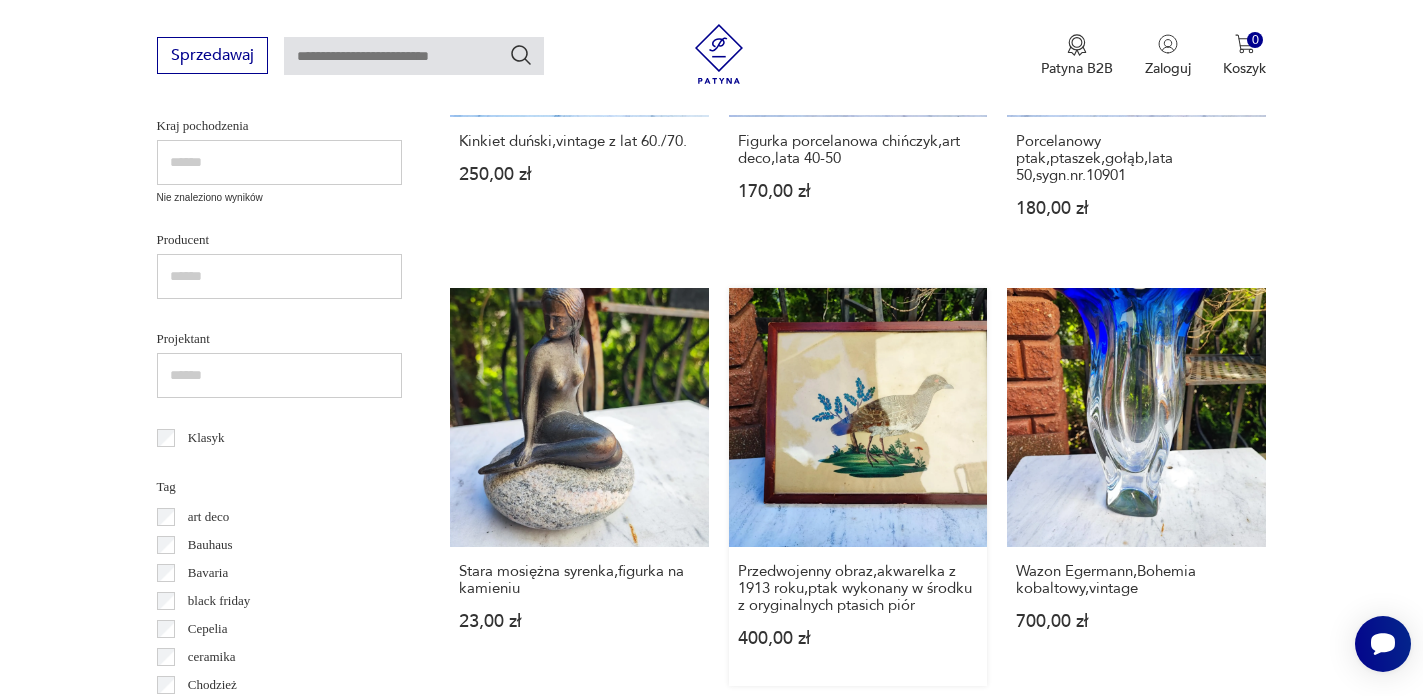 click on "Przedwojenny obraz,akwarelka z [YEAR] roku,ptak wykonany w środku z oryginalnych ptasich piór [PRICE]" at bounding box center (858, 487) 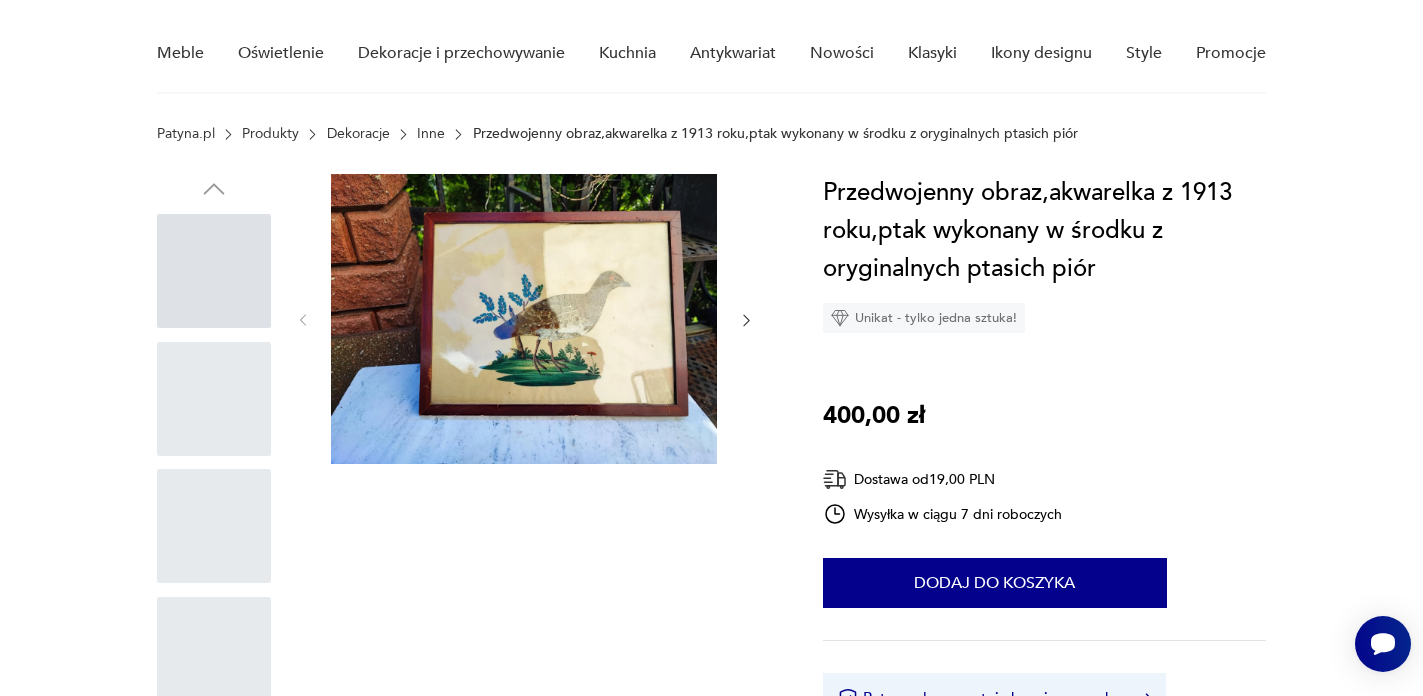 scroll, scrollTop: 0, scrollLeft: 0, axis: both 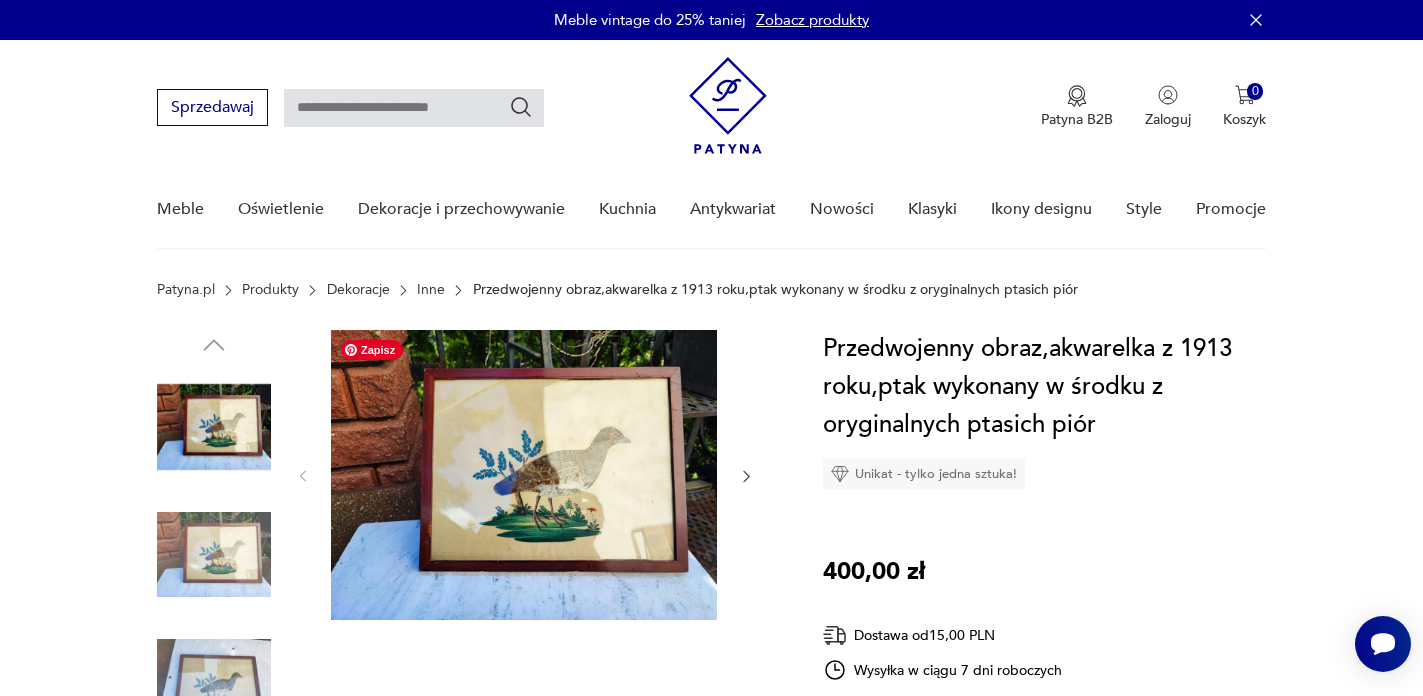 click at bounding box center [524, 475] 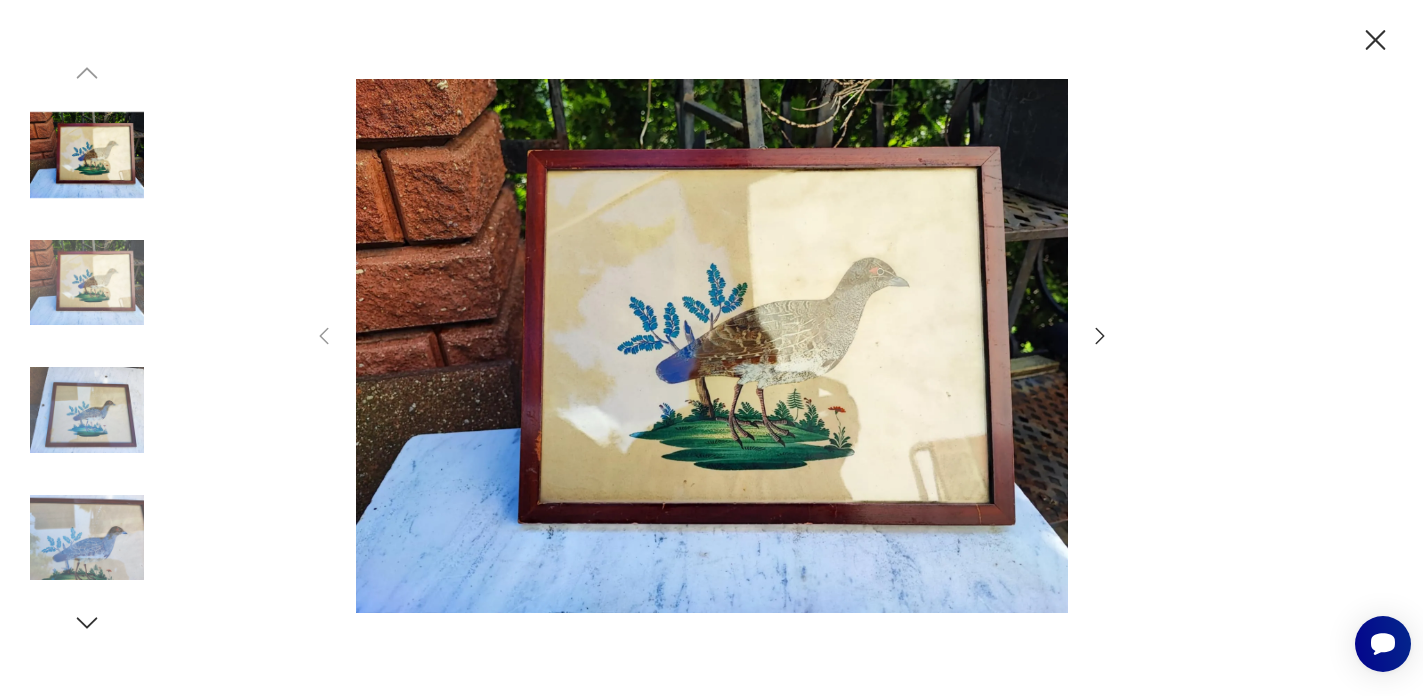 click 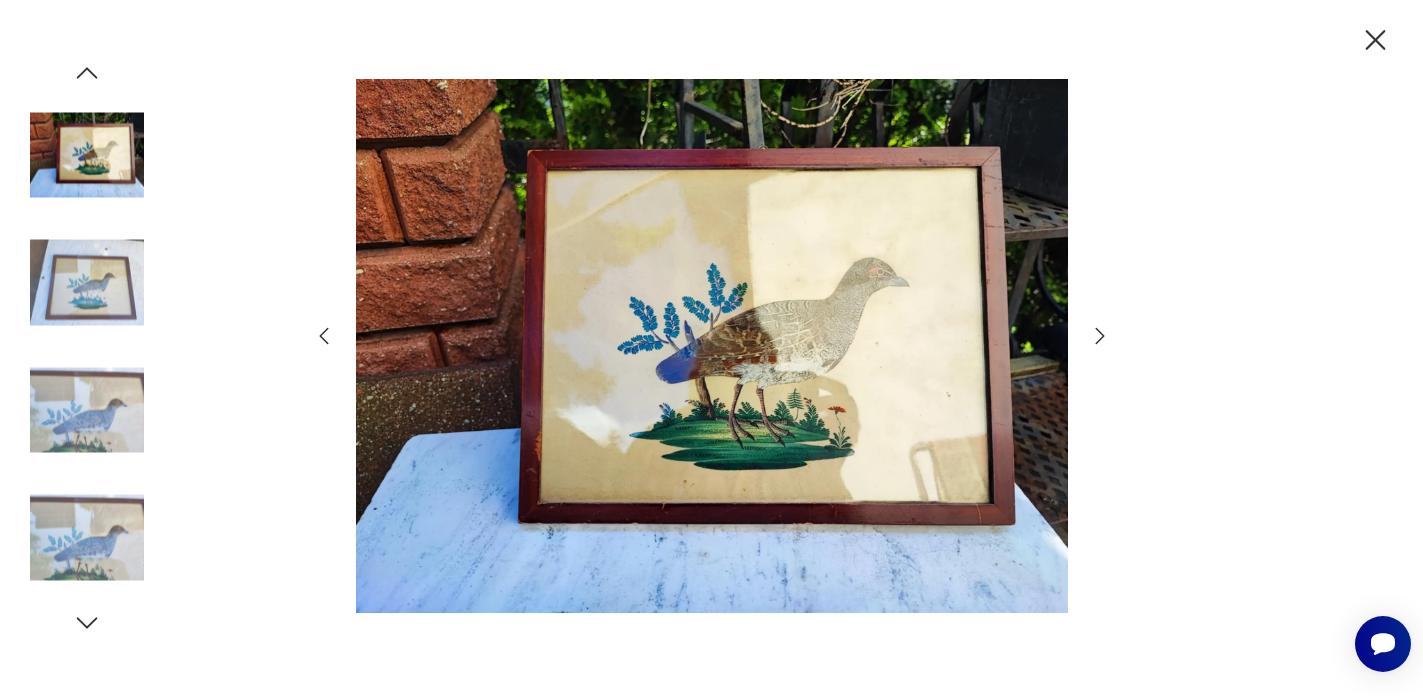 click 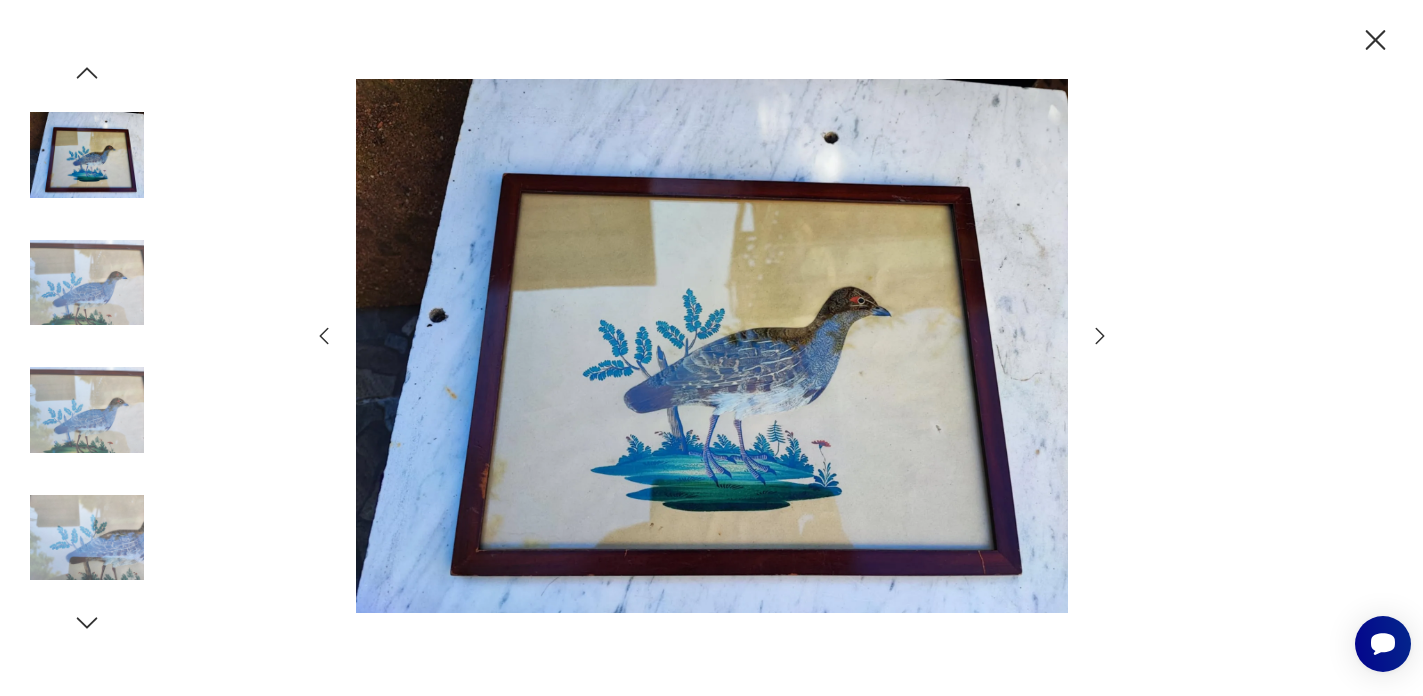 click 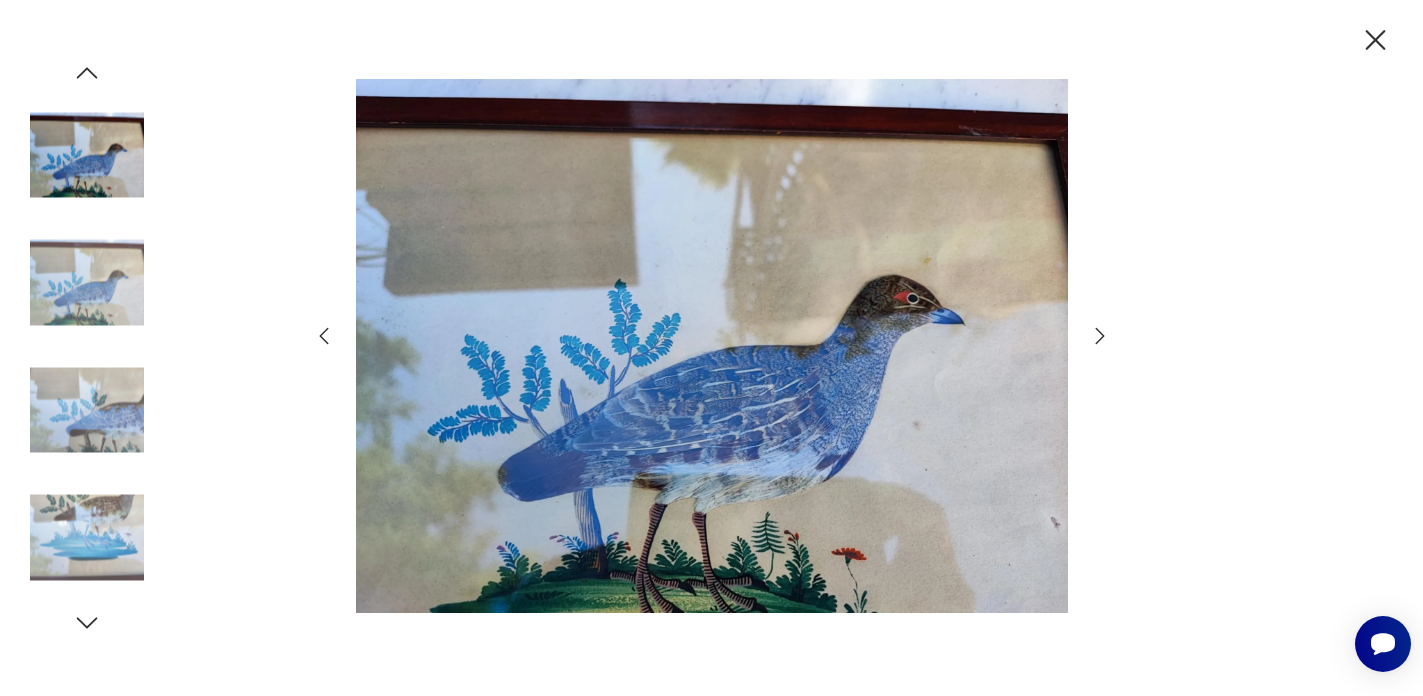 click 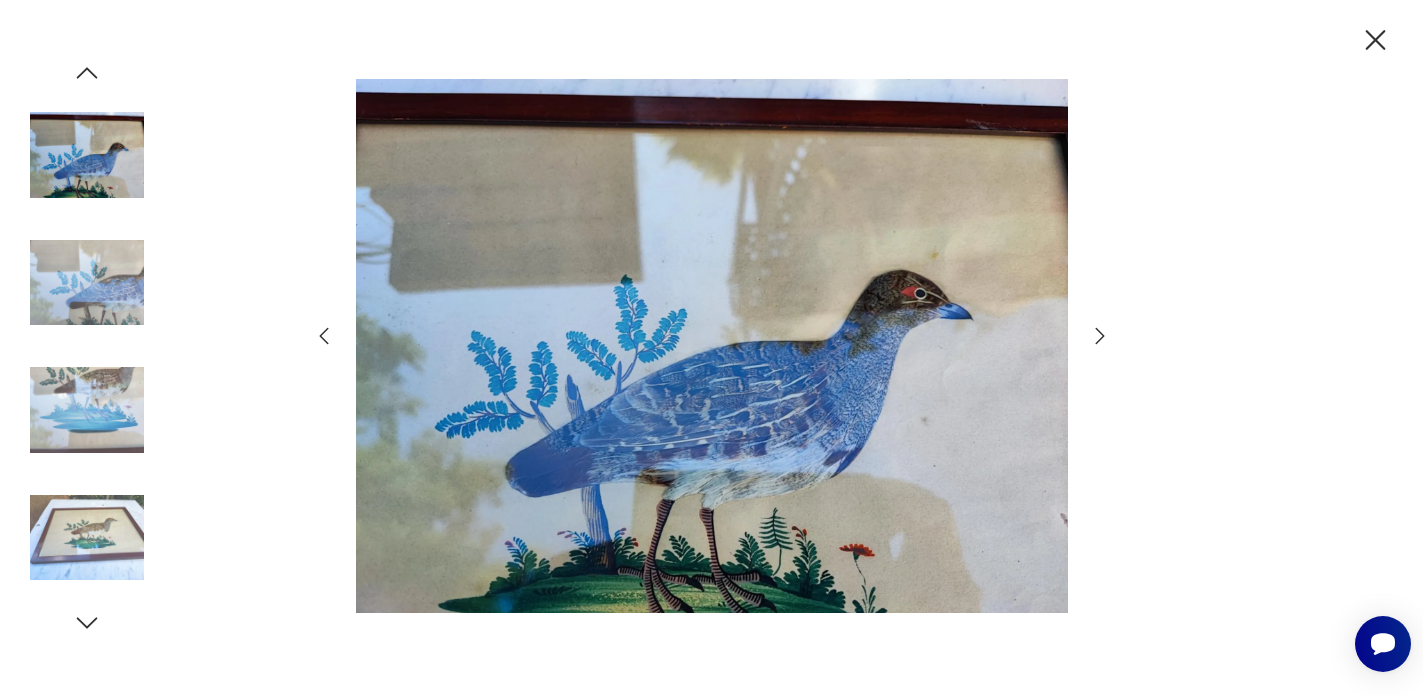 click 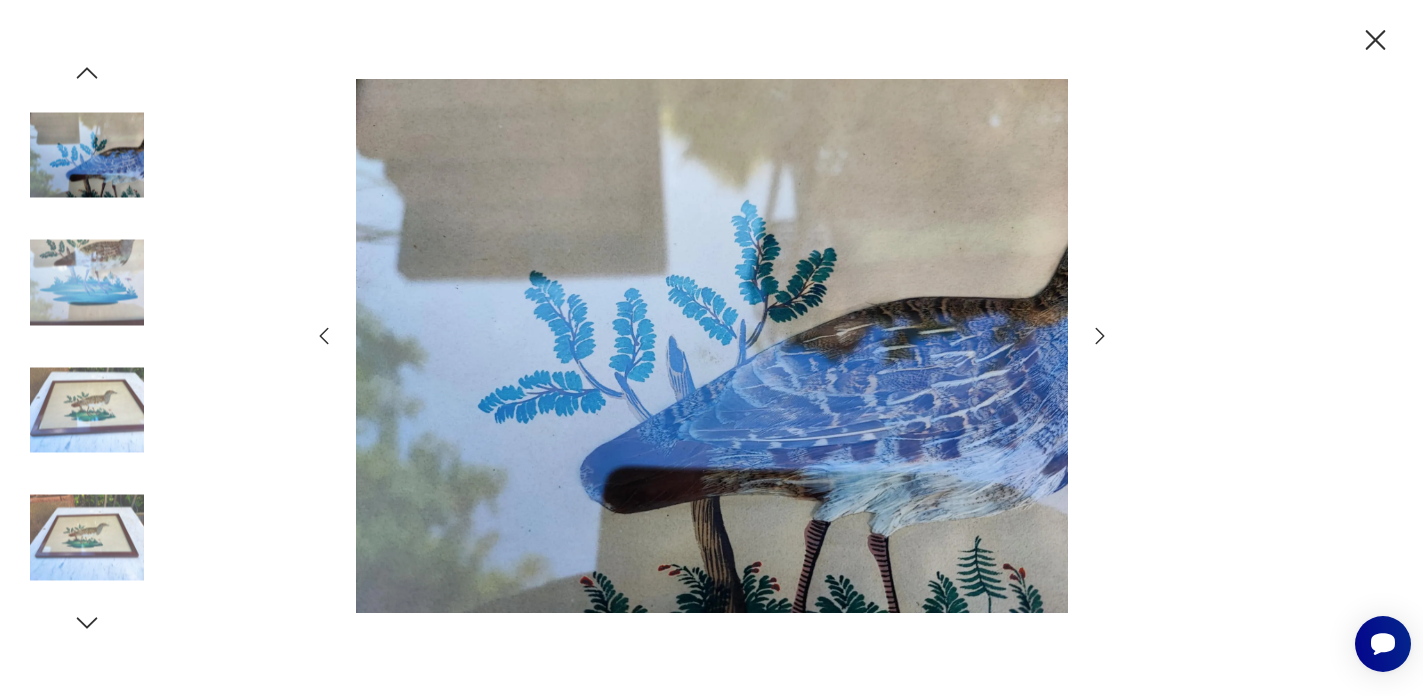 click 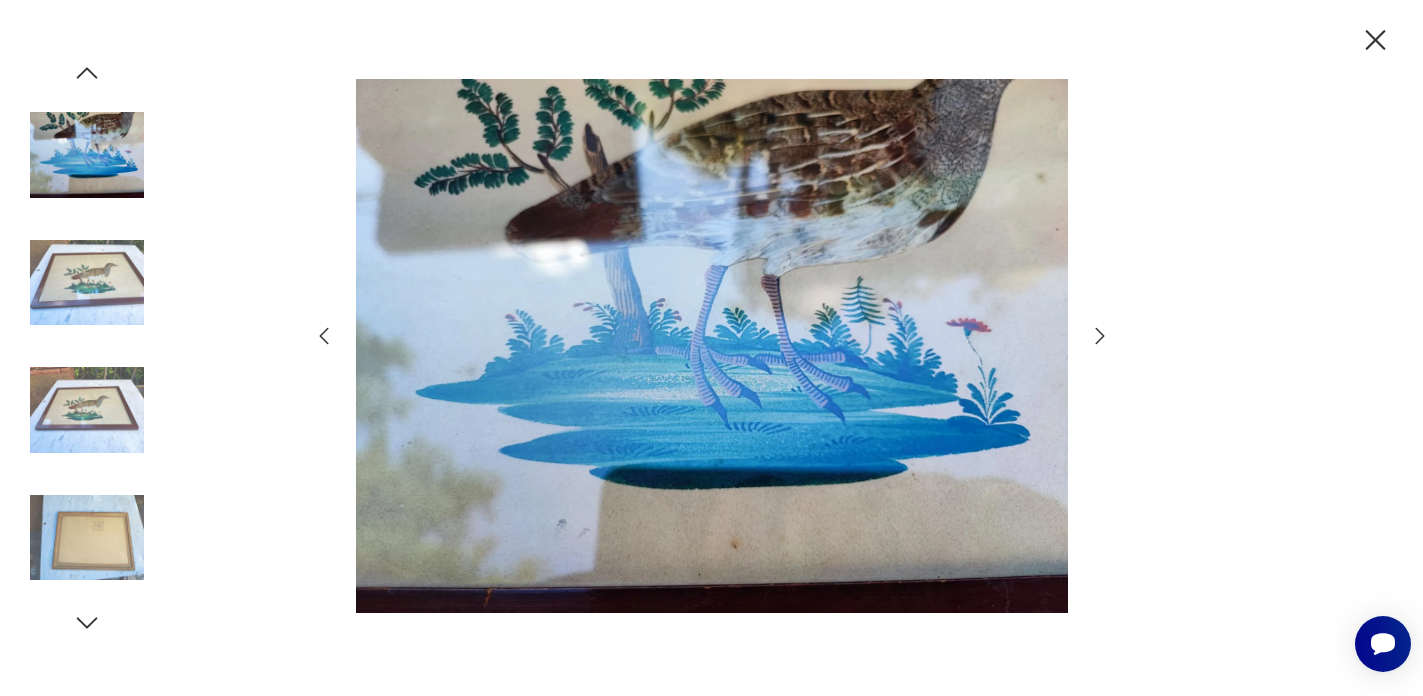 click 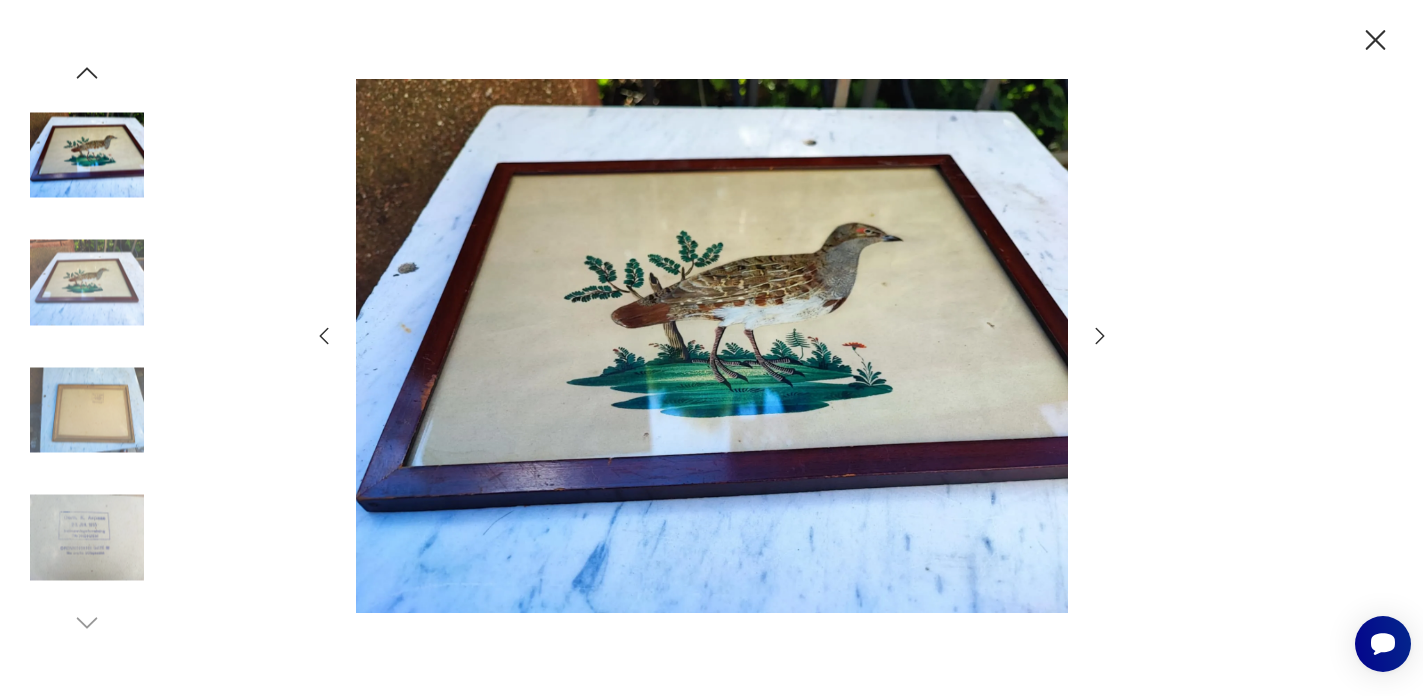 click 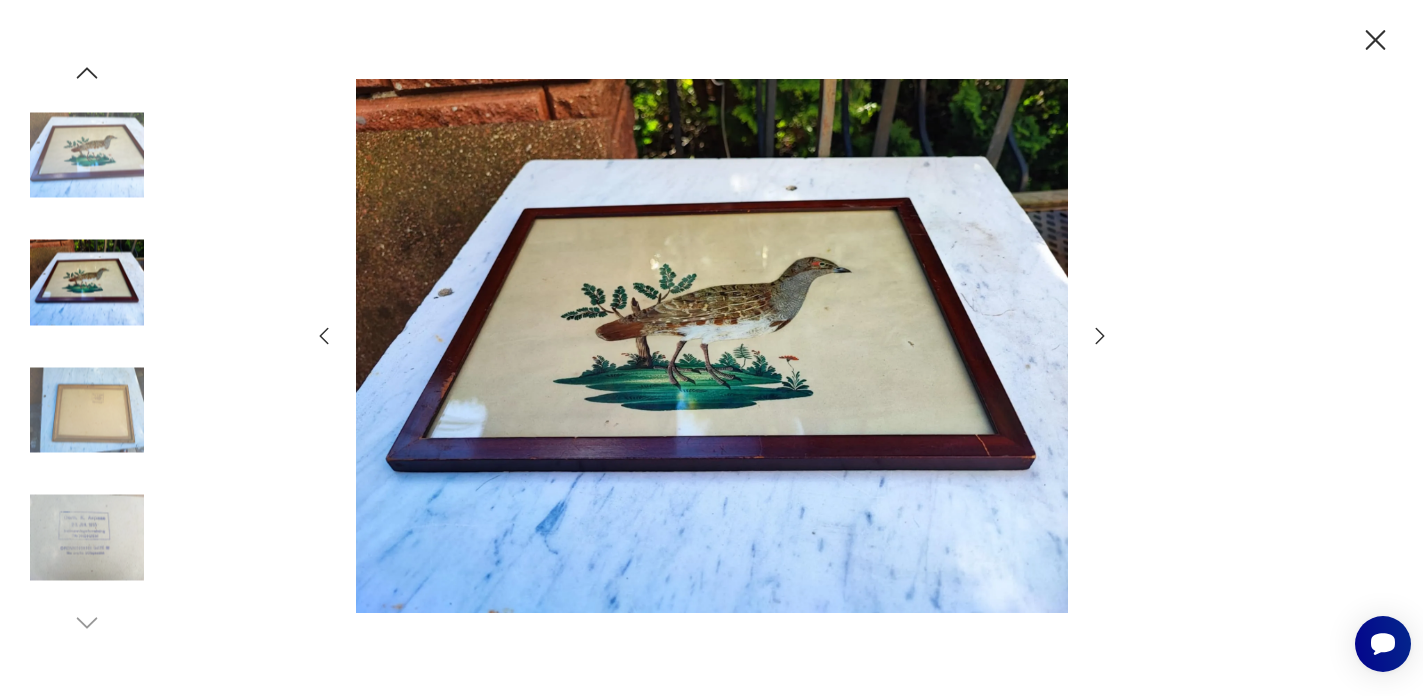 click 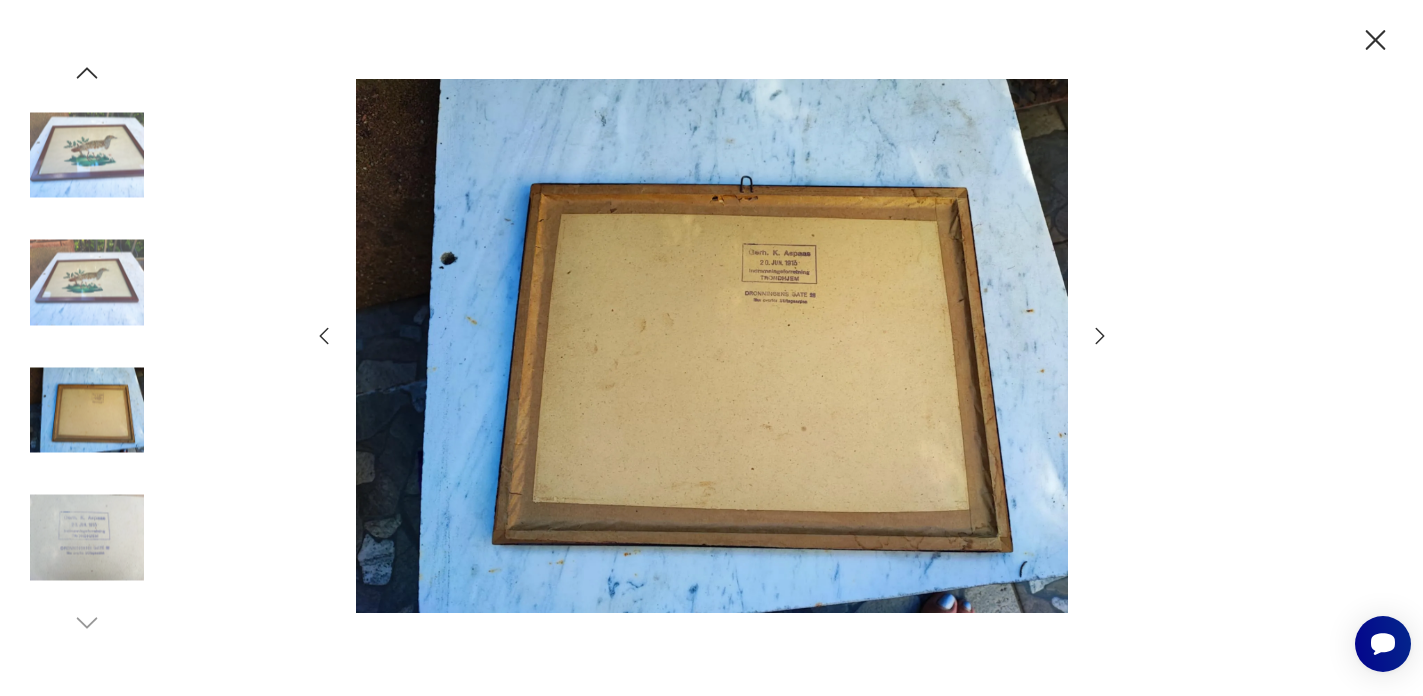 click 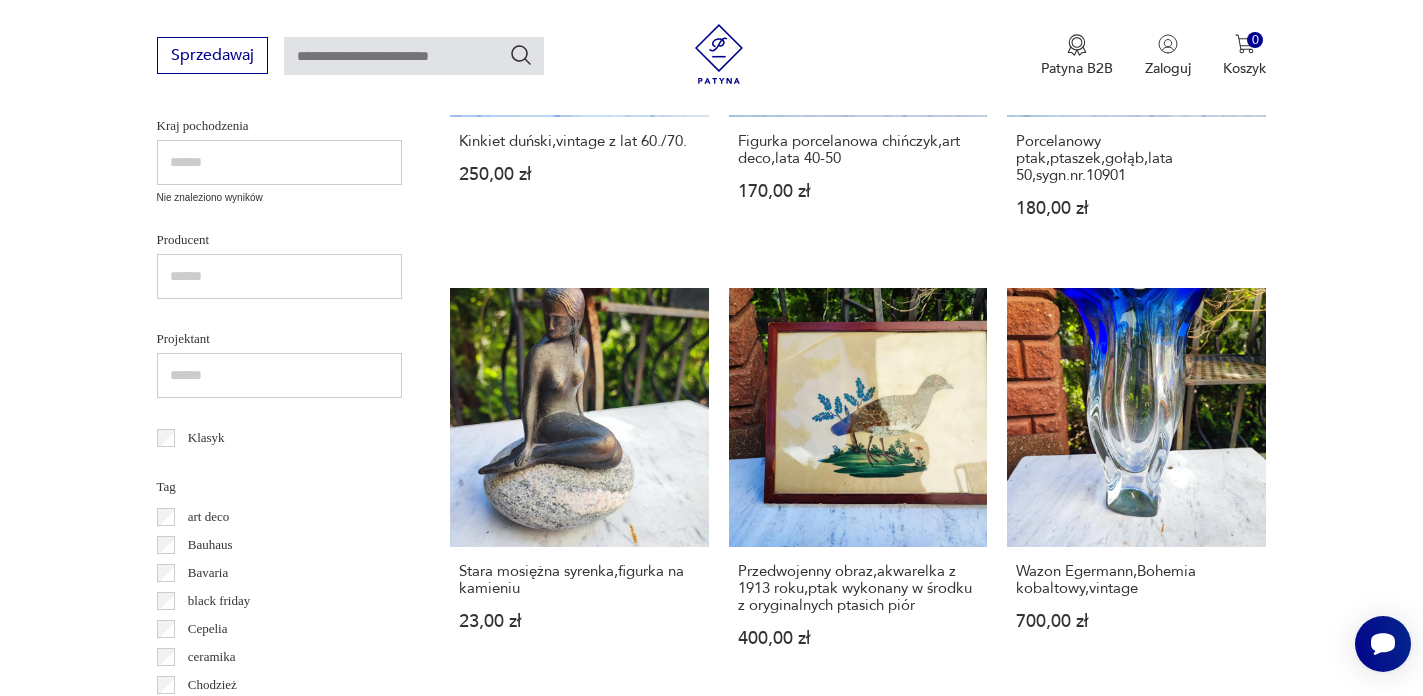 scroll, scrollTop: 723, scrollLeft: 0, axis: vertical 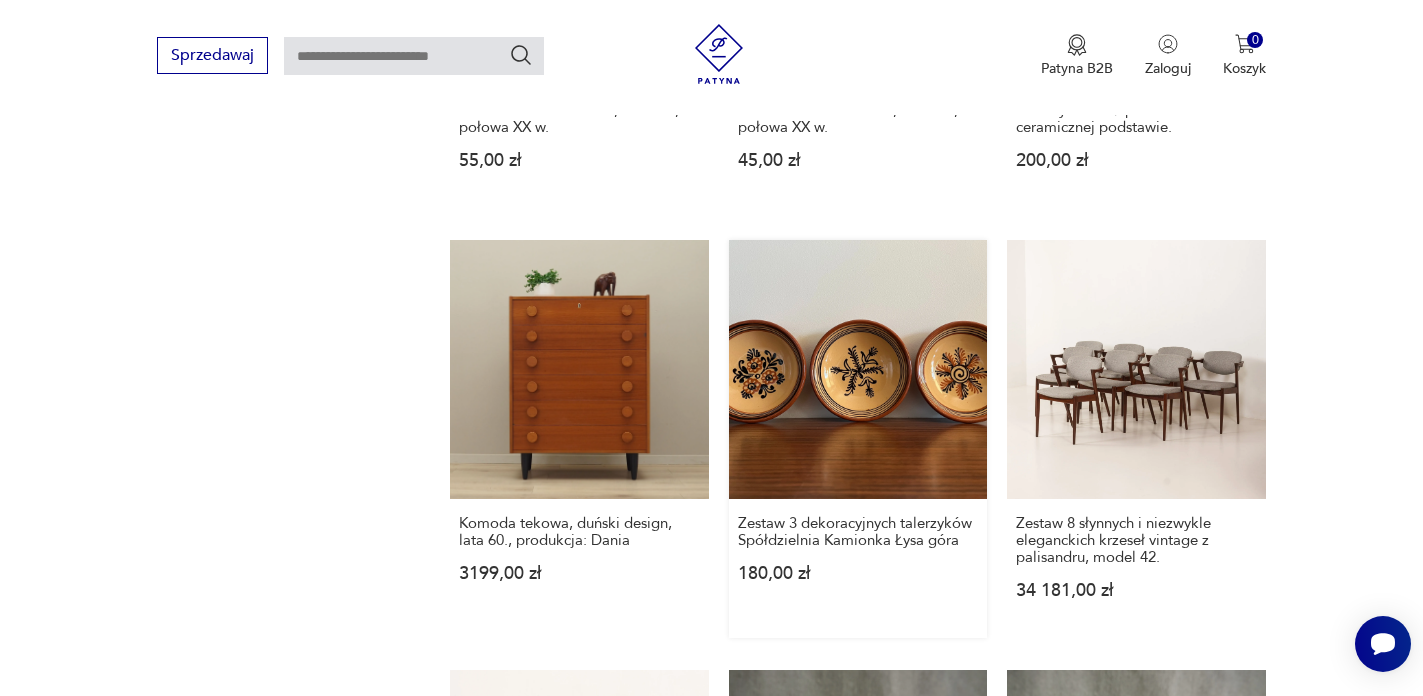 click on "Zestaw 3 dekoracyjnych talerzyków Spółdzielnia Kamionka Łysa góra [PRICE]" at bounding box center [858, 439] 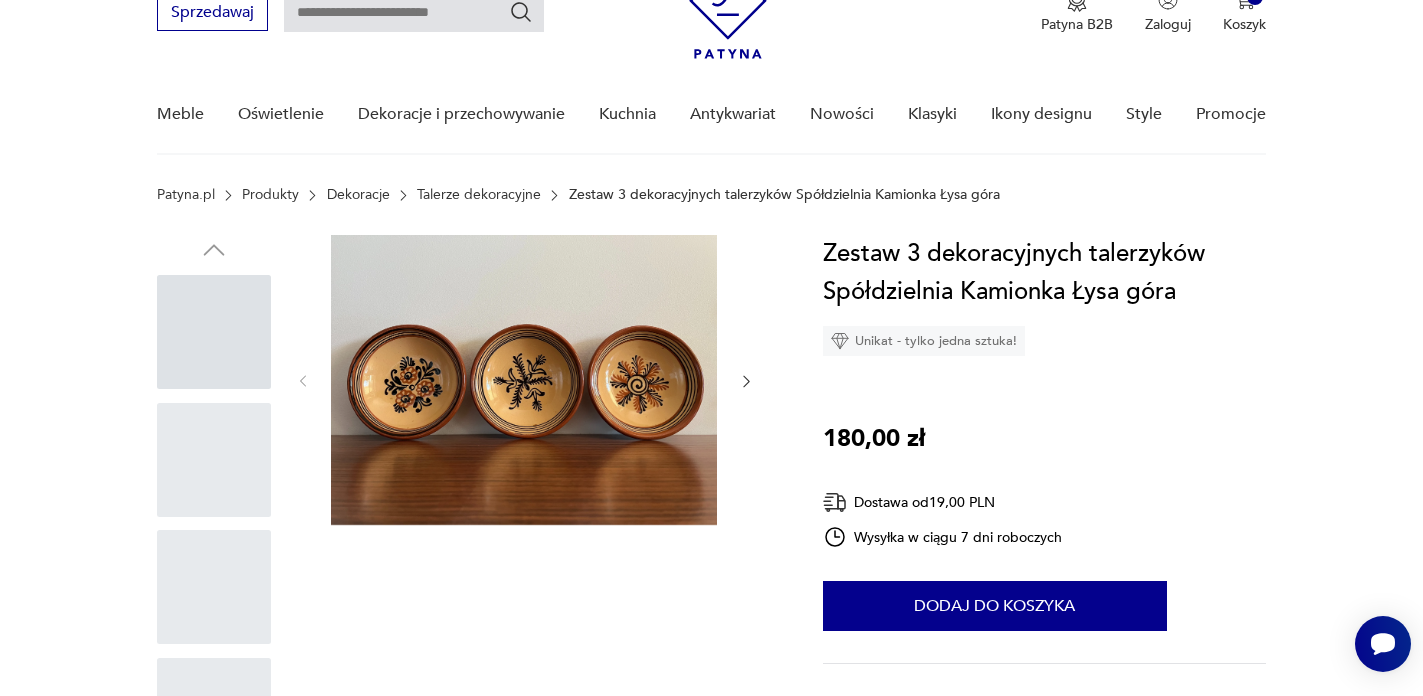 scroll, scrollTop: 0, scrollLeft: 0, axis: both 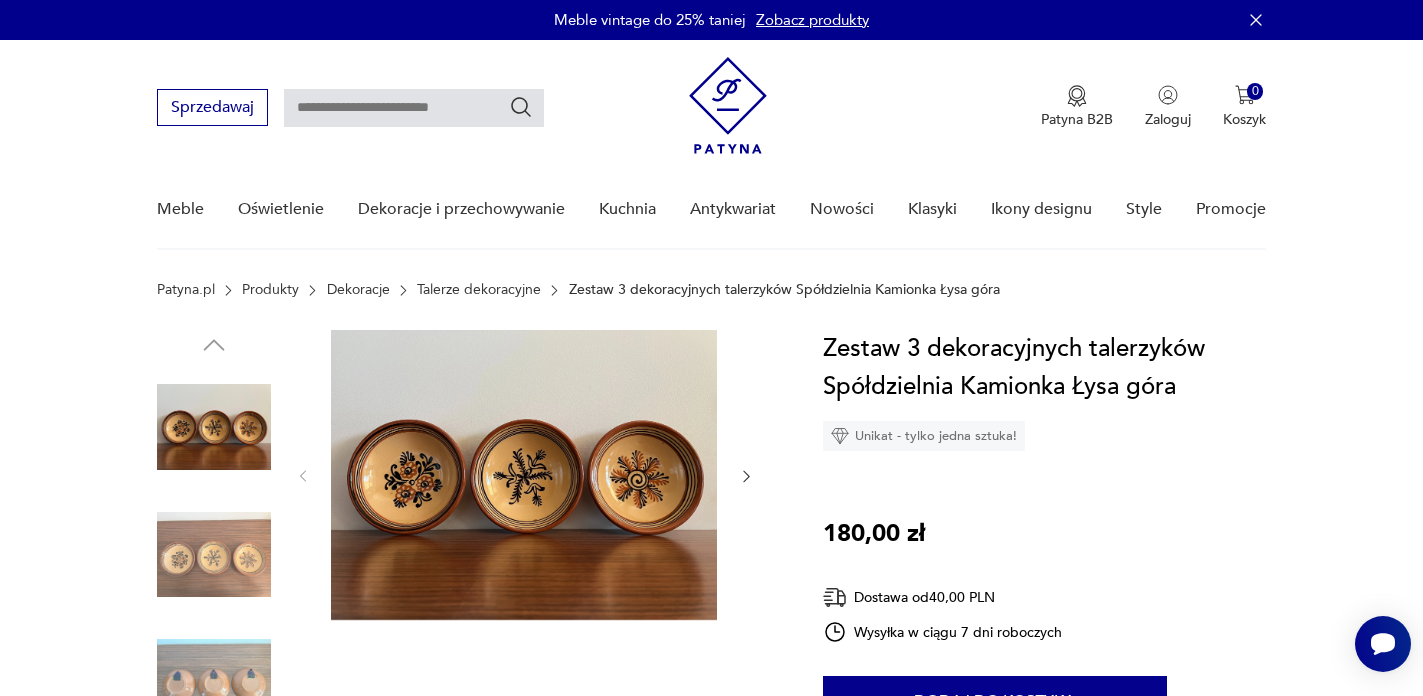 click 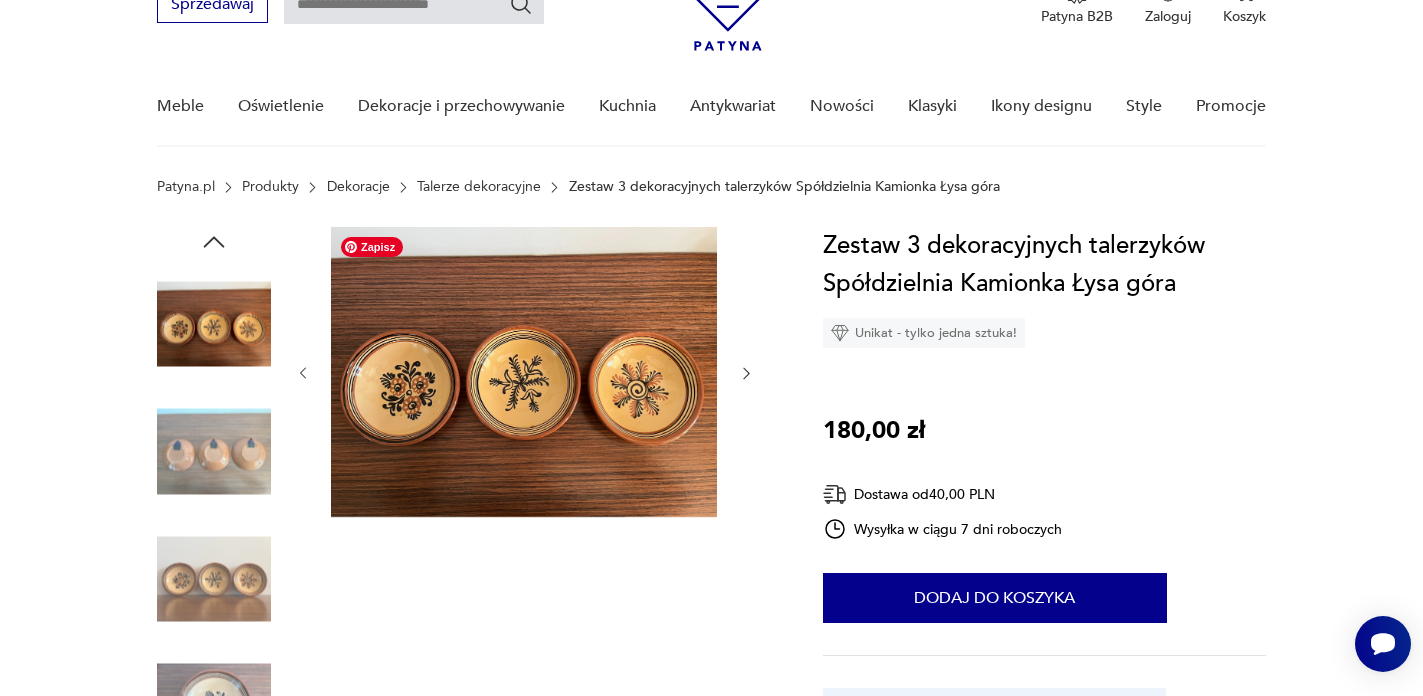 scroll, scrollTop: 106, scrollLeft: 0, axis: vertical 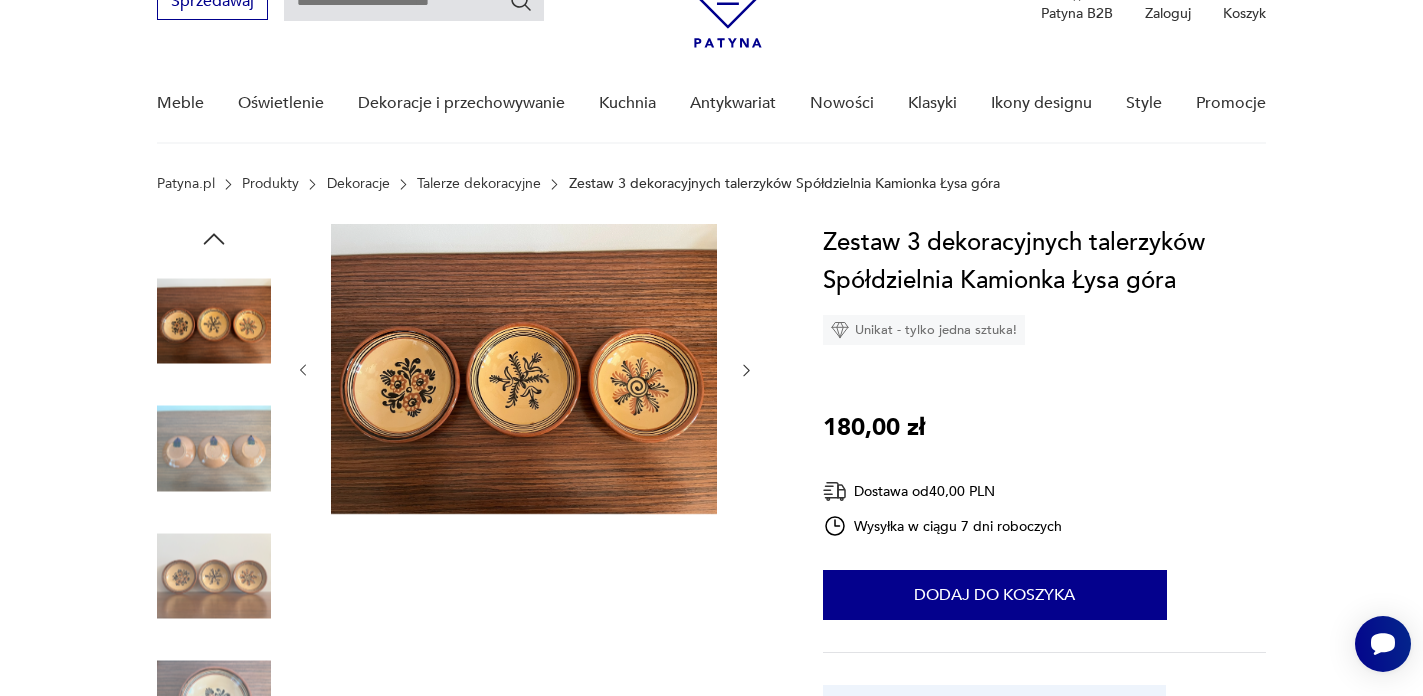 click 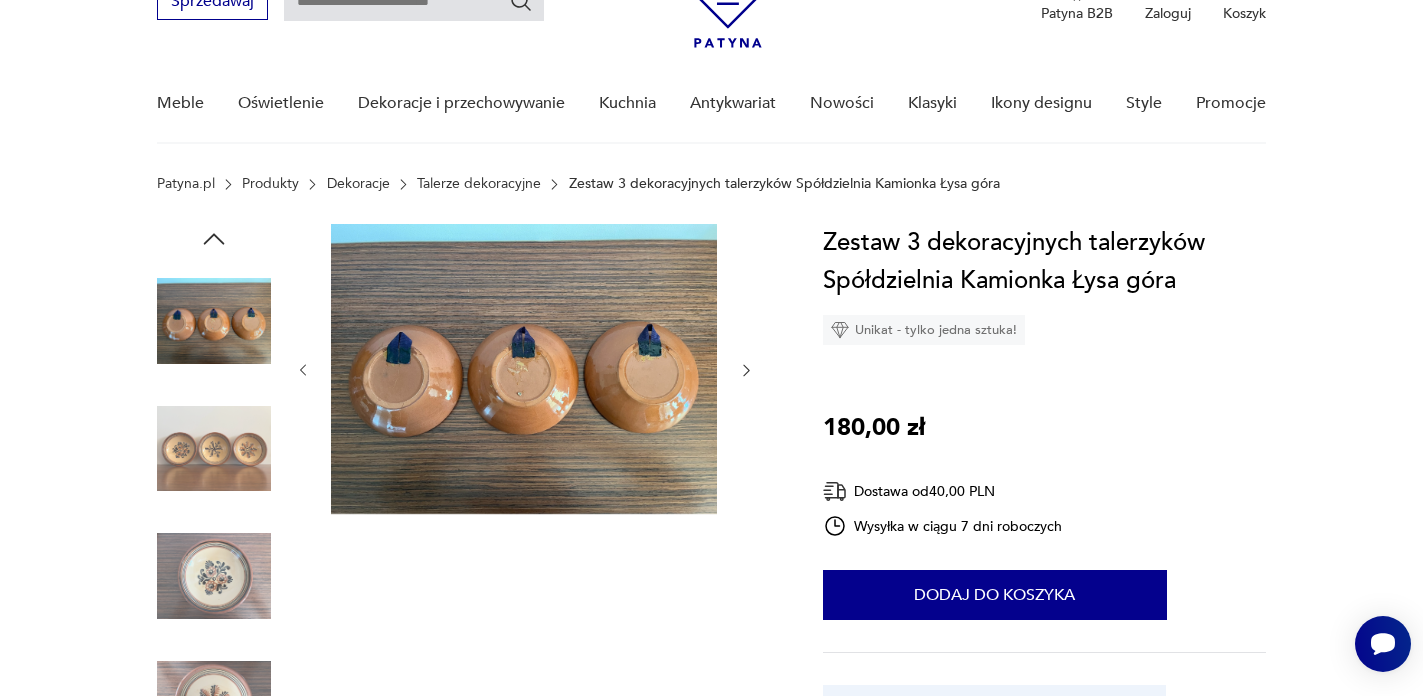 click 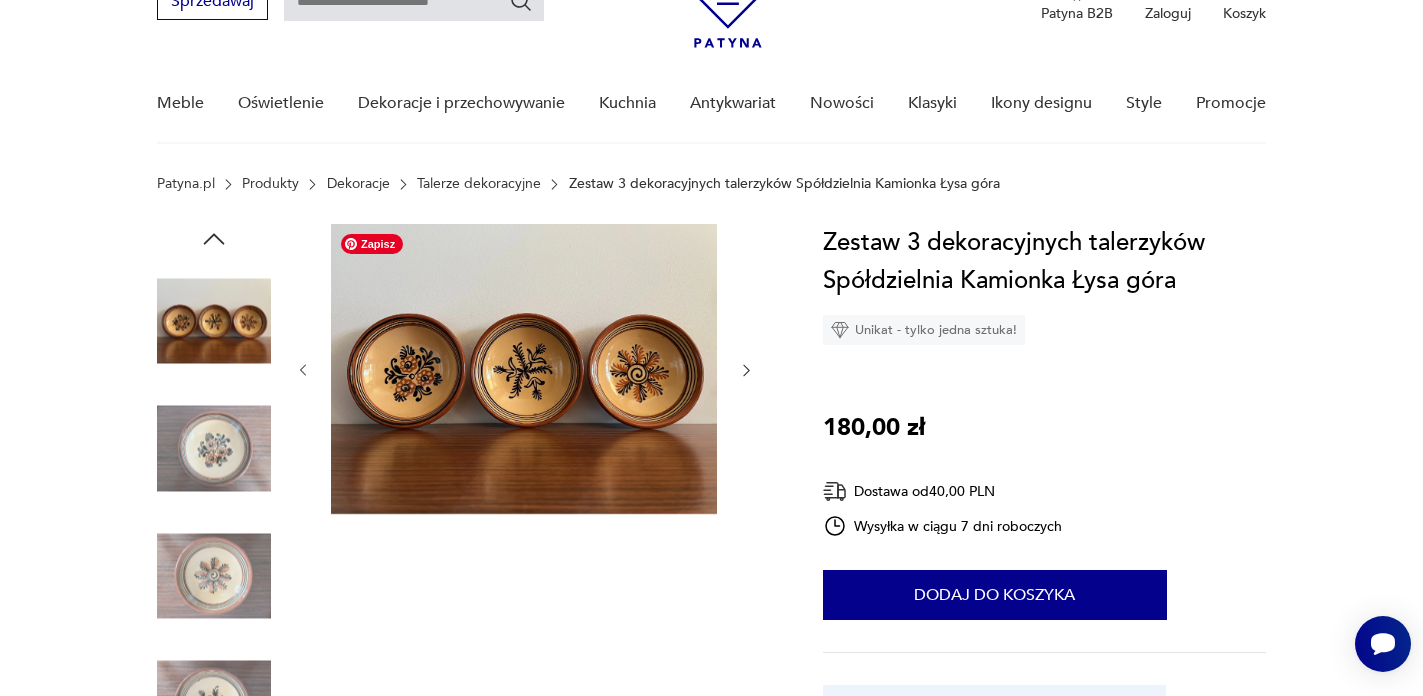 click at bounding box center [524, 369] 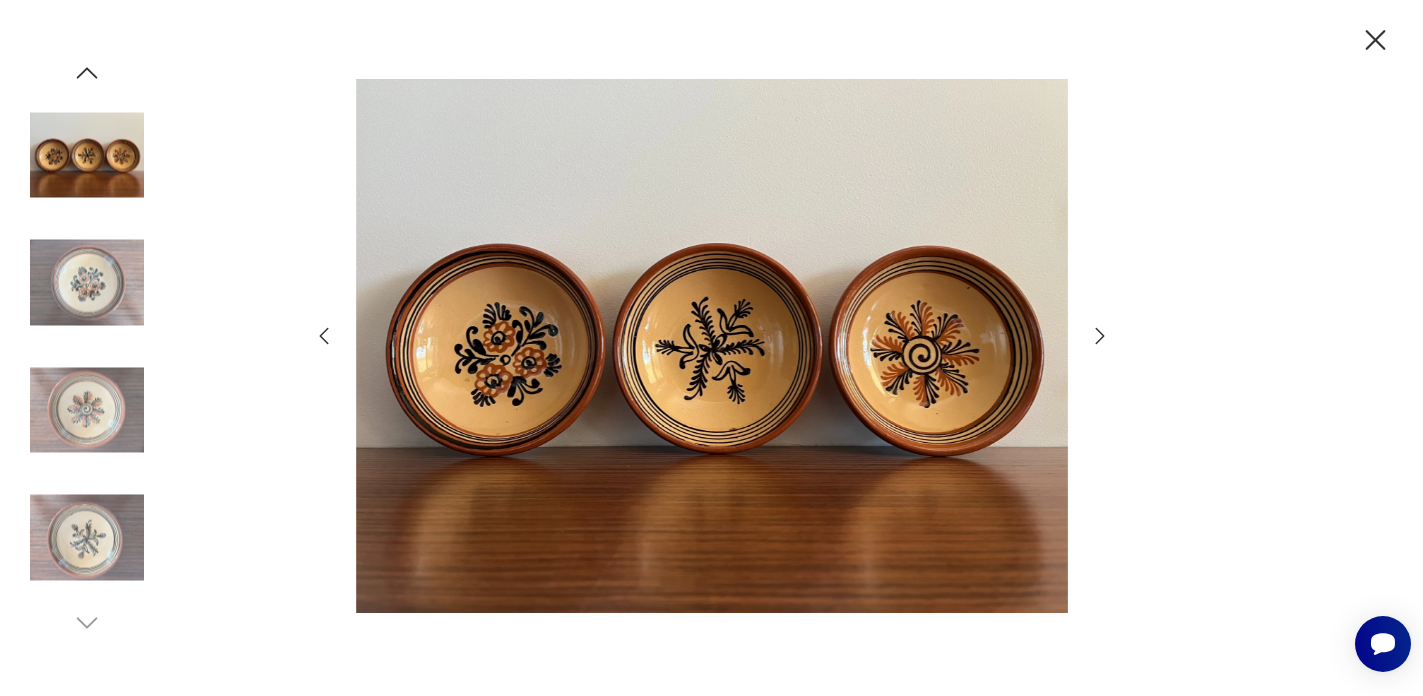 click at bounding box center (711, 348) 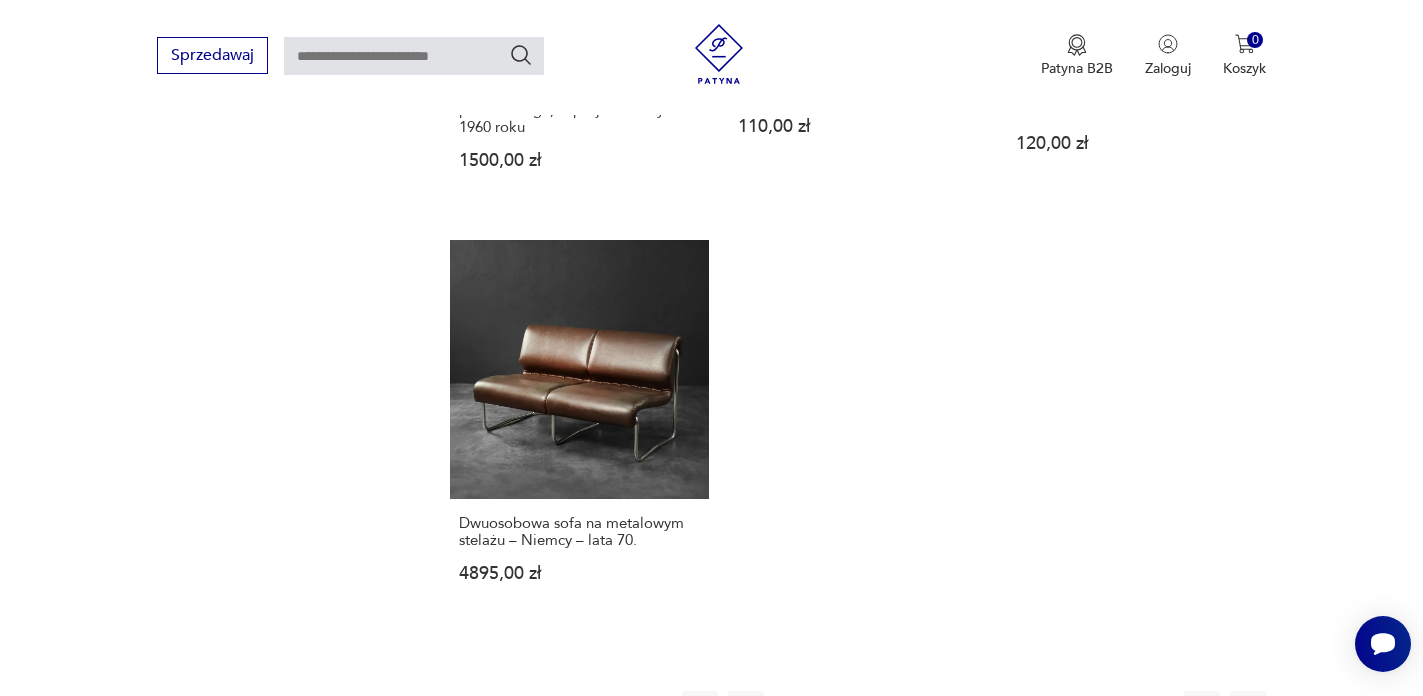scroll, scrollTop: 2714, scrollLeft: 0, axis: vertical 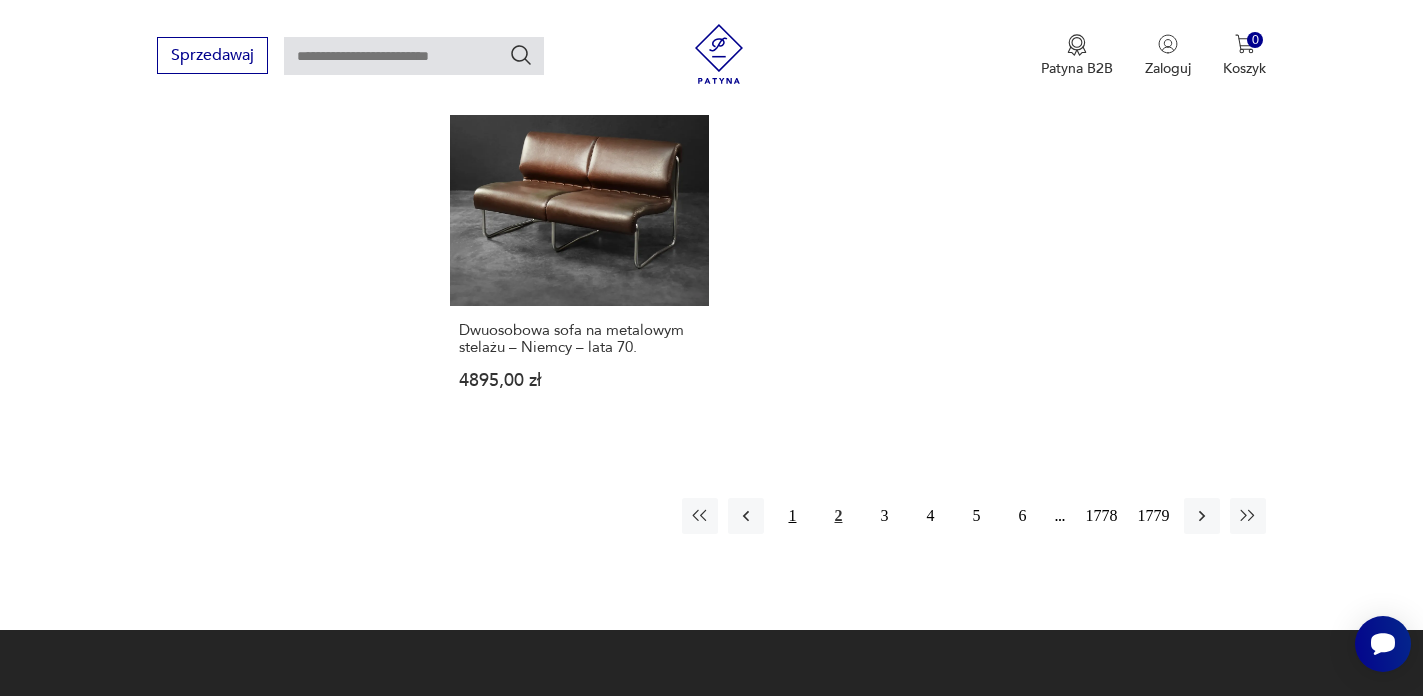 click on "1" at bounding box center [792, 516] 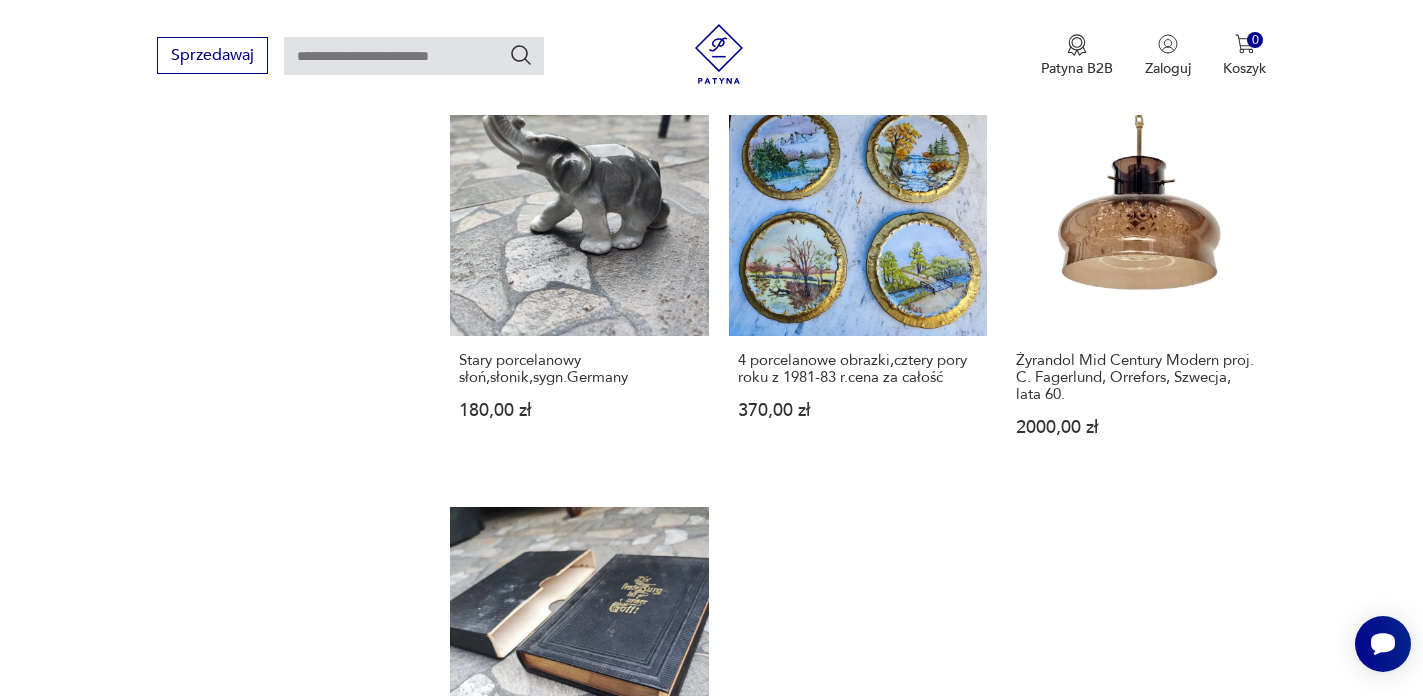 scroll, scrollTop: 2745, scrollLeft: 0, axis: vertical 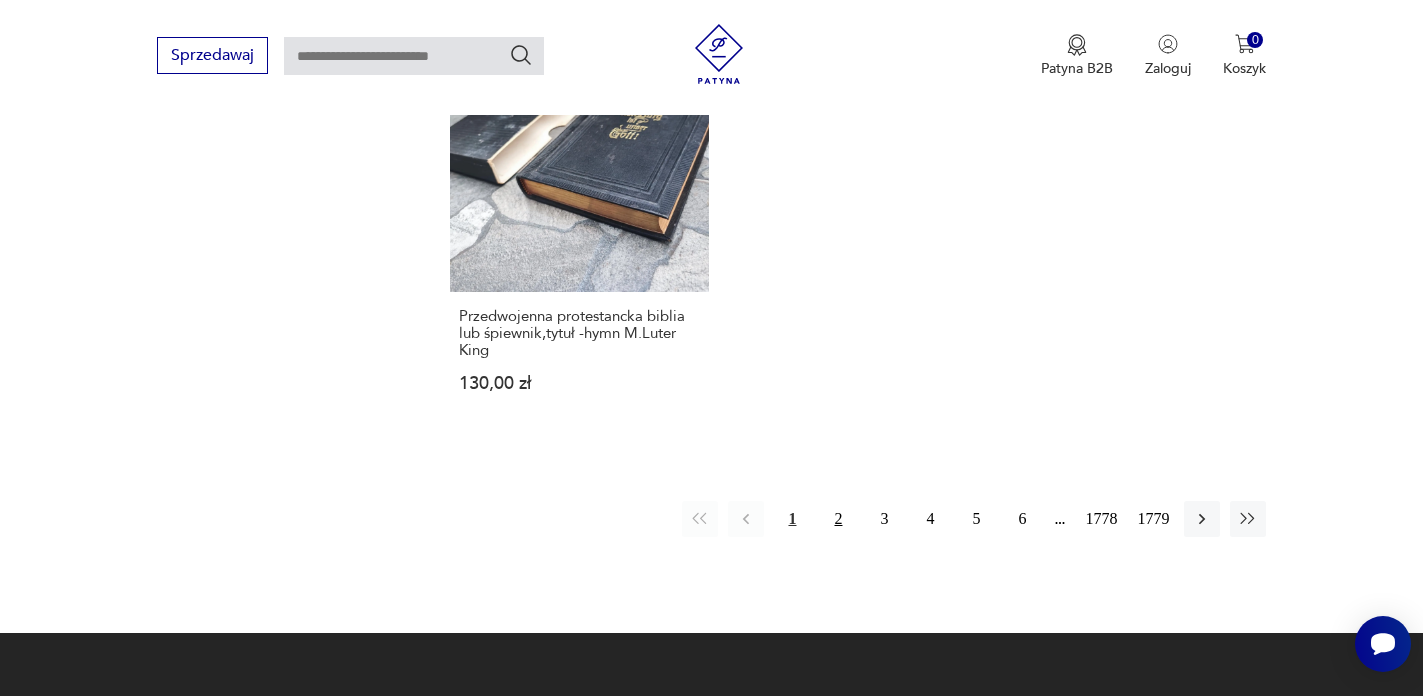 click on "2" at bounding box center (838, 519) 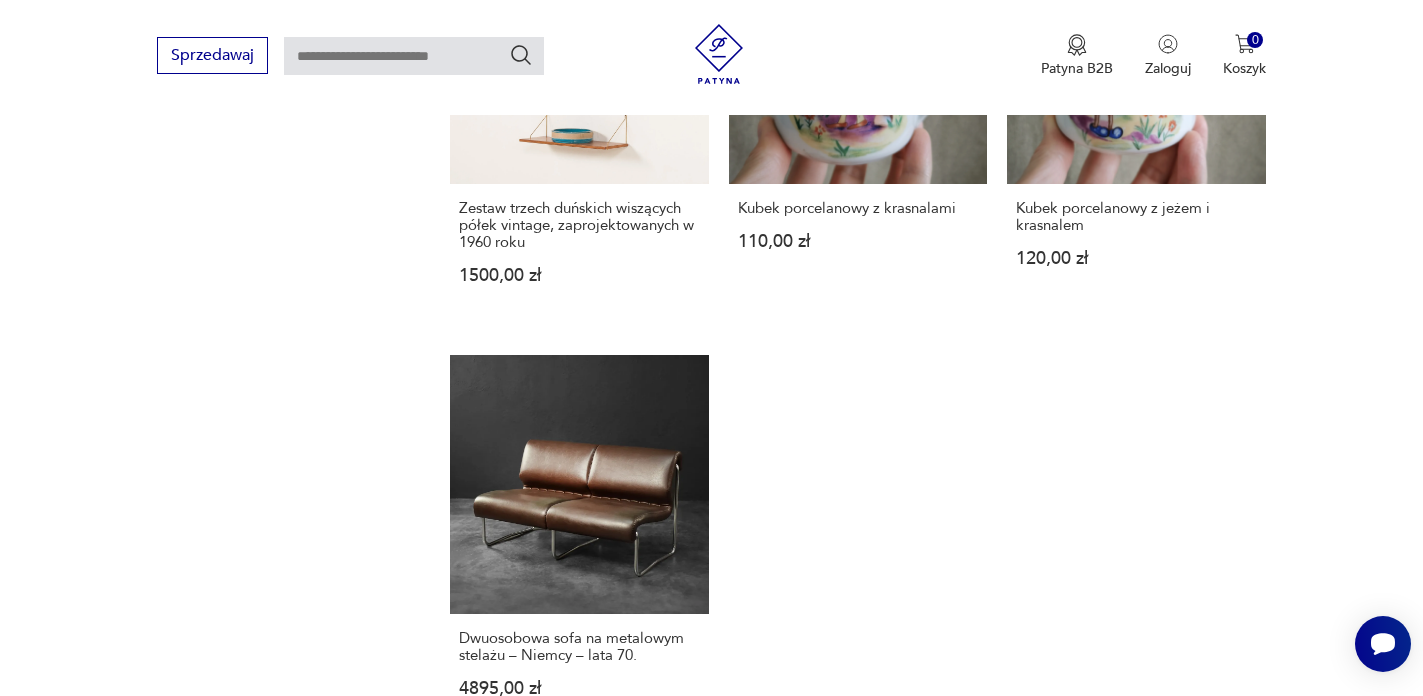 scroll, scrollTop: 2882, scrollLeft: 0, axis: vertical 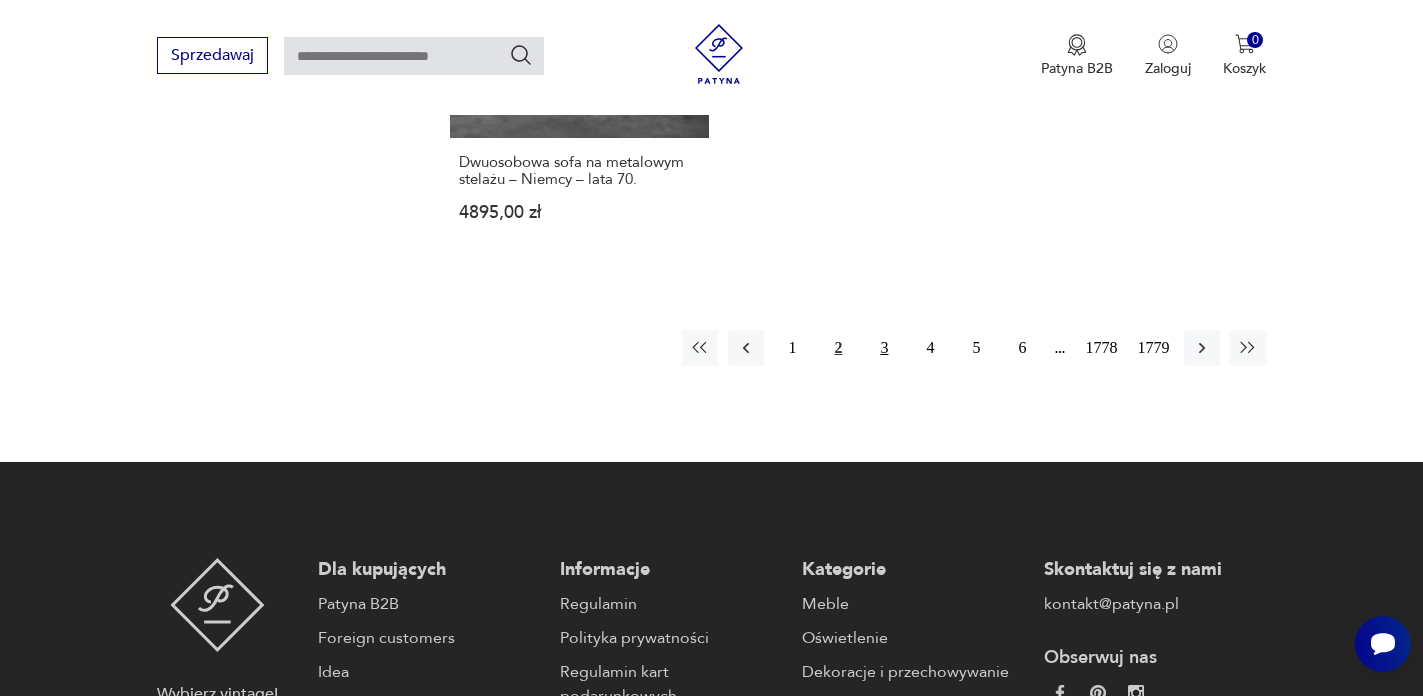 click on "3" at bounding box center [884, 348] 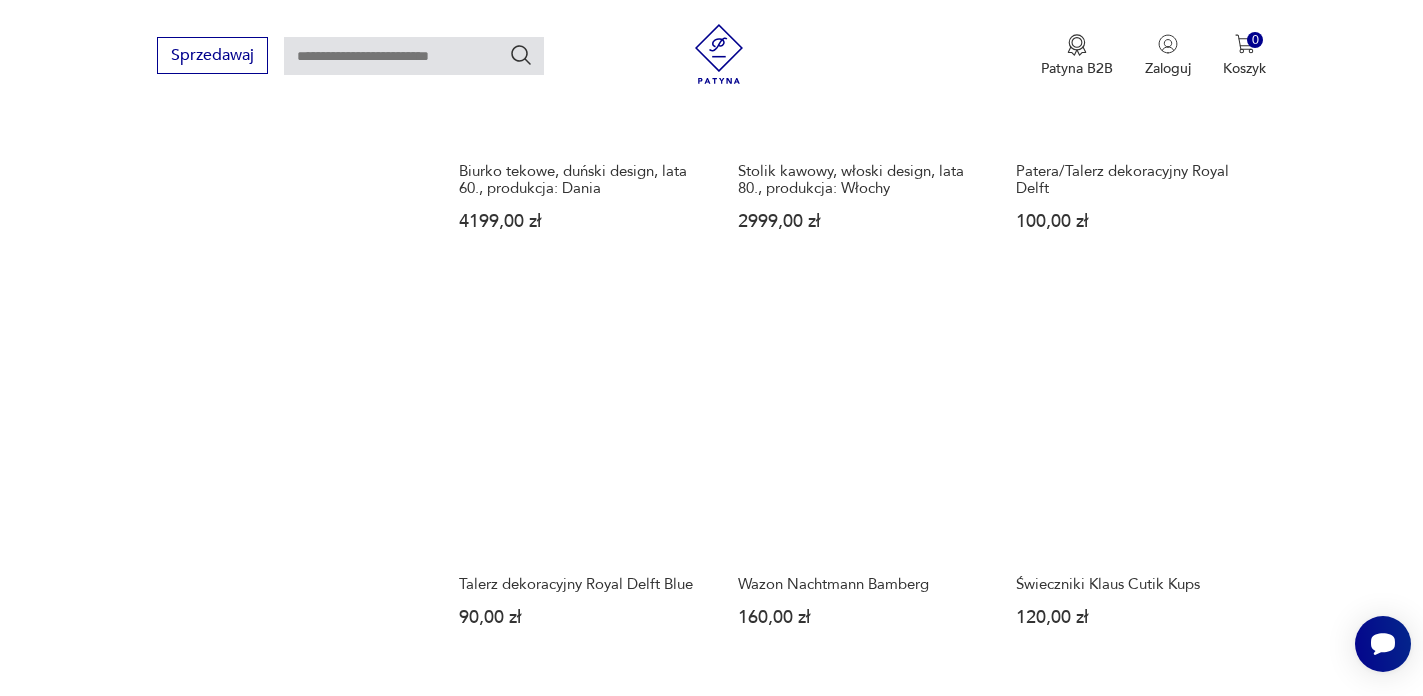 scroll, scrollTop: 1568, scrollLeft: 0, axis: vertical 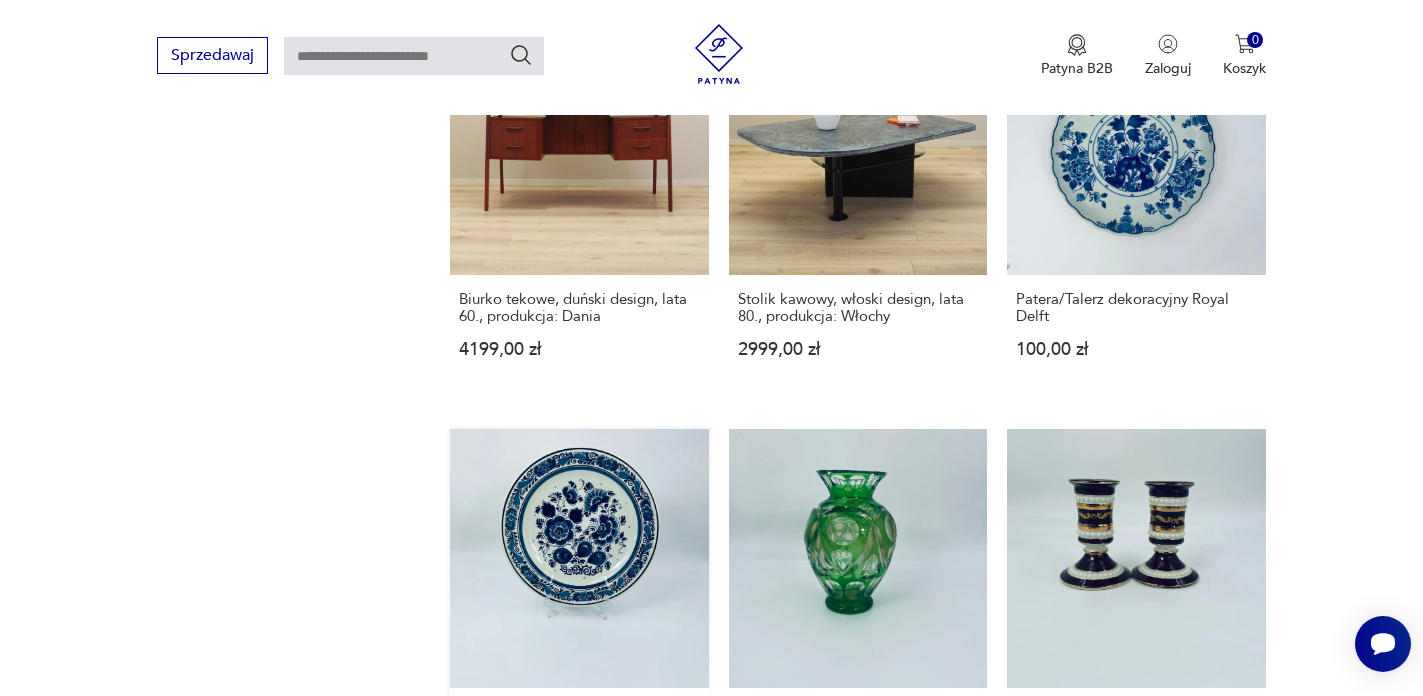 click on "Talerz dekoracyjny Royal Delft Blue [PRICE]" at bounding box center (579, 611) 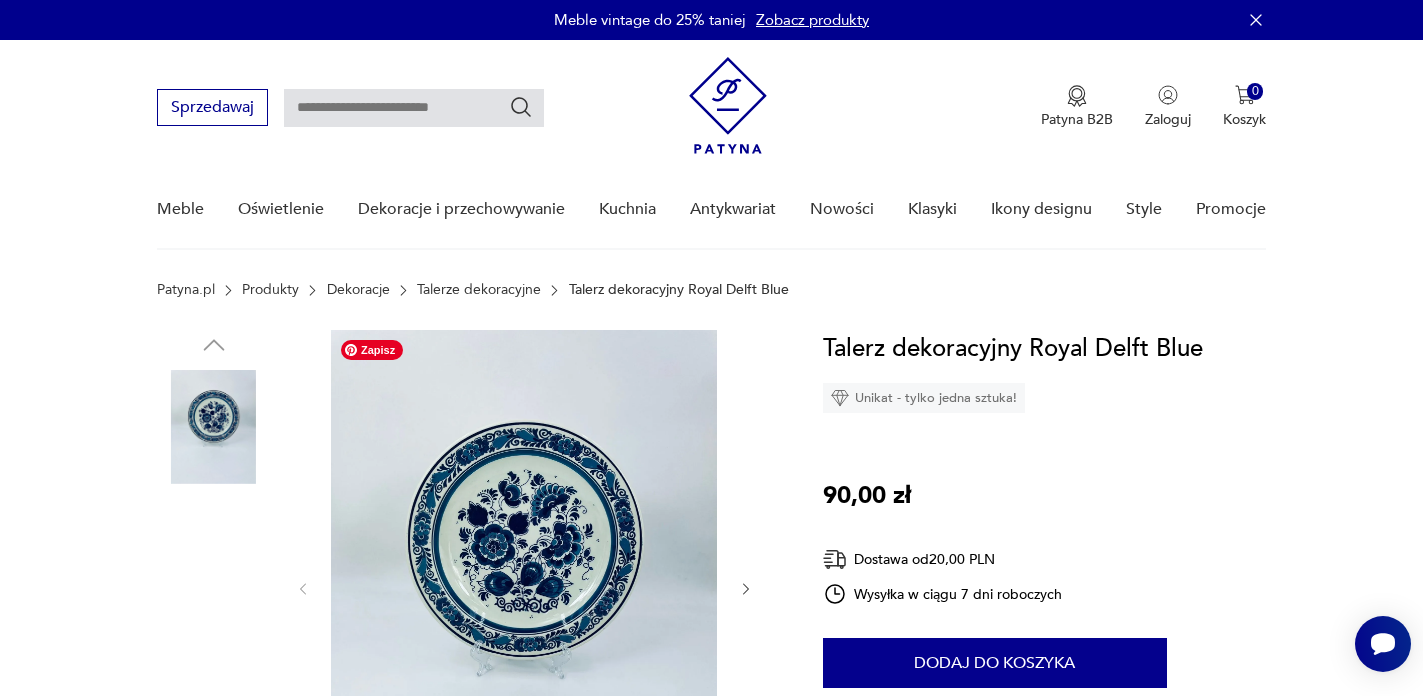 scroll, scrollTop: 109, scrollLeft: 0, axis: vertical 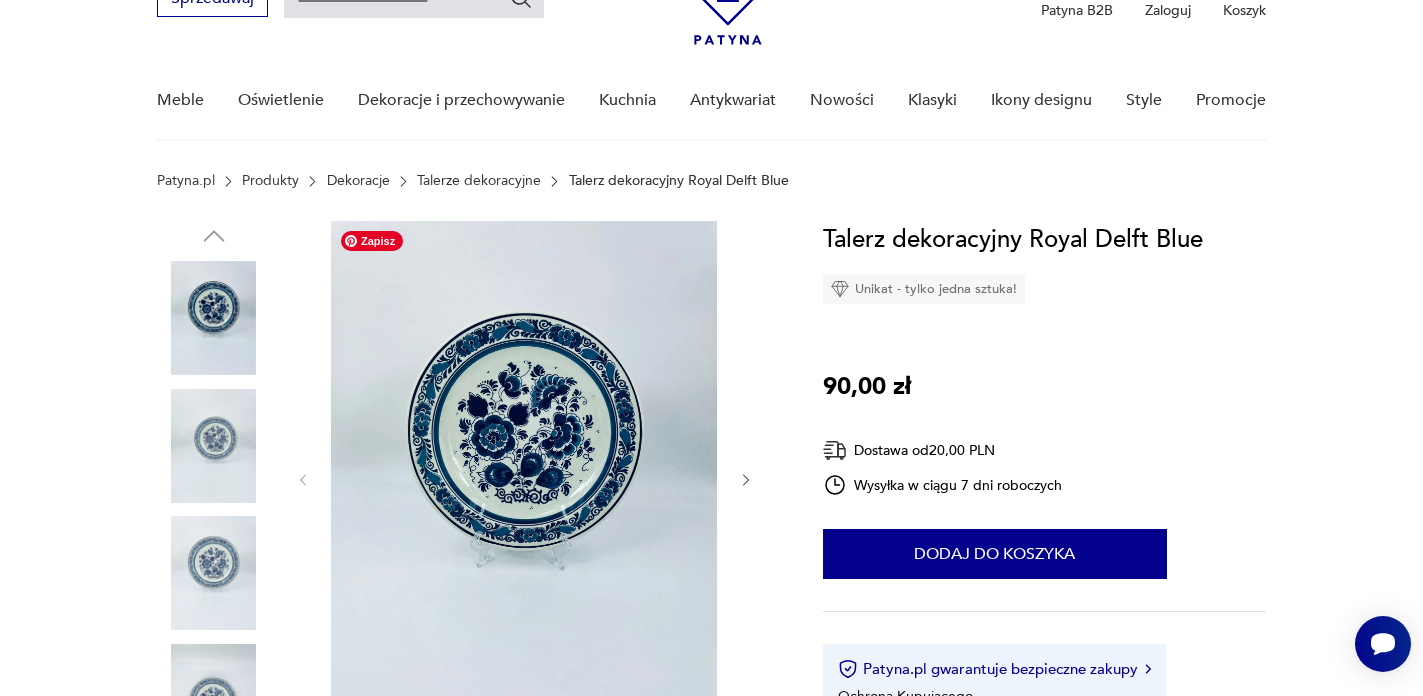 click at bounding box center (524, 478) 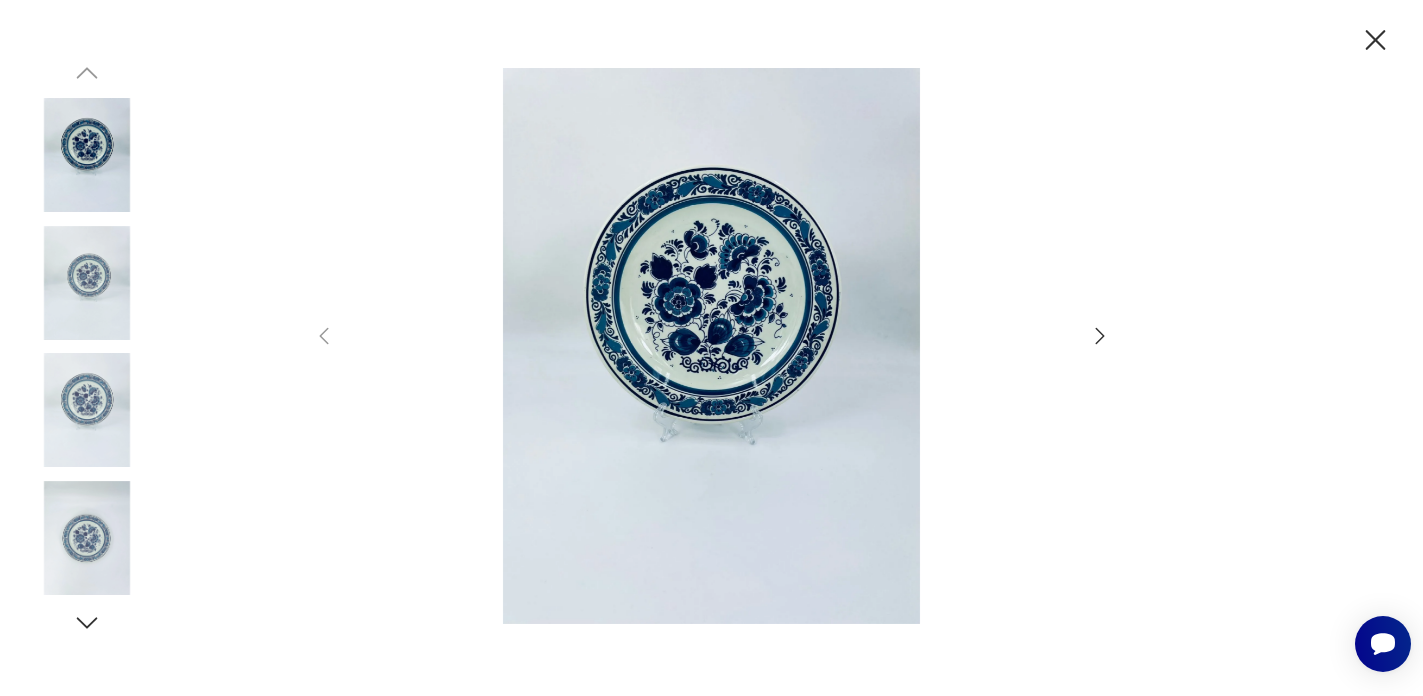 click 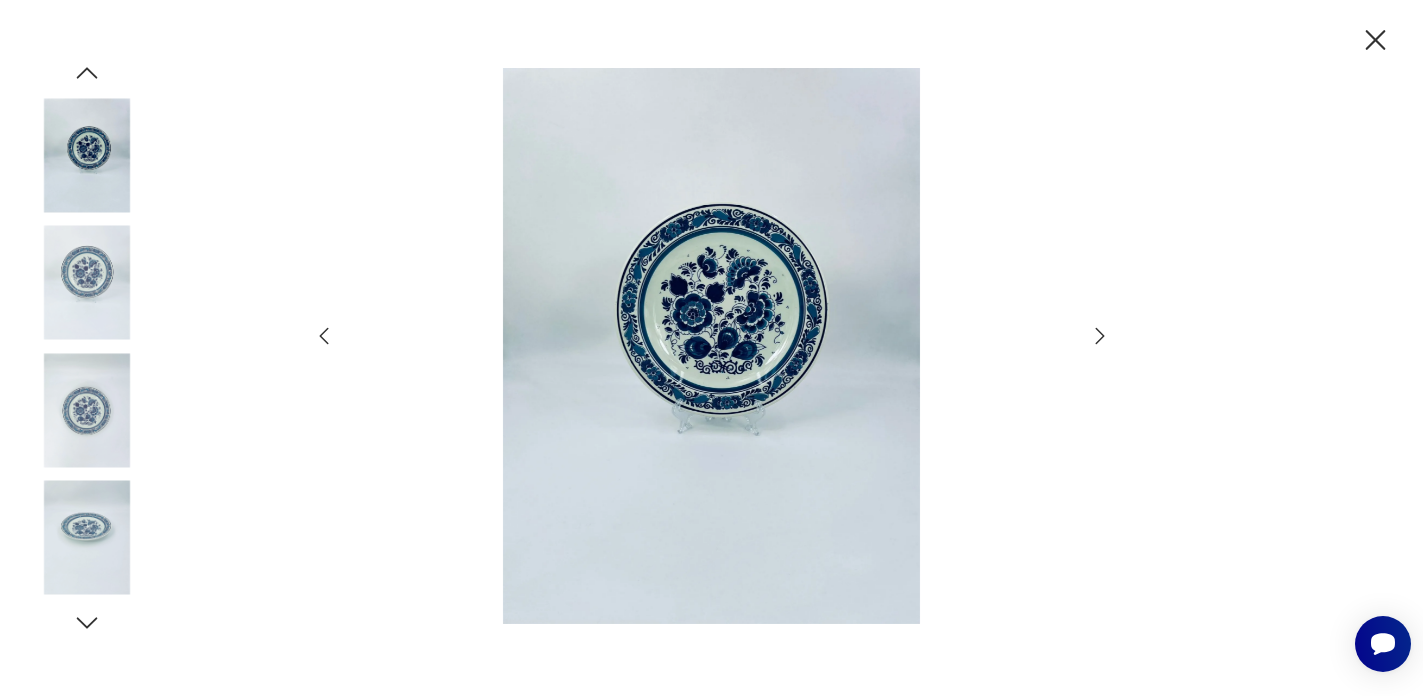click 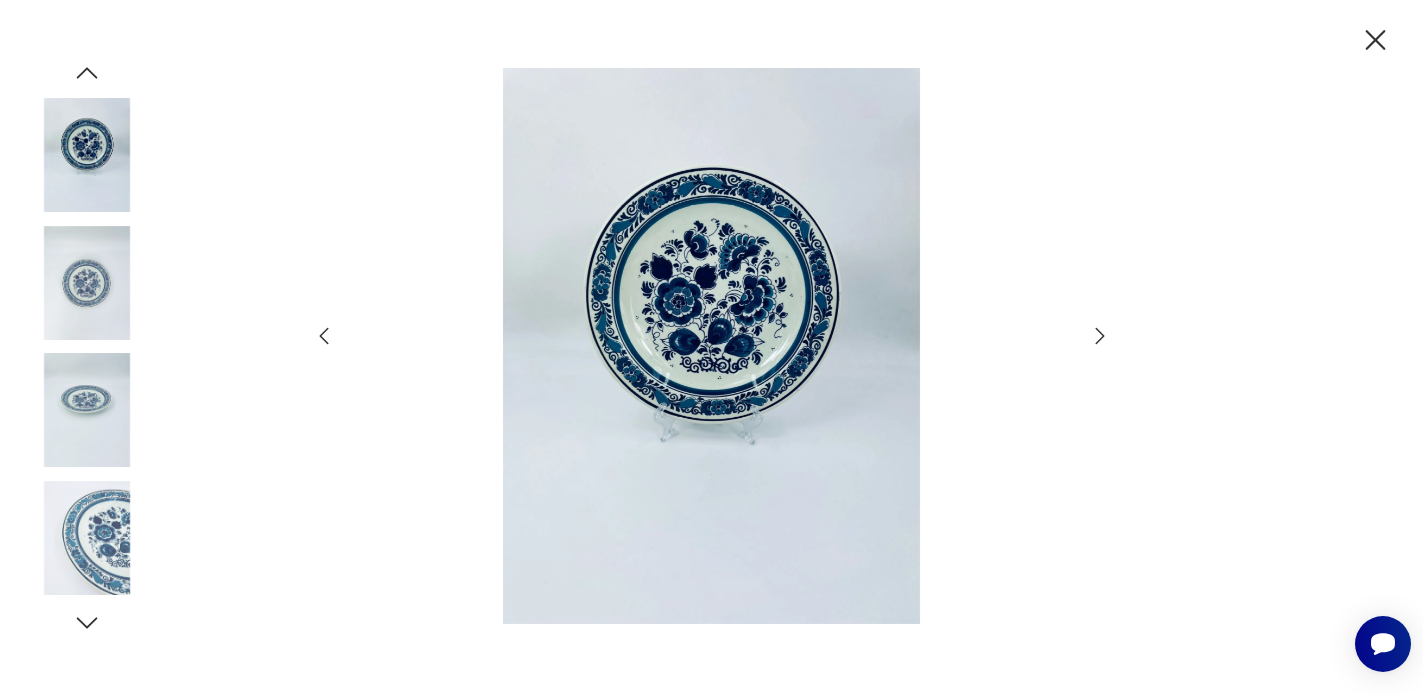 click 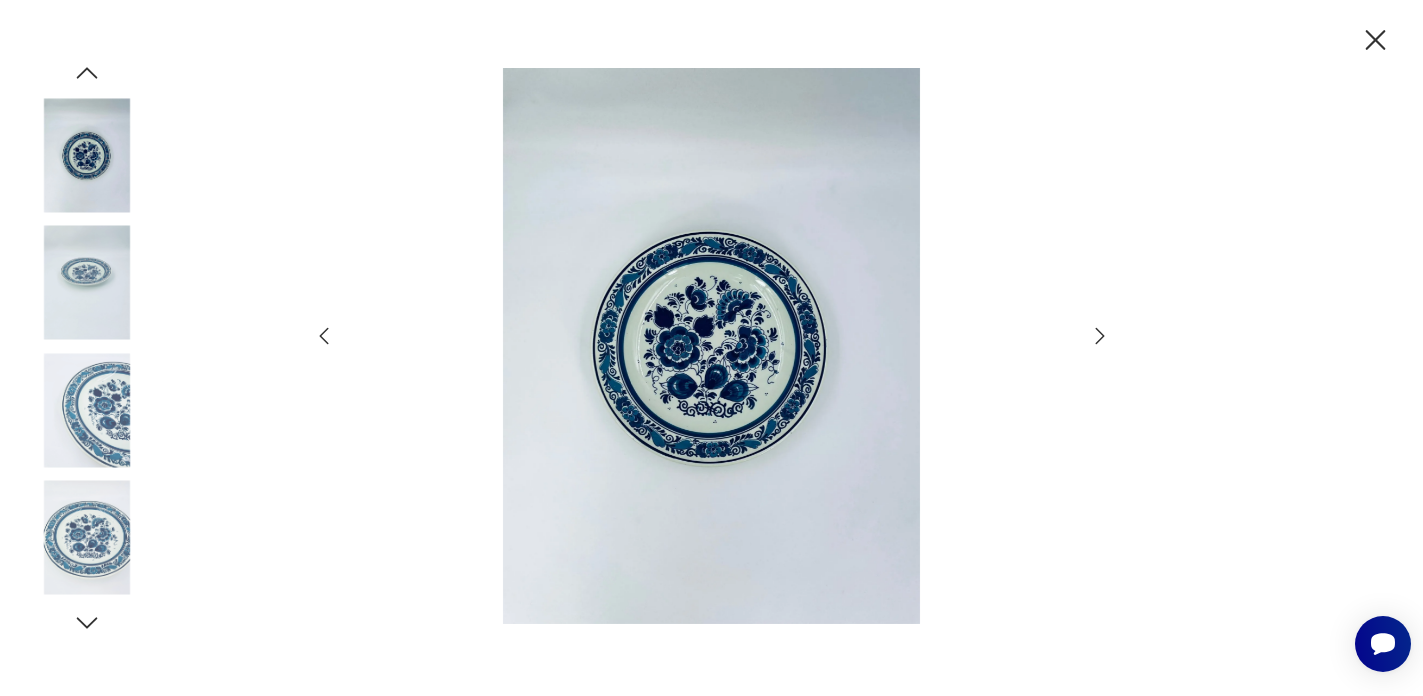 click 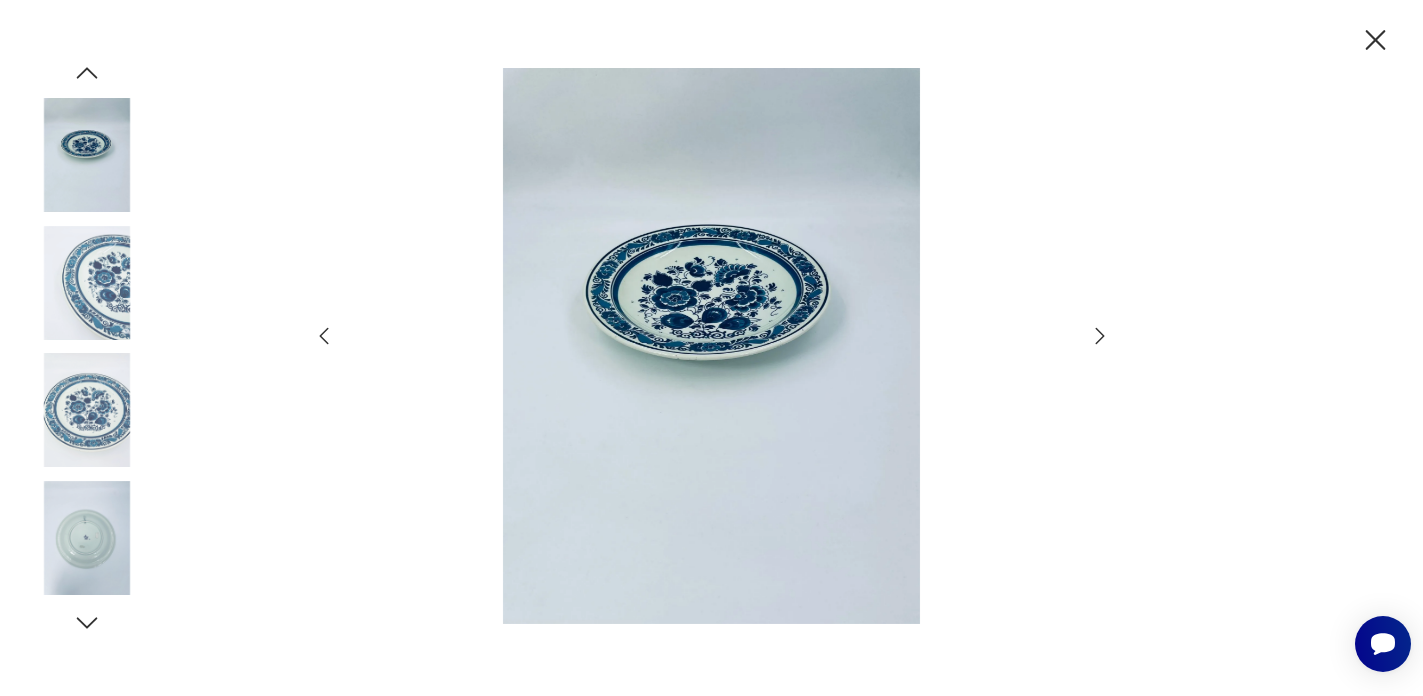 click 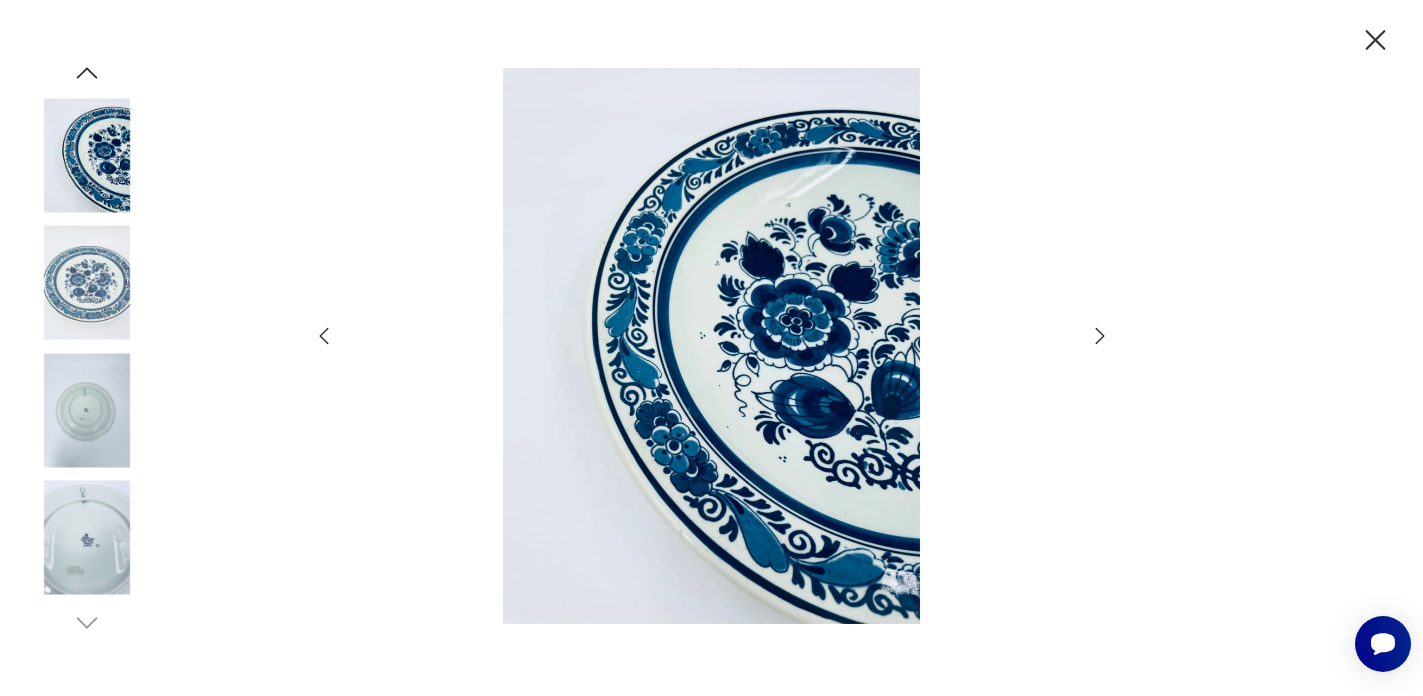 click 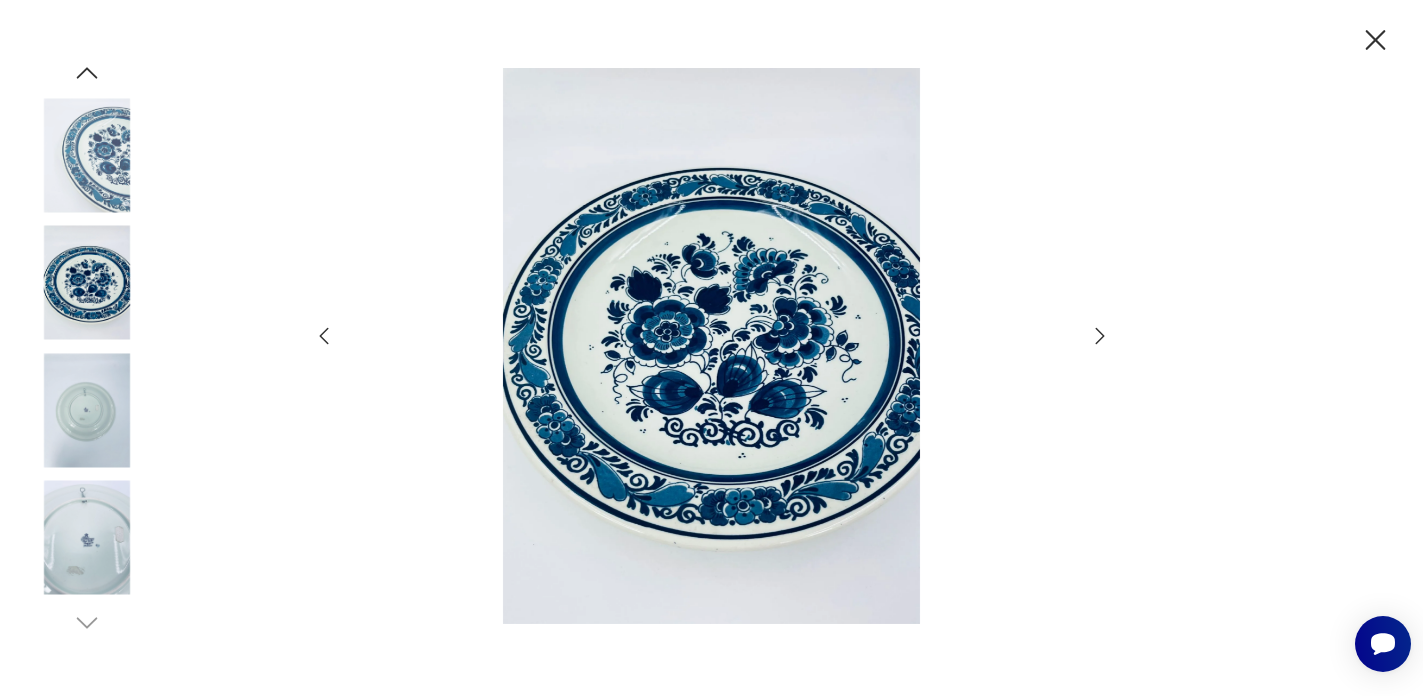 click 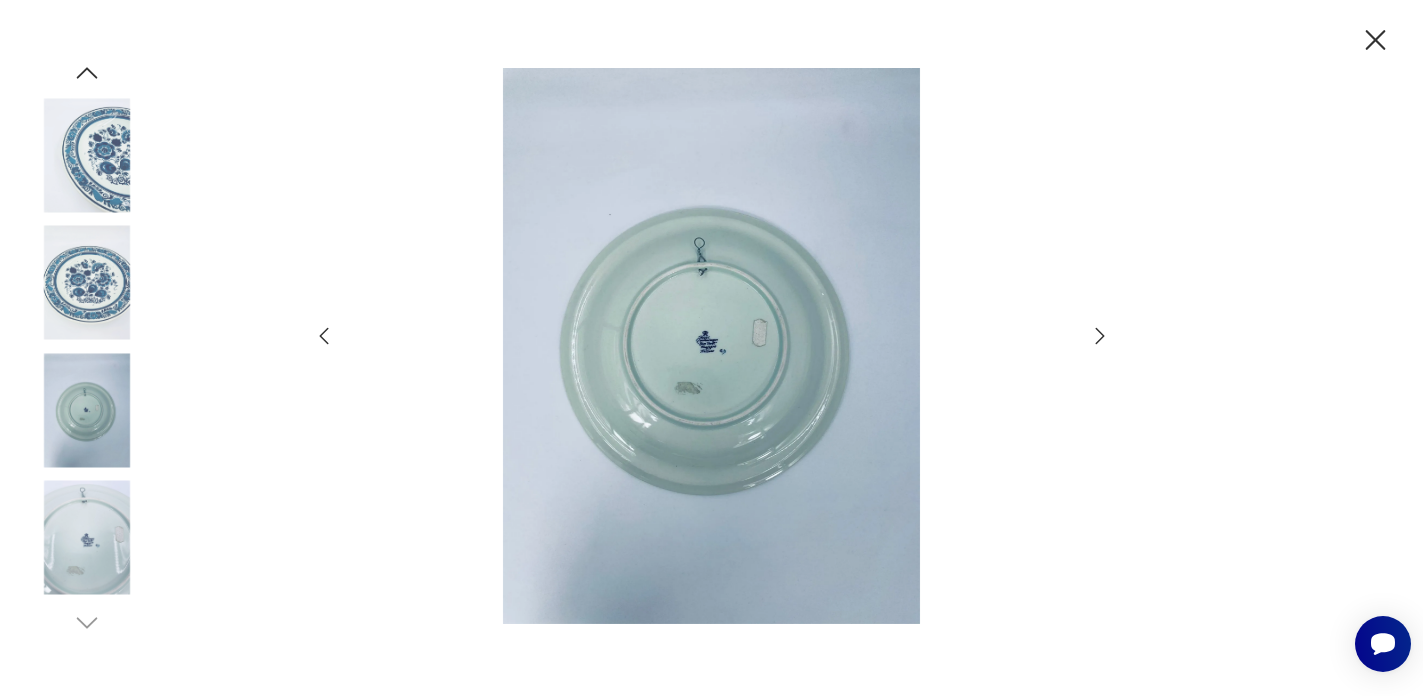 click 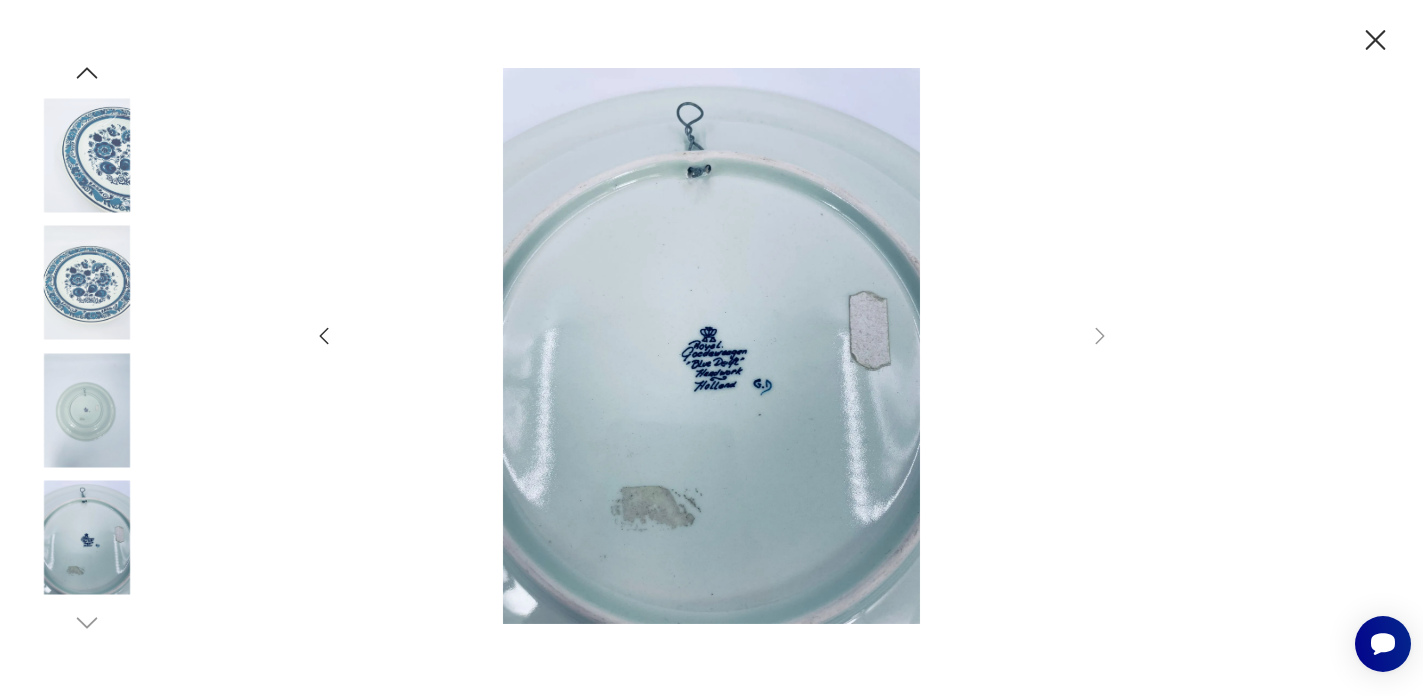 click 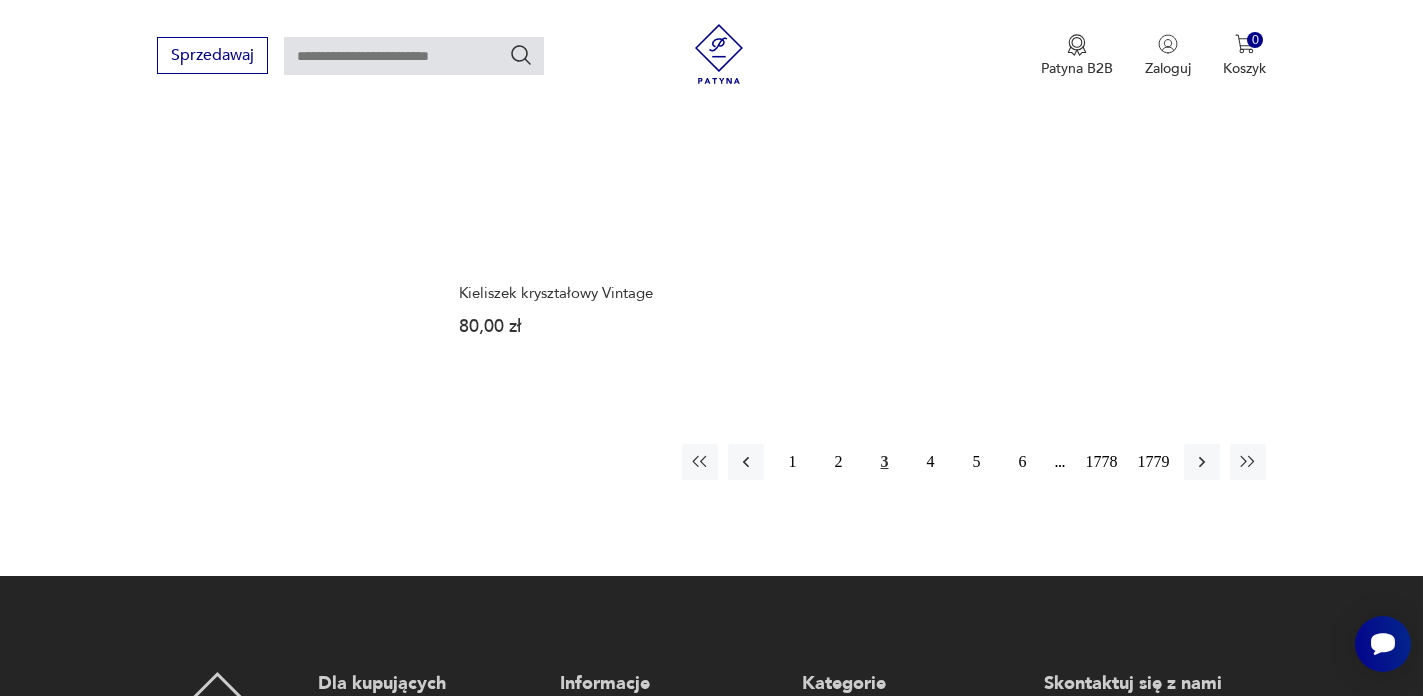 scroll, scrollTop: 2705, scrollLeft: 0, axis: vertical 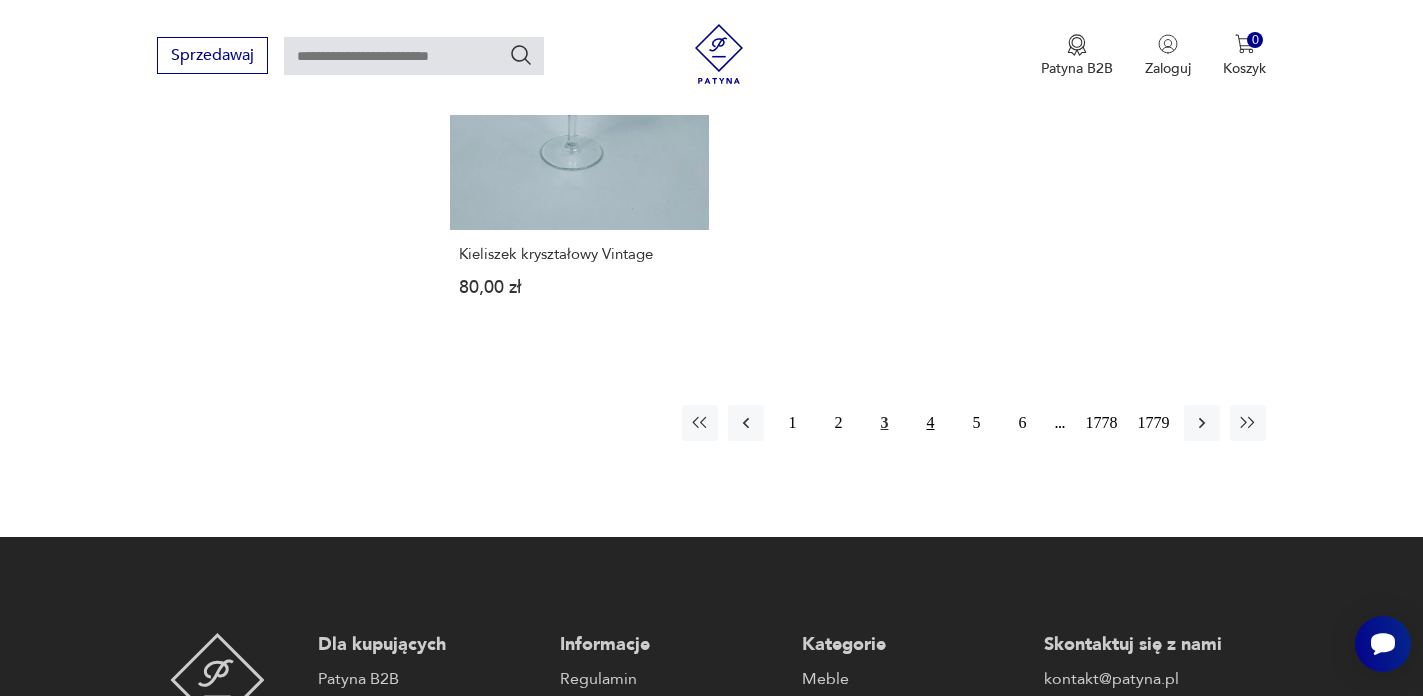 click on "4" at bounding box center (930, 423) 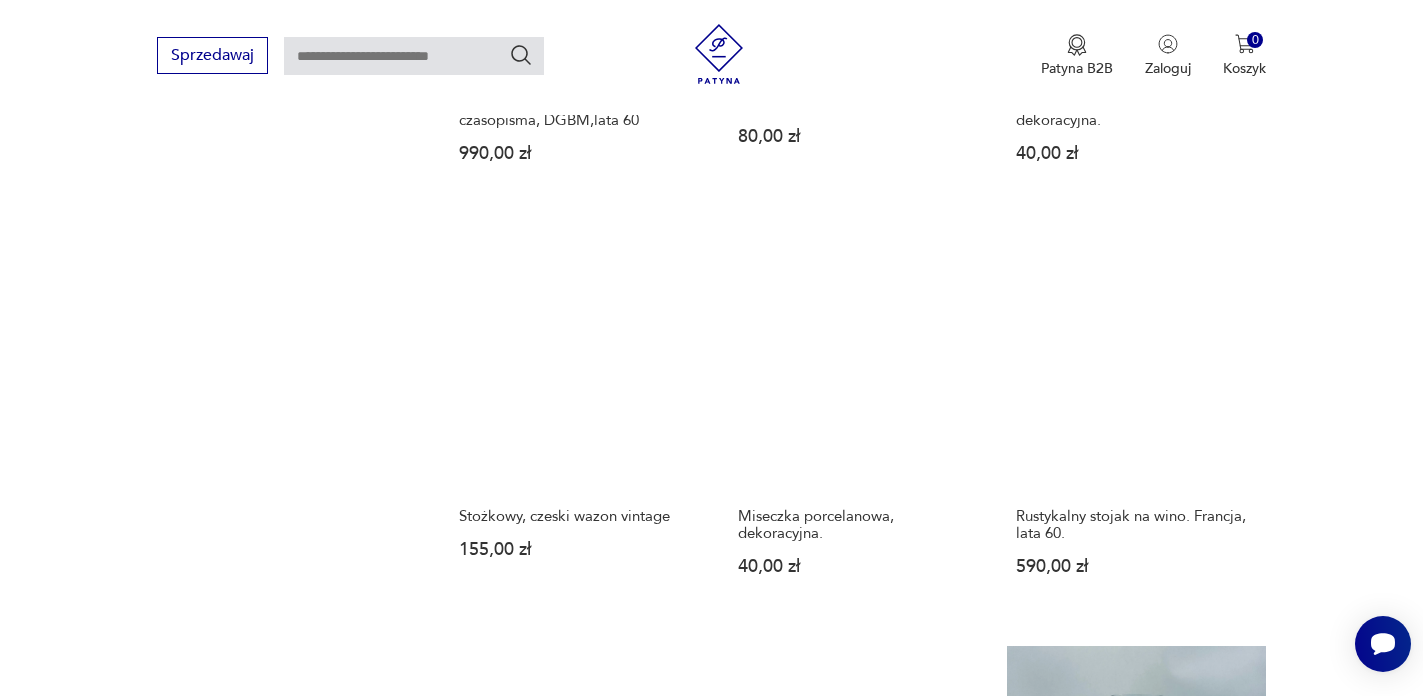 scroll, scrollTop: 1672, scrollLeft: 0, axis: vertical 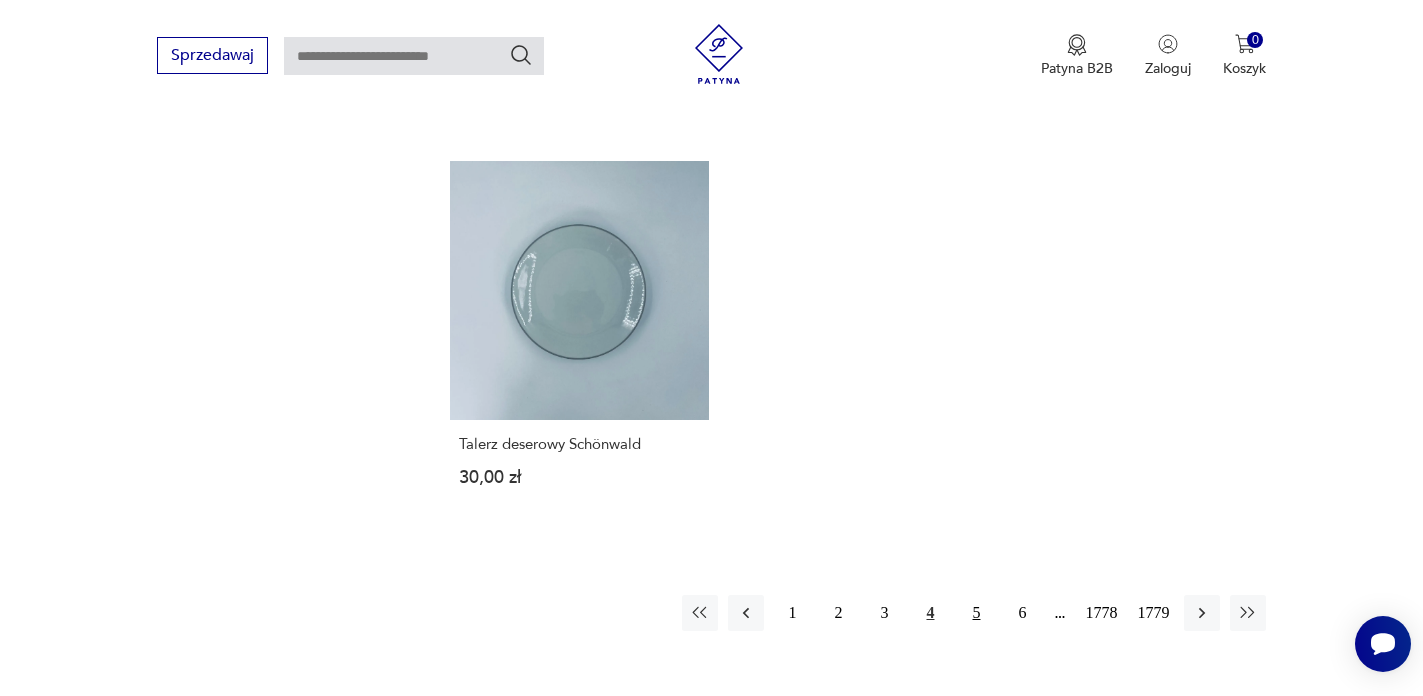 click on "5" at bounding box center [976, 613] 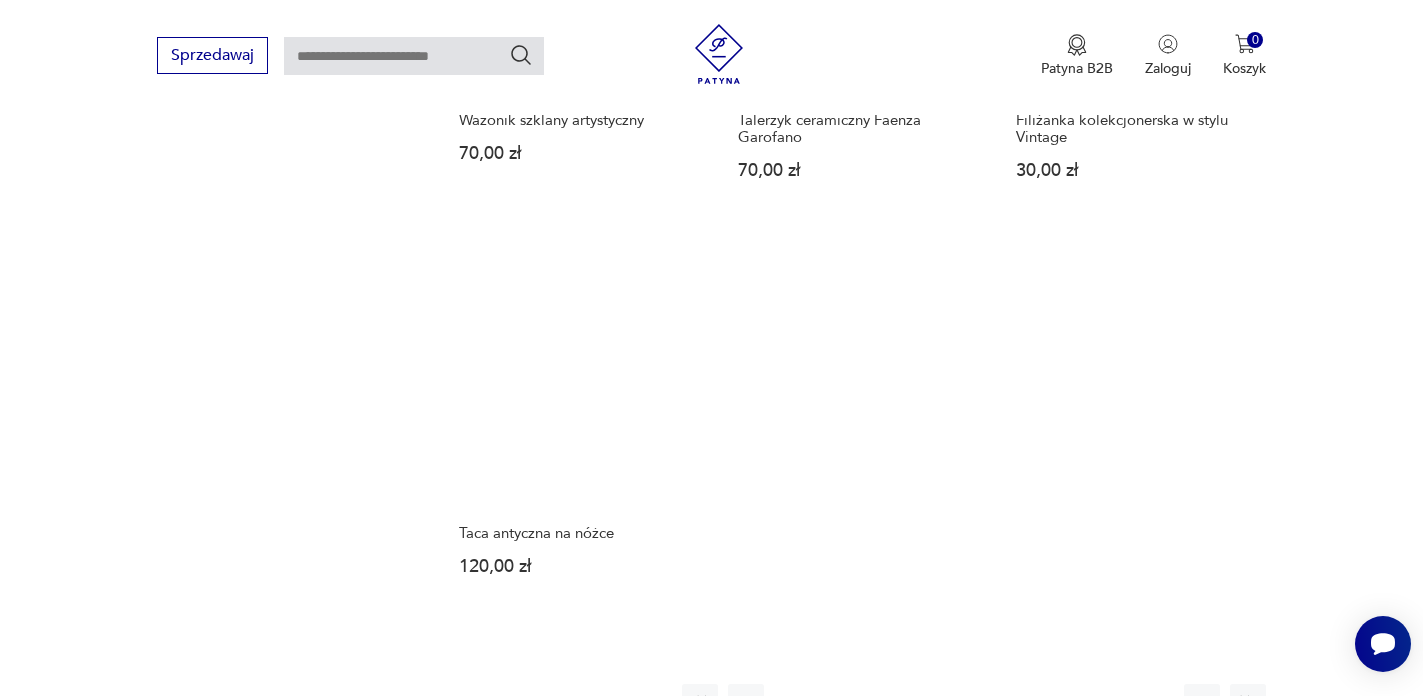 scroll, scrollTop: 2485, scrollLeft: 0, axis: vertical 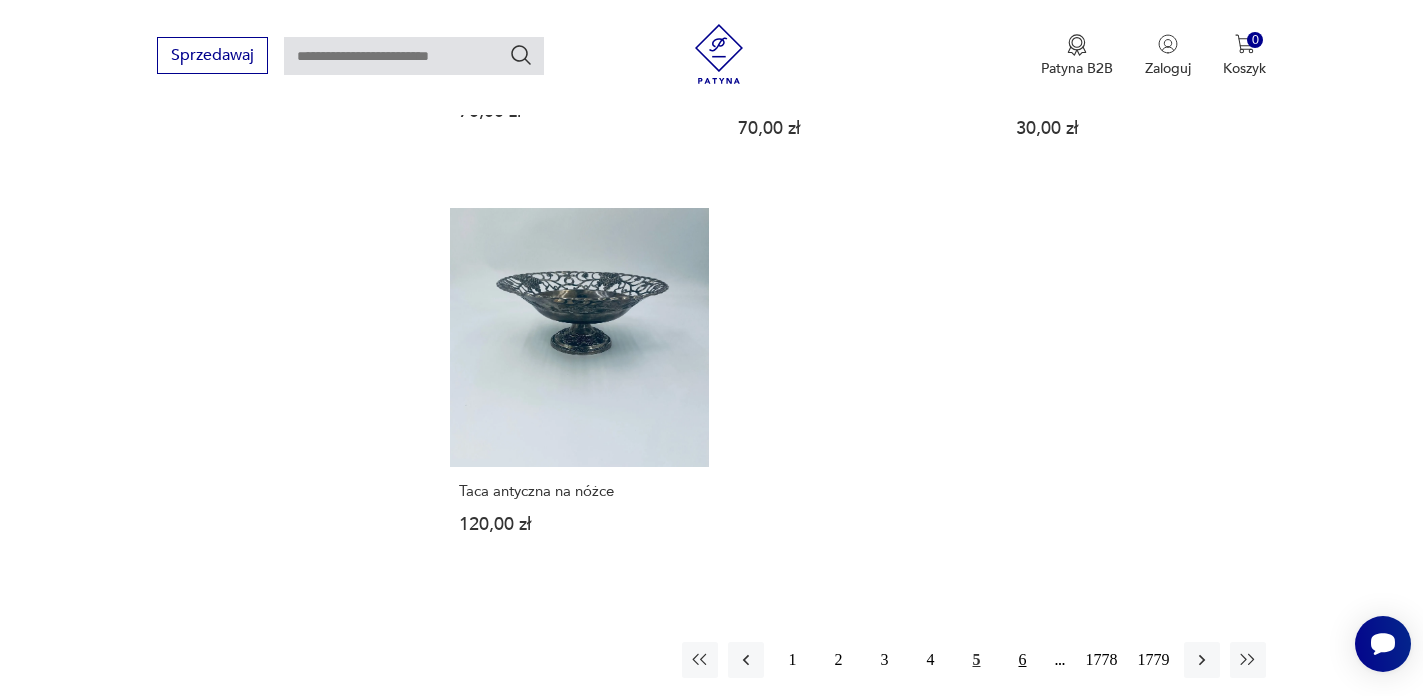 click on "6" at bounding box center (1022, 660) 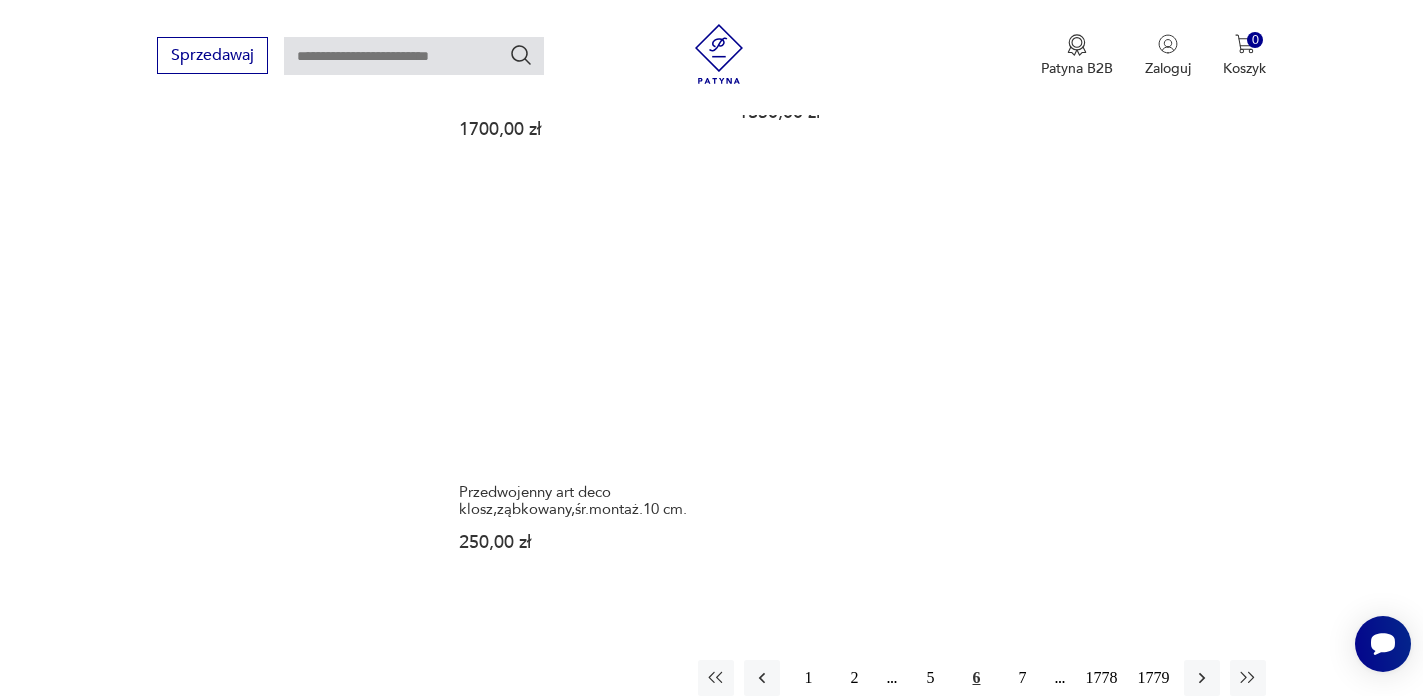 scroll, scrollTop: 2648, scrollLeft: 0, axis: vertical 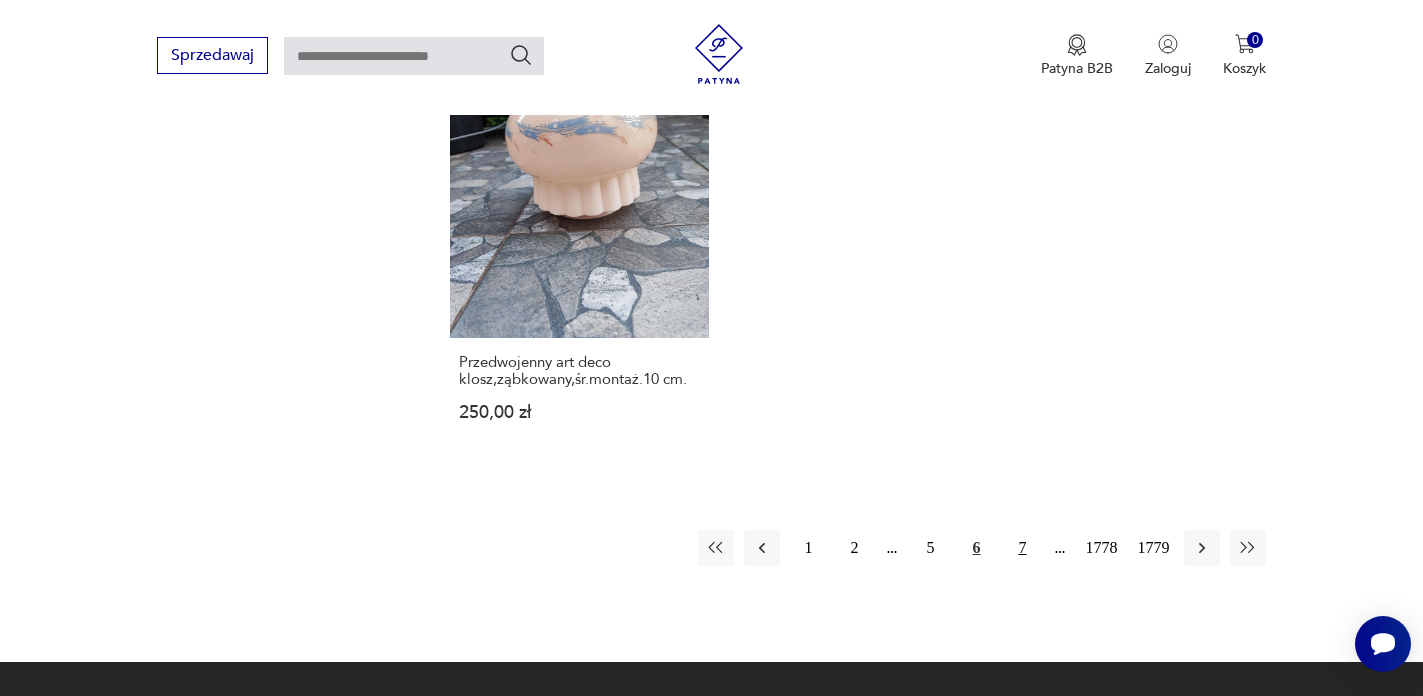 click on "7" at bounding box center [1022, 548] 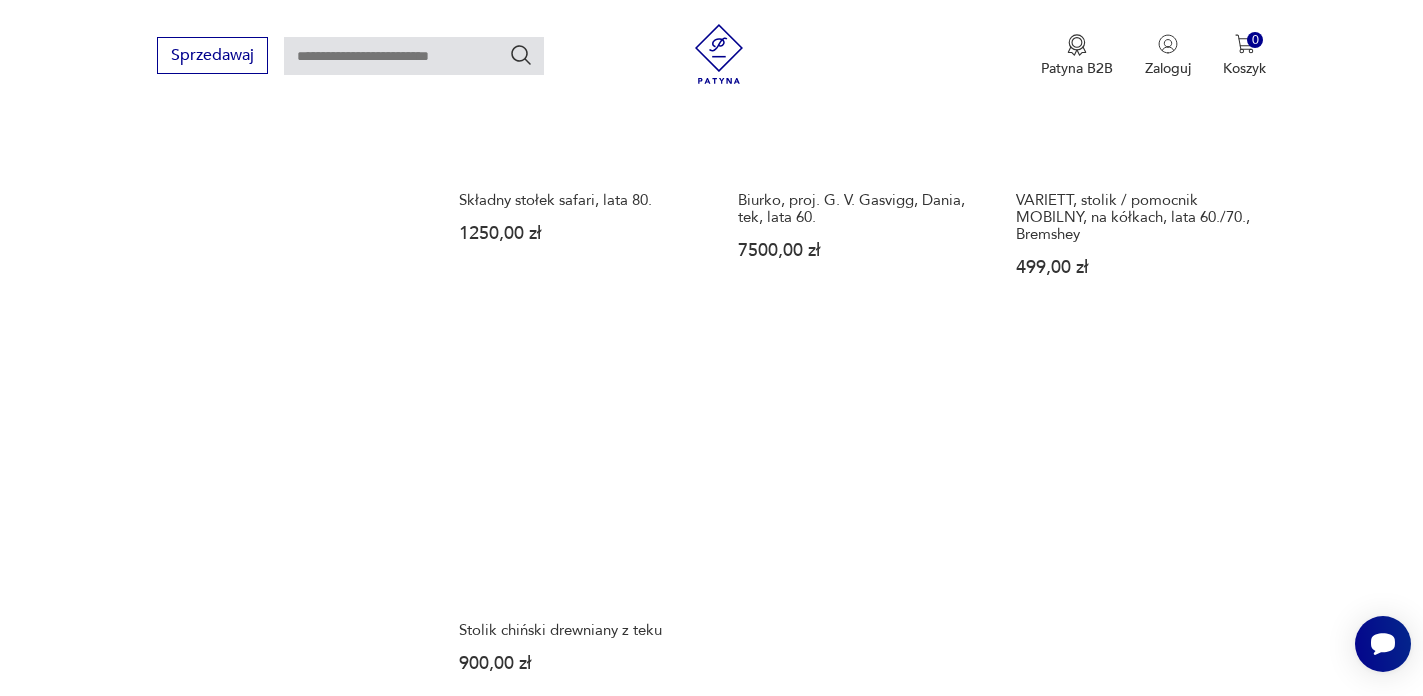 scroll, scrollTop: 2693, scrollLeft: 0, axis: vertical 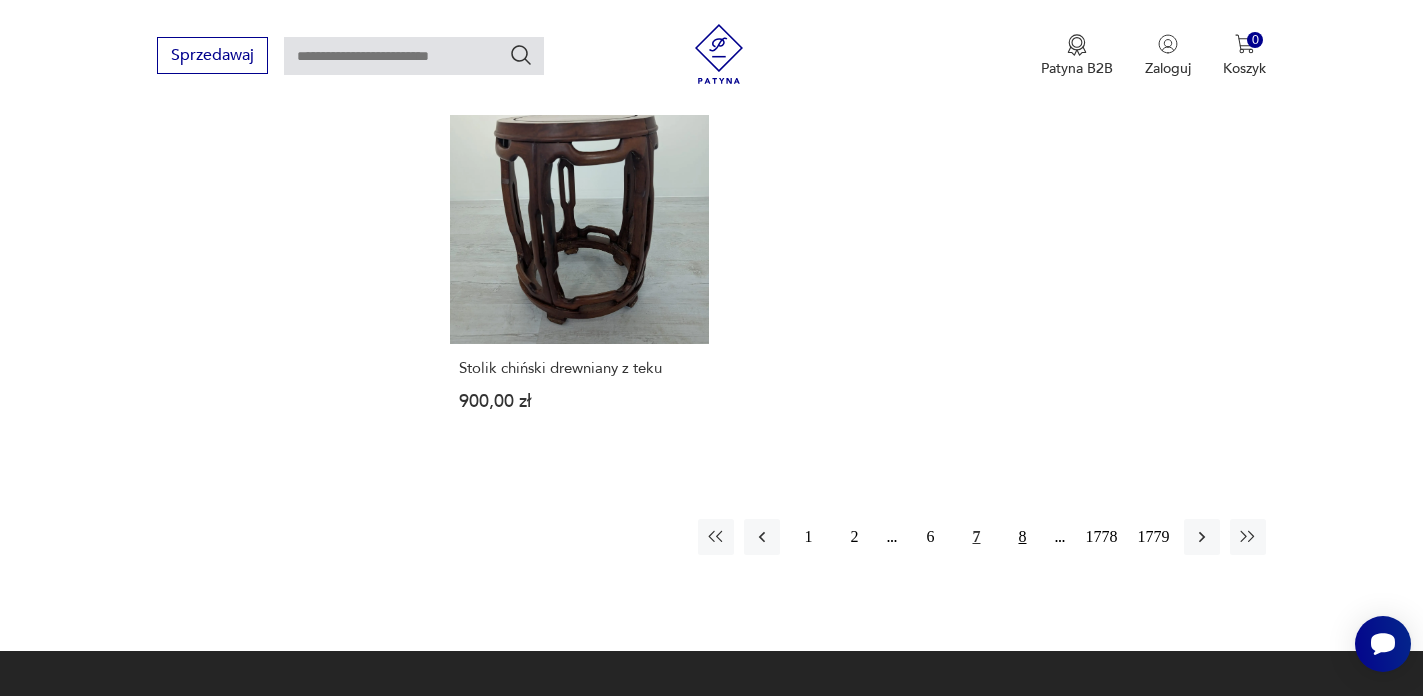 click on "8" at bounding box center [1022, 537] 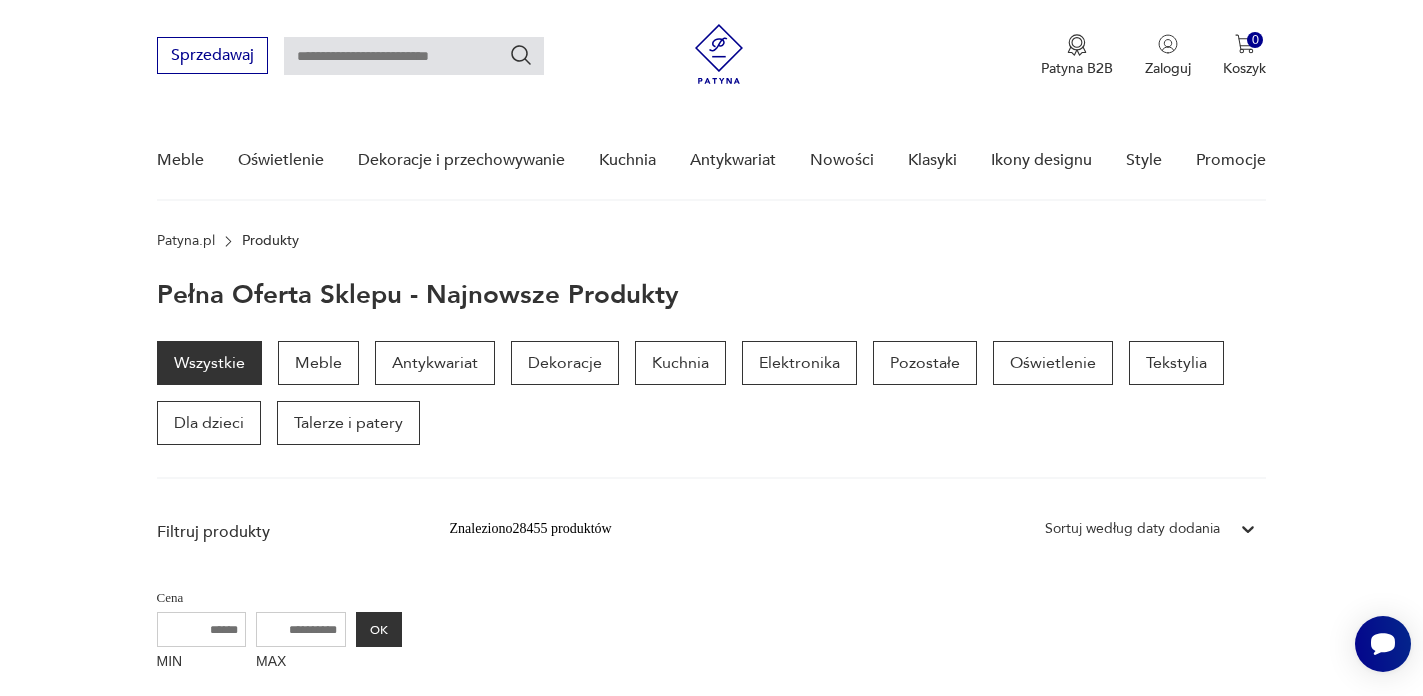 scroll, scrollTop: 0, scrollLeft: 0, axis: both 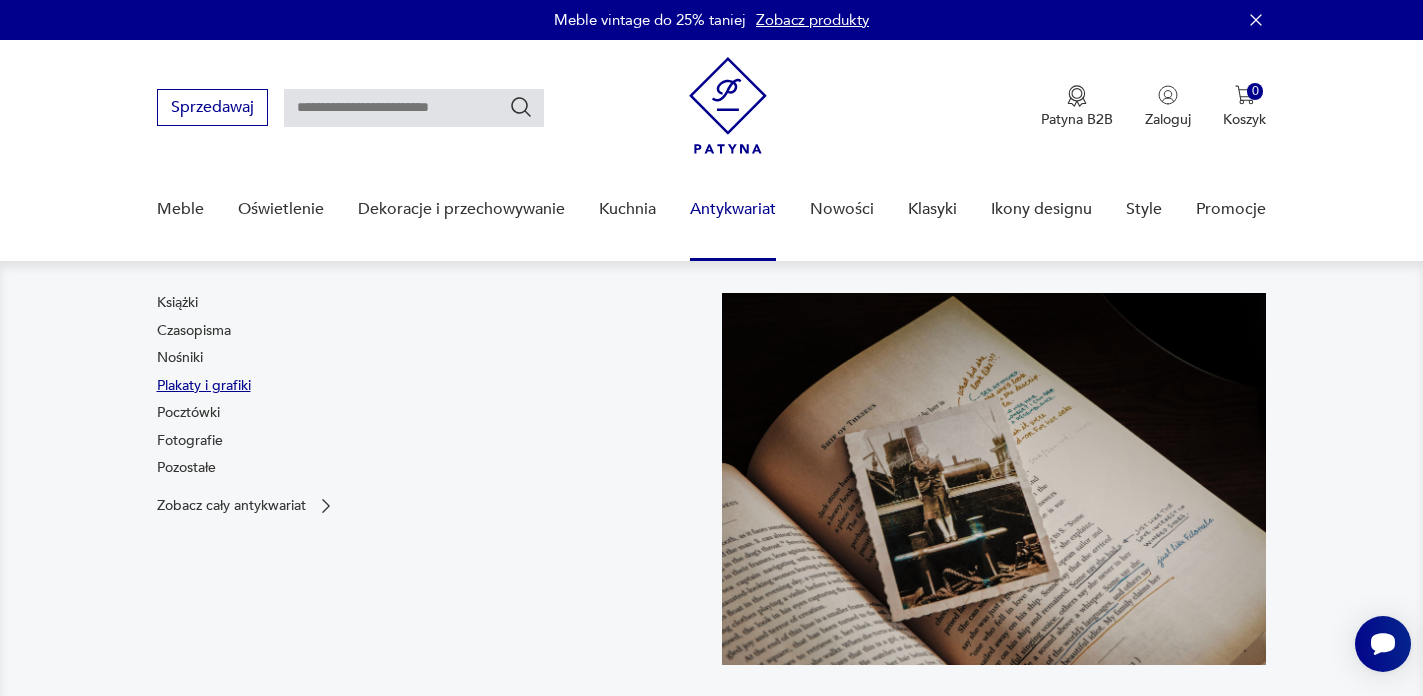click on "Plakaty i grafiki" at bounding box center (204, 386) 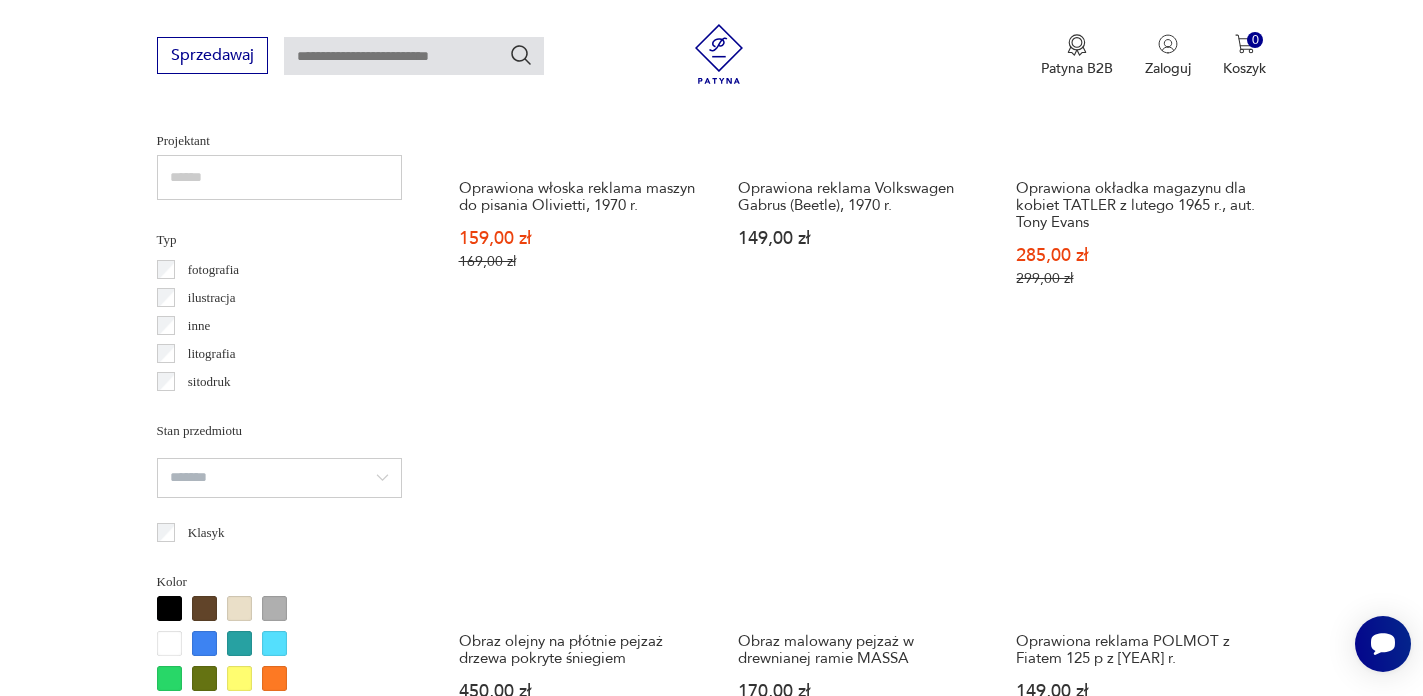 scroll, scrollTop: 1696, scrollLeft: 0, axis: vertical 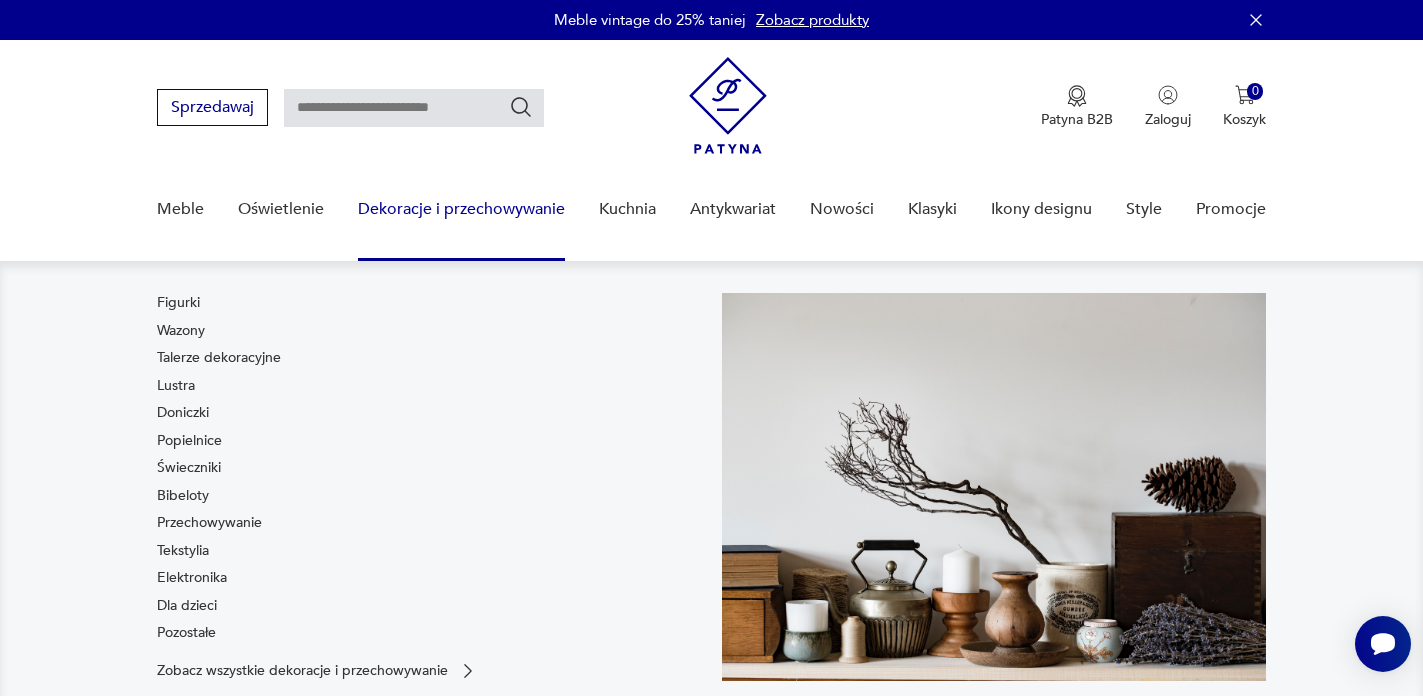 click on "Talerze dekoracyjne" at bounding box center (219, 358) 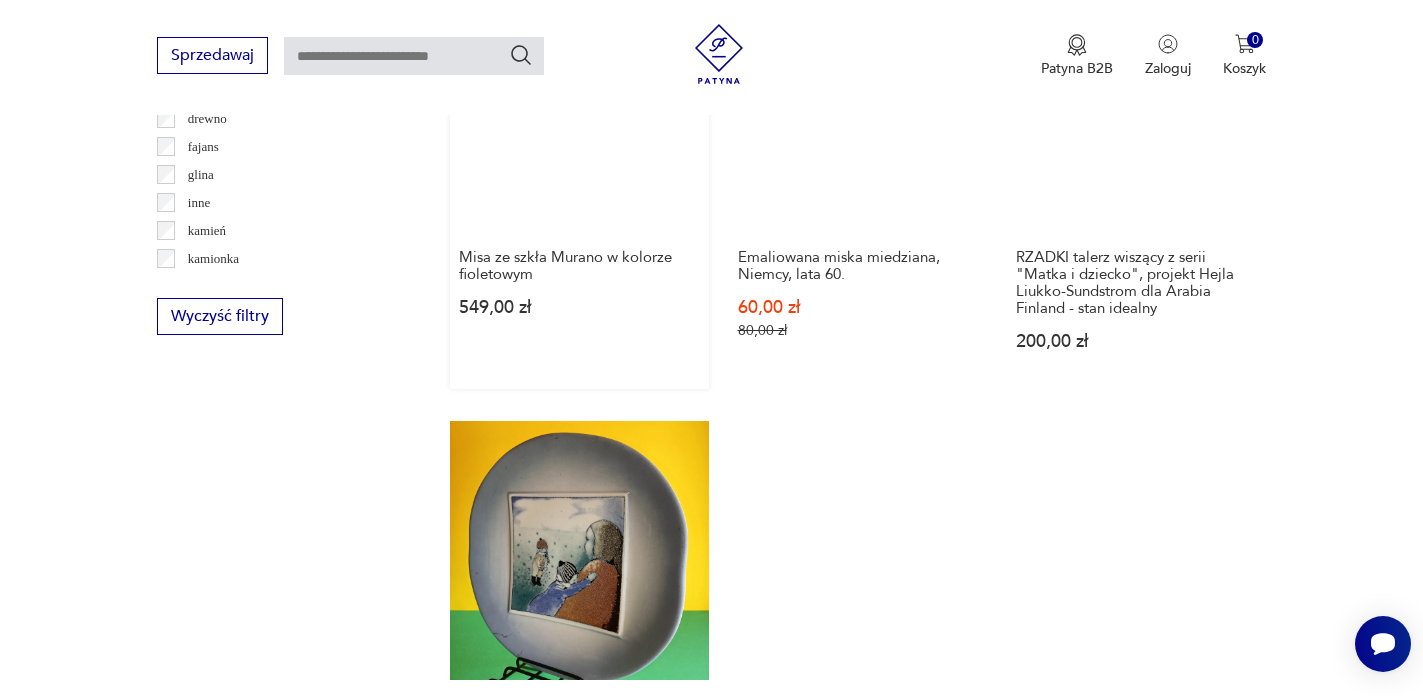 scroll, scrollTop: 2899, scrollLeft: 0, axis: vertical 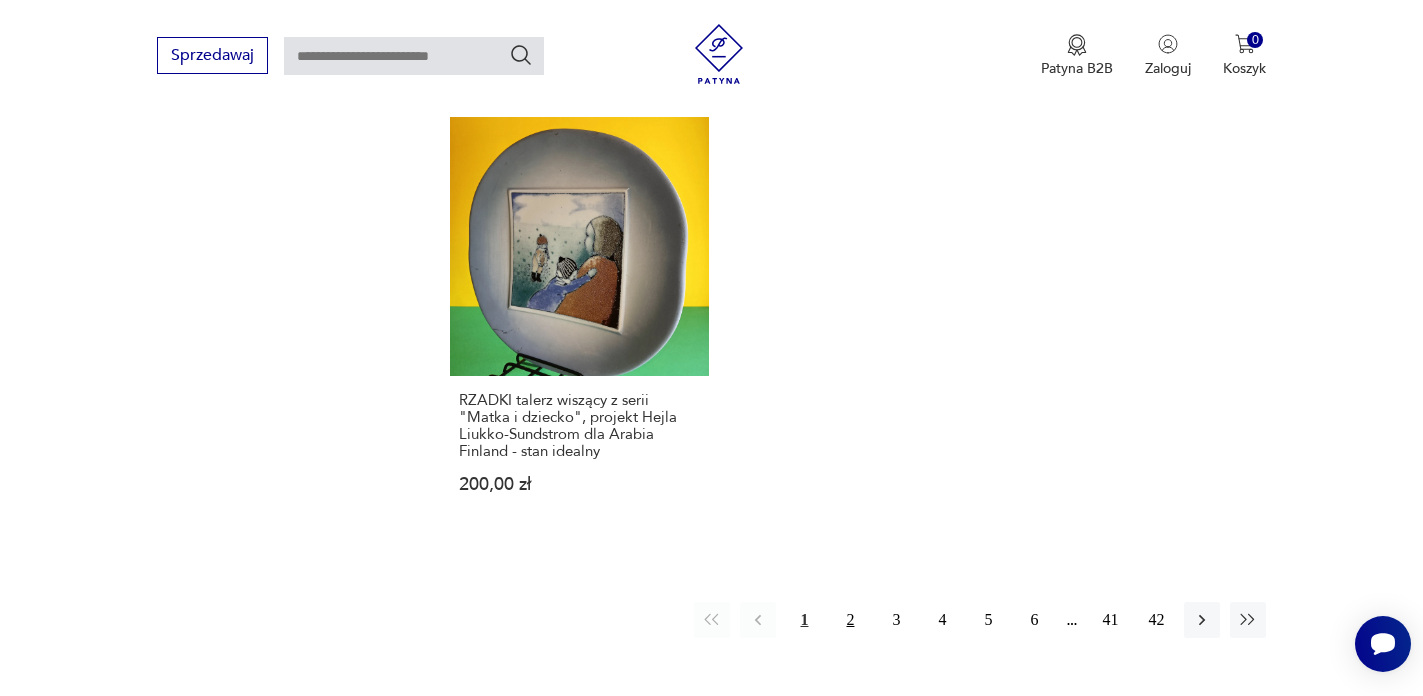 click on "2" at bounding box center [850, 620] 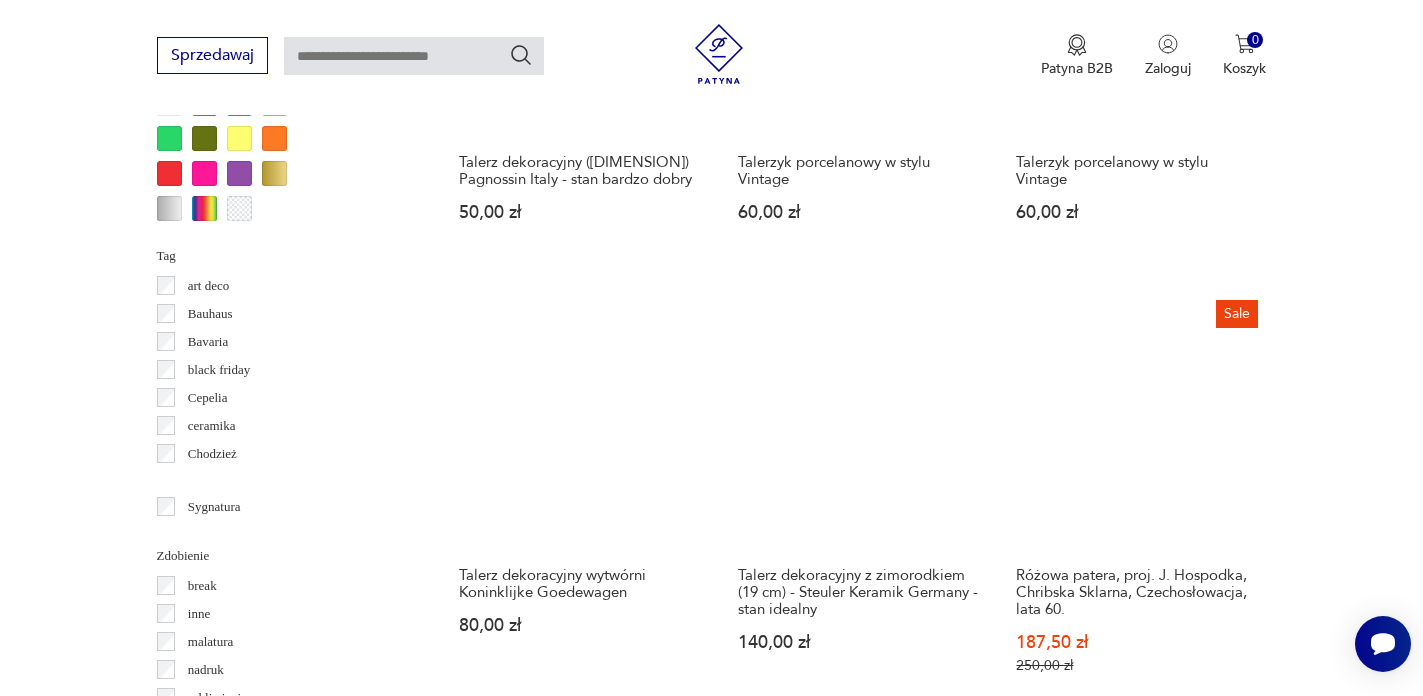 scroll, scrollTop: 1879, scrollLeft: 0, axis: vertical 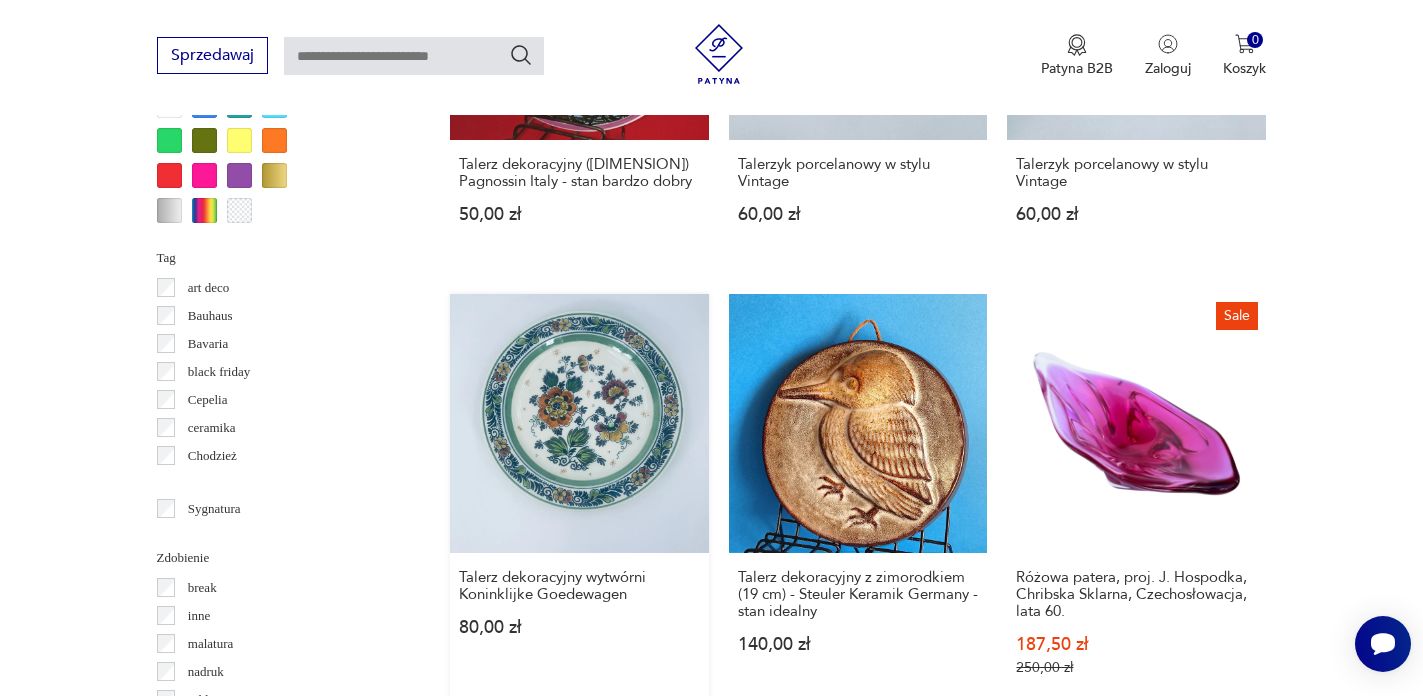 click on "Talerz dekoracyjny wytwórni Koninklijke Goedewagen [PRICE]" at bounding box center (579, 504) 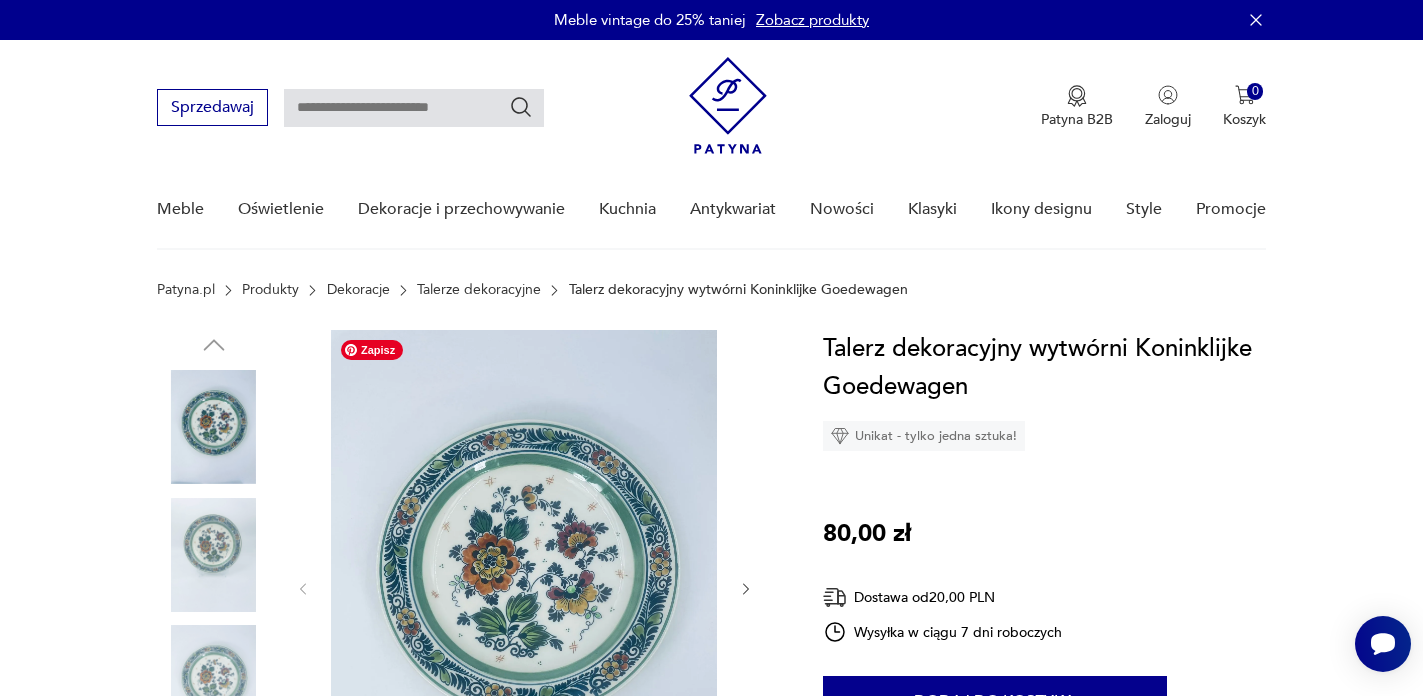 scroll, scrollTop: 64, scrollLeft: 0, axis: vertical 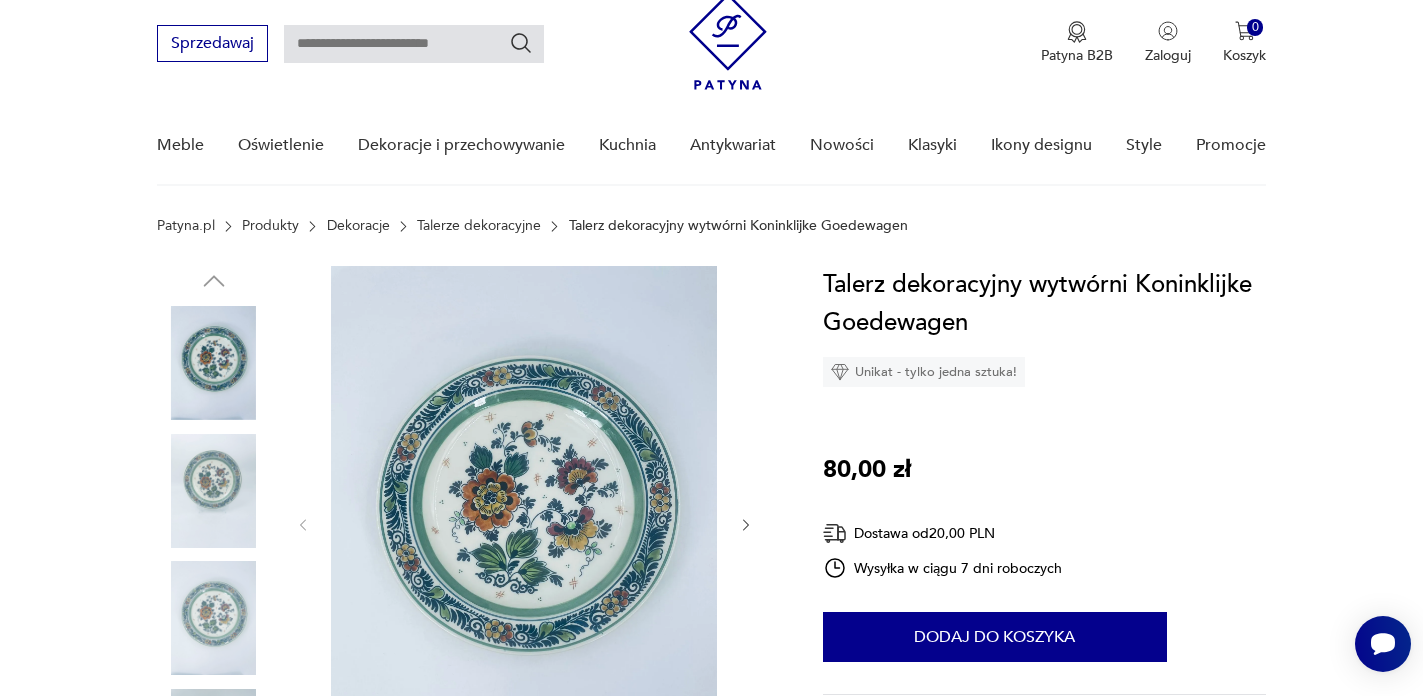 click 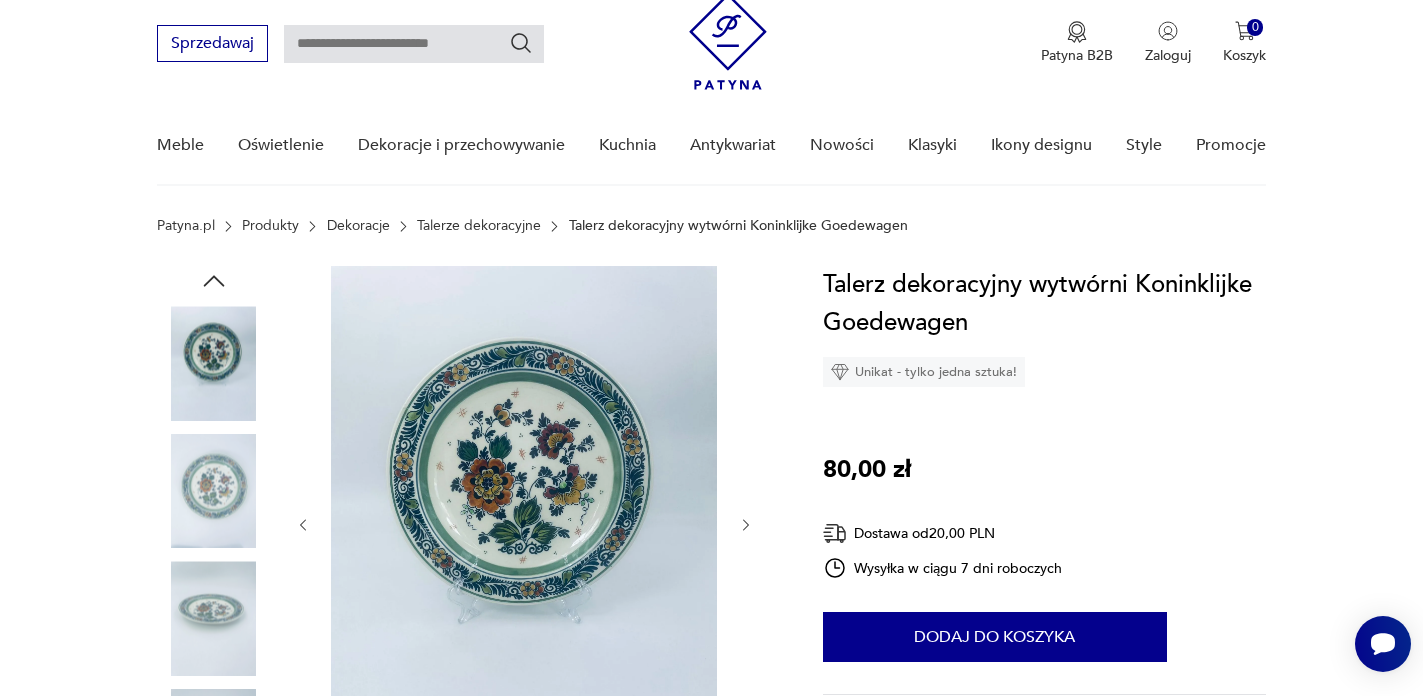 click 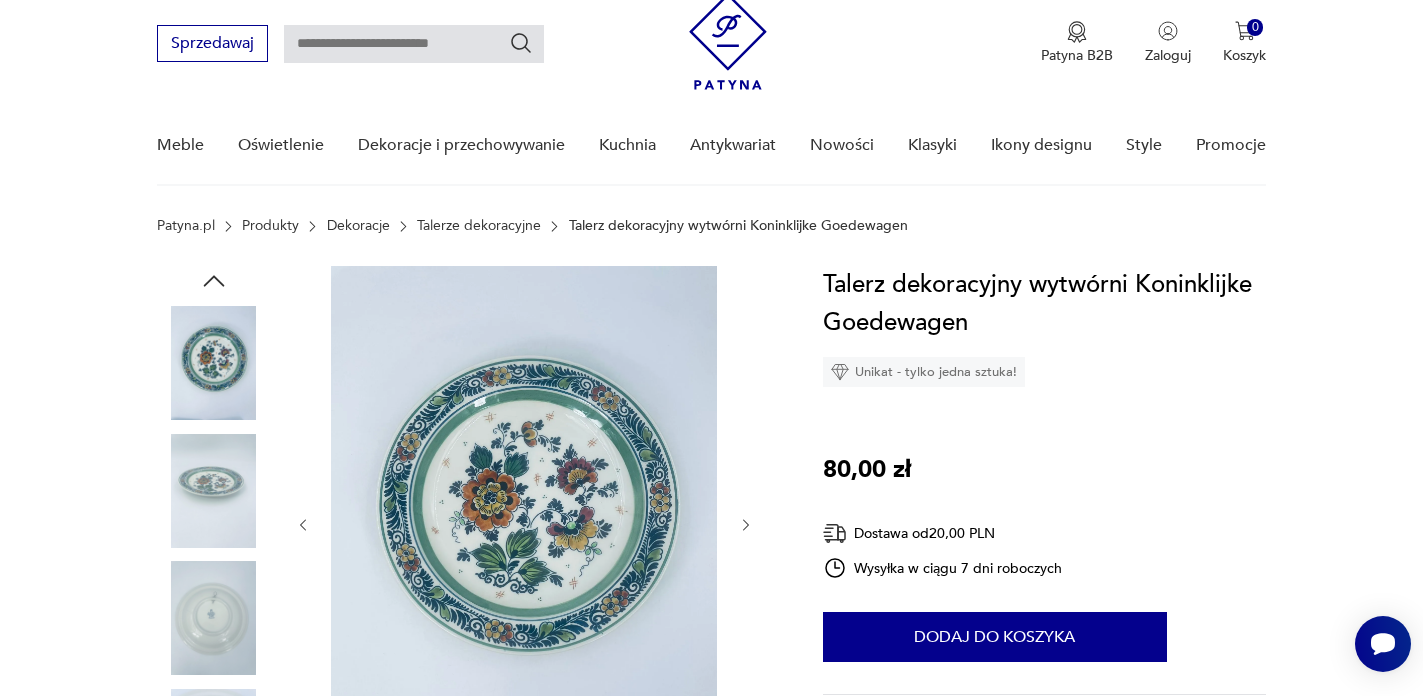 click 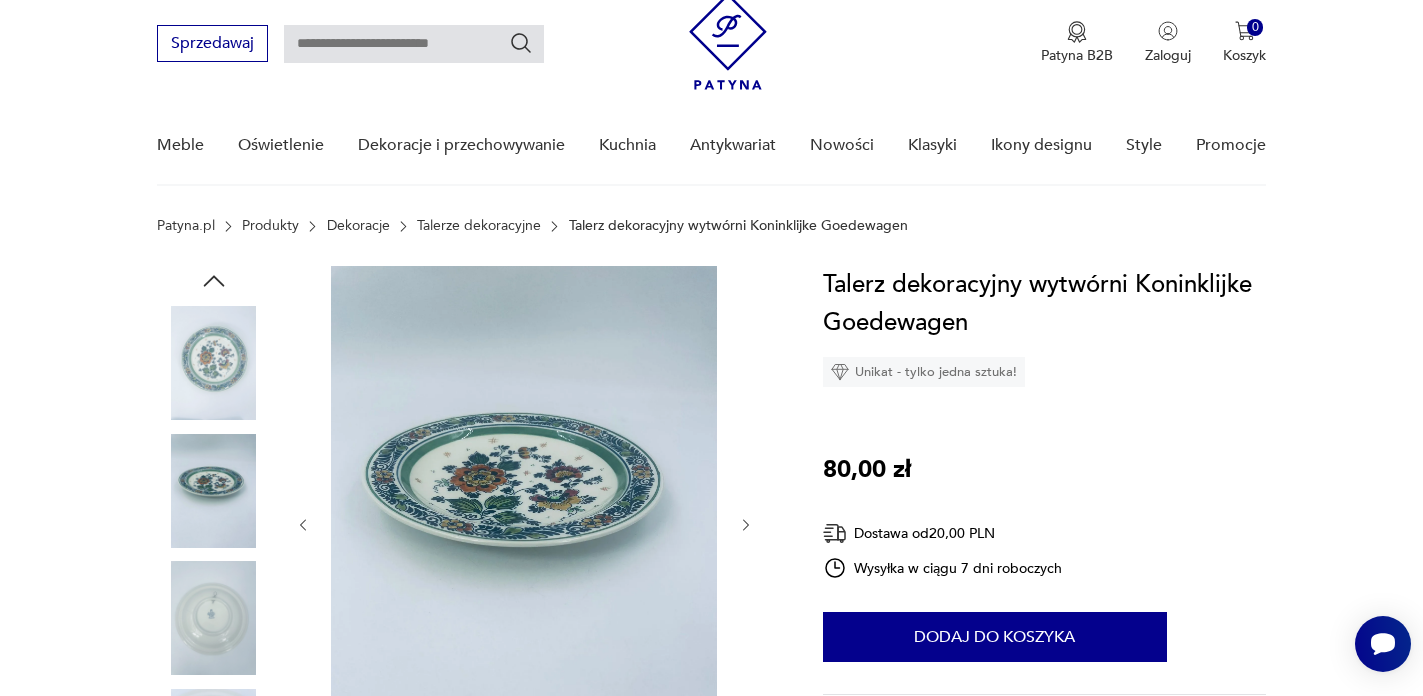 click 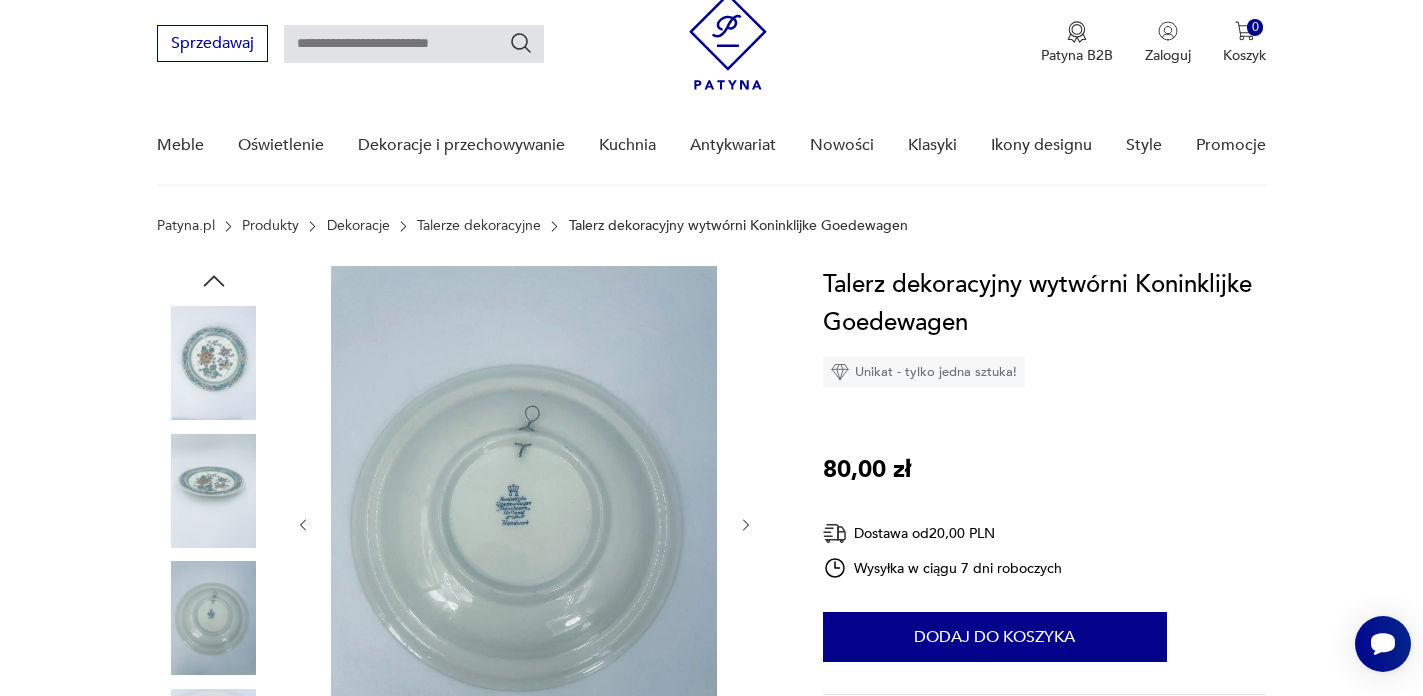 click 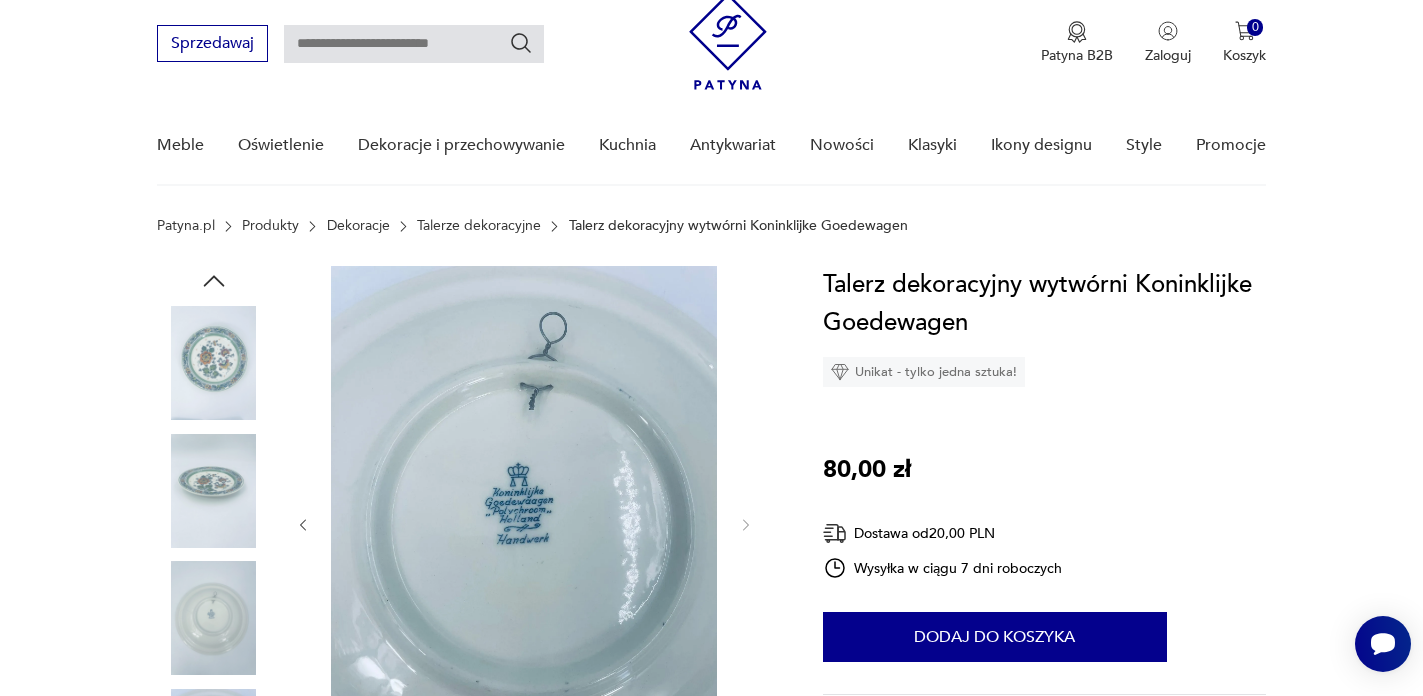 click 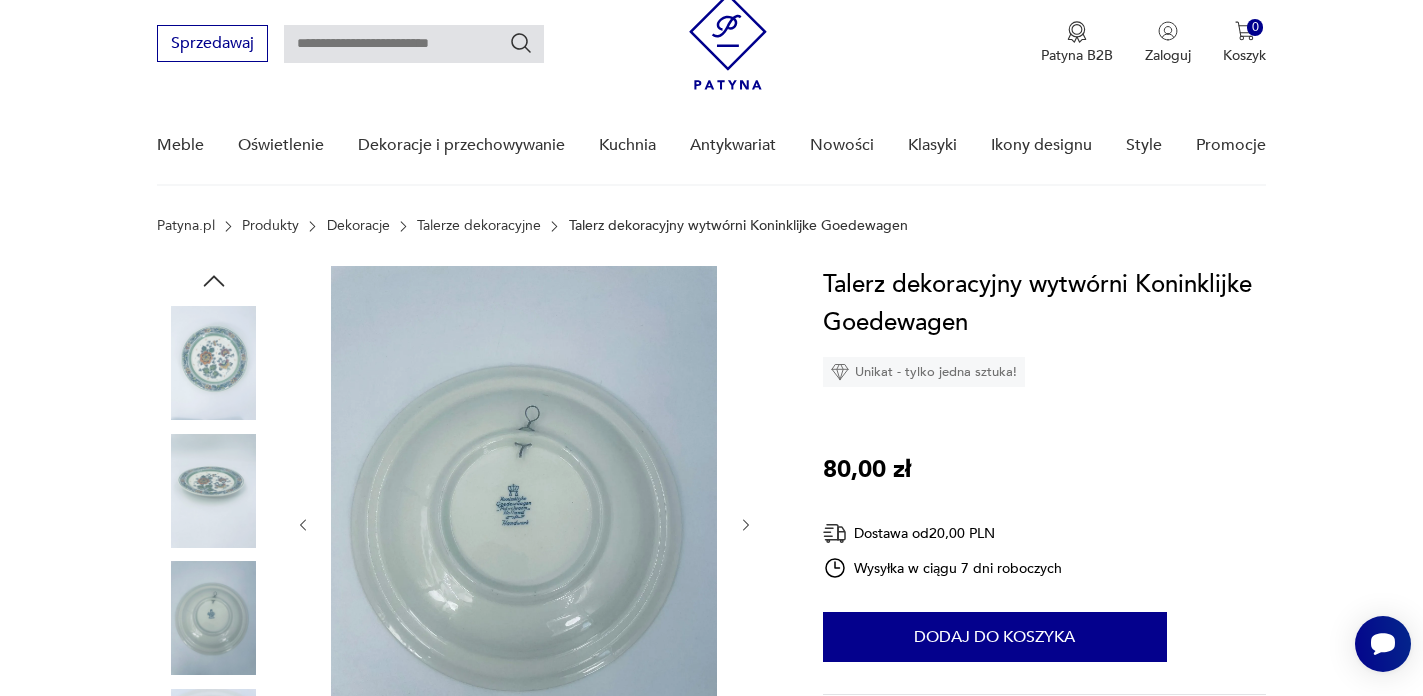 click 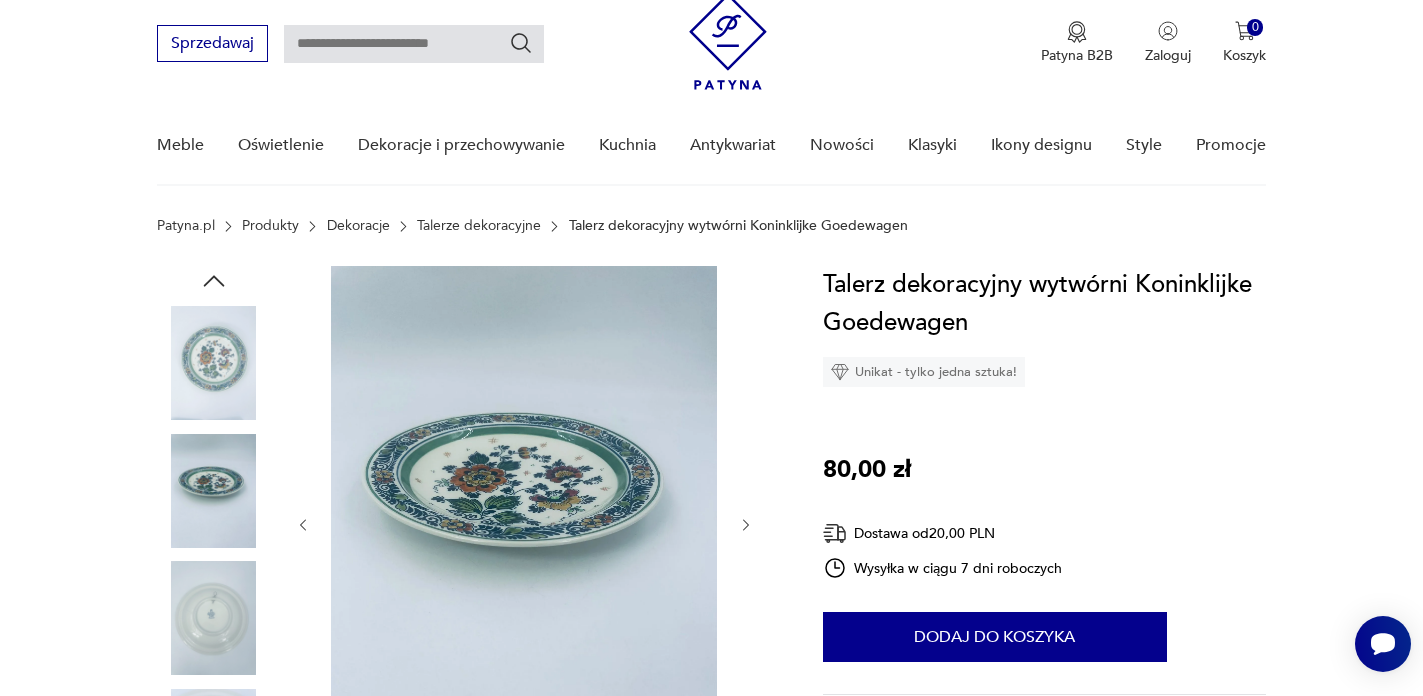 click 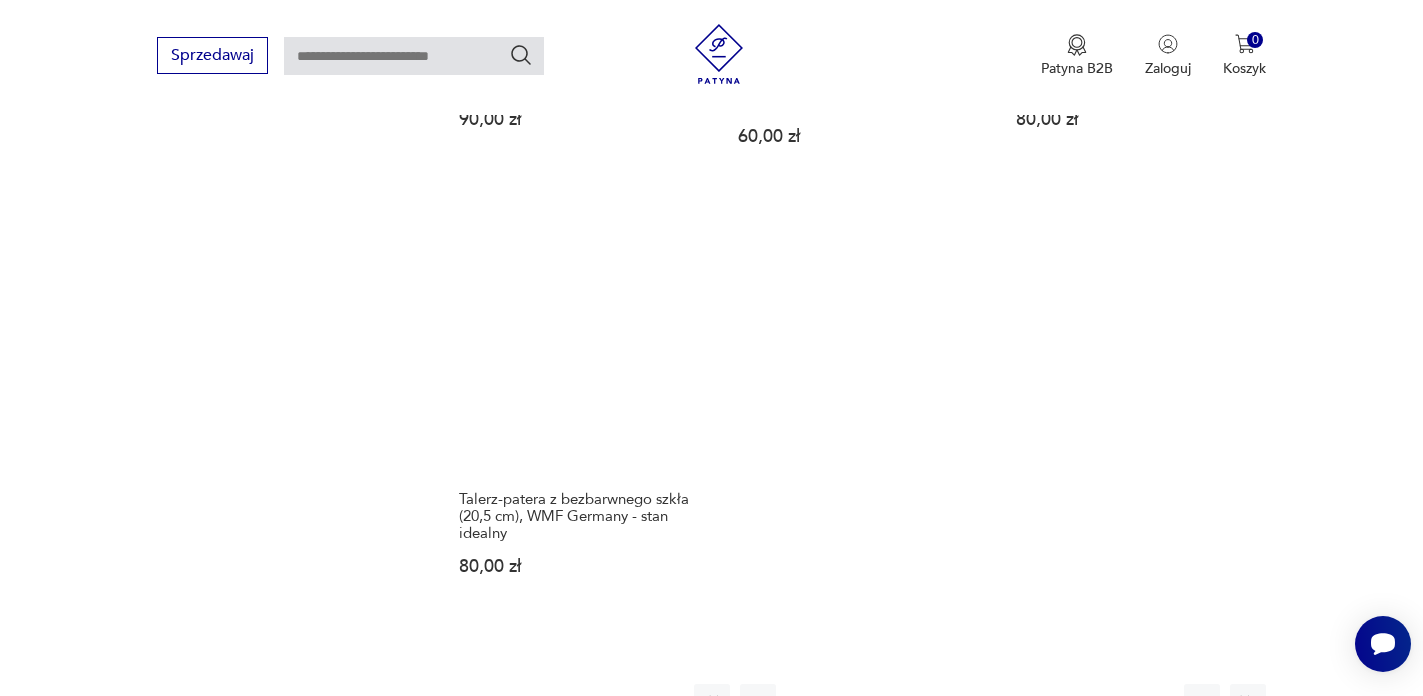 scroll, scrollTop: 3047, scrollLeft: 0, axis: vertical 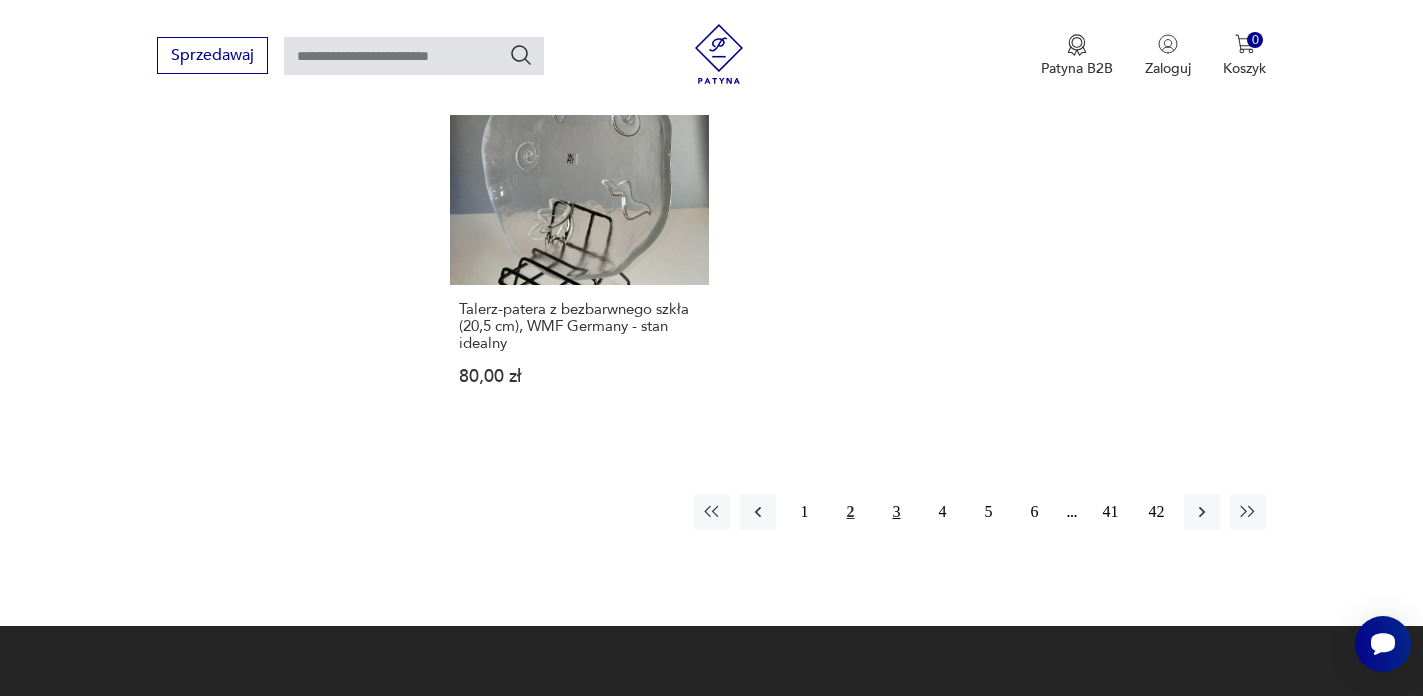 click on "3" at bounding box center (896, 512) 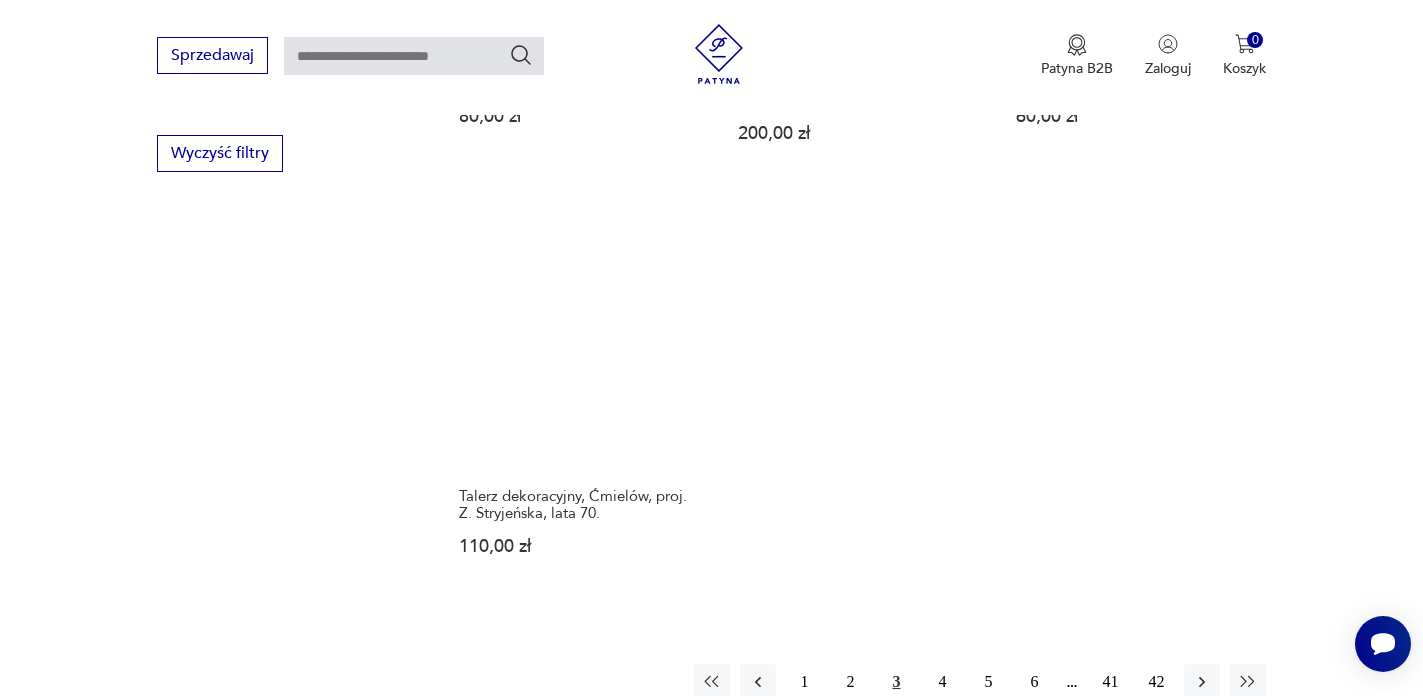 scroll, scrollTop: 2821, scrollLeft: 0, axis: vertical 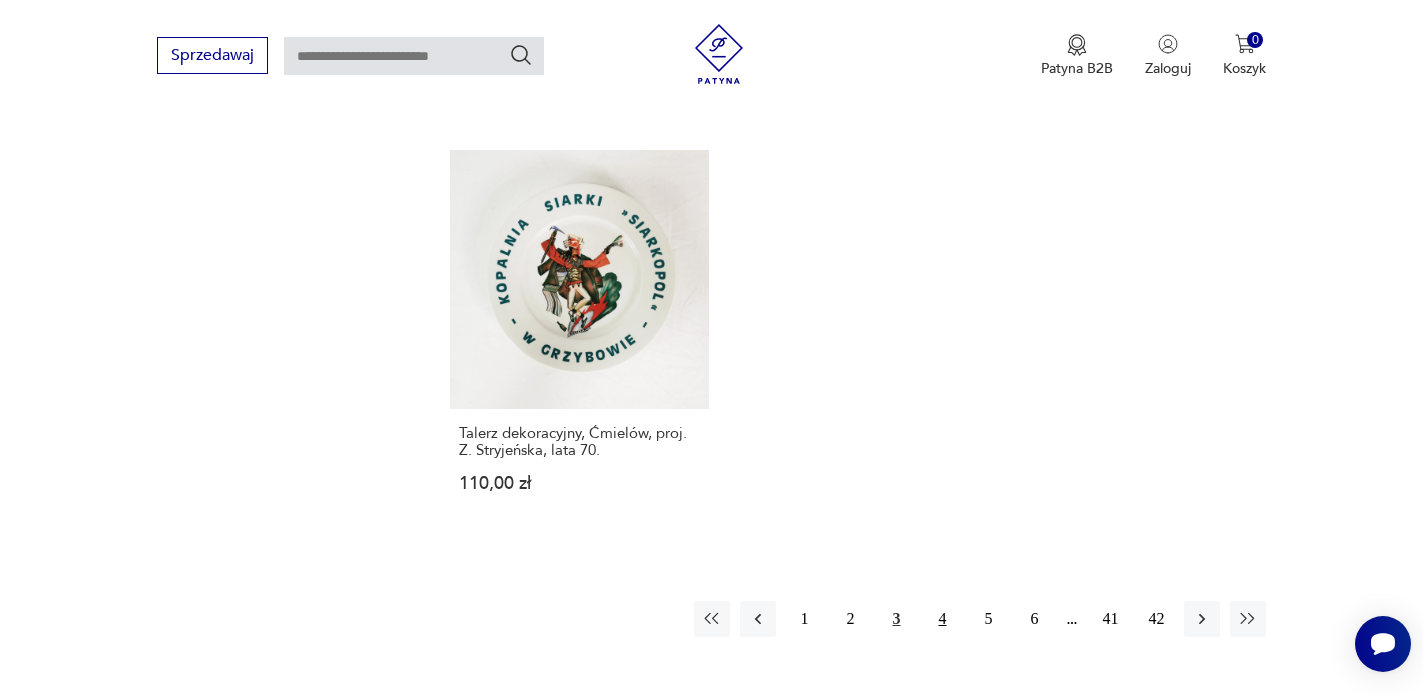 click on "4" at bounding box center [942, 619] 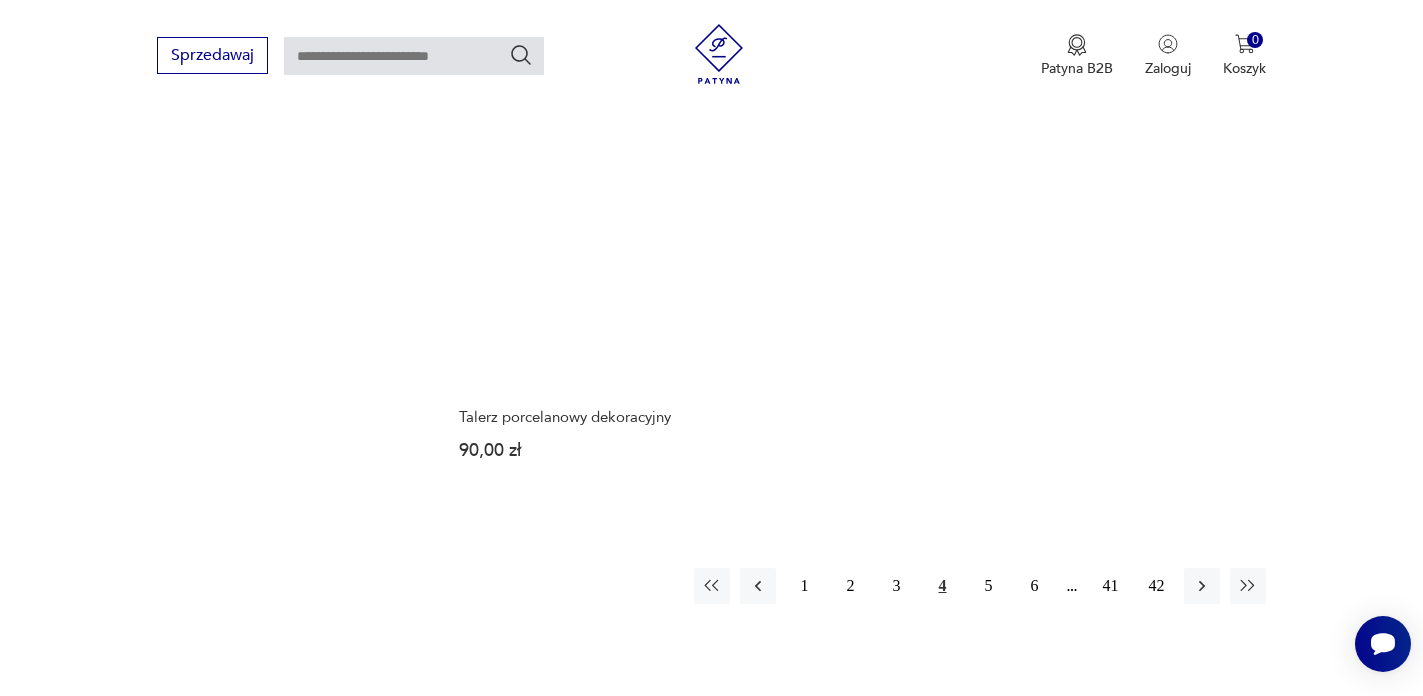 scroll, scrollTop: 3103, scrollLeft: 0, axis: vertical 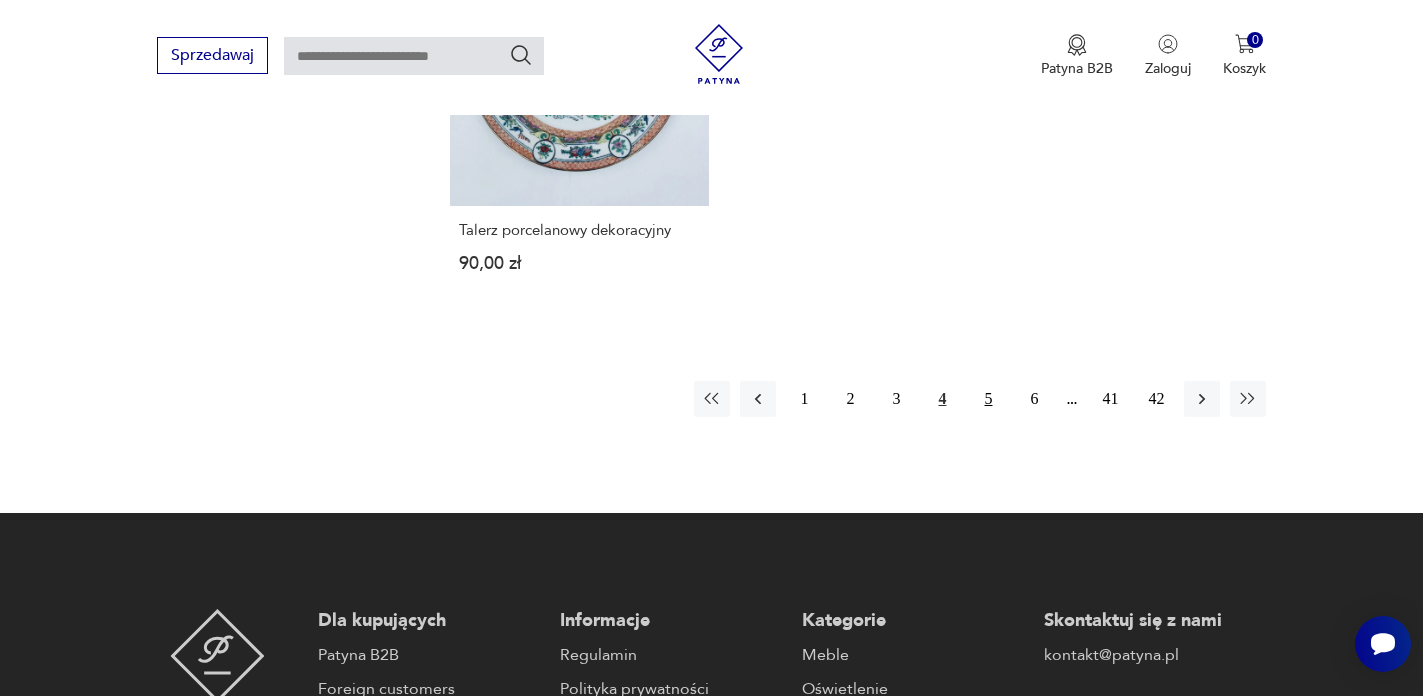 click on "5" at bounding box center (988, 399) 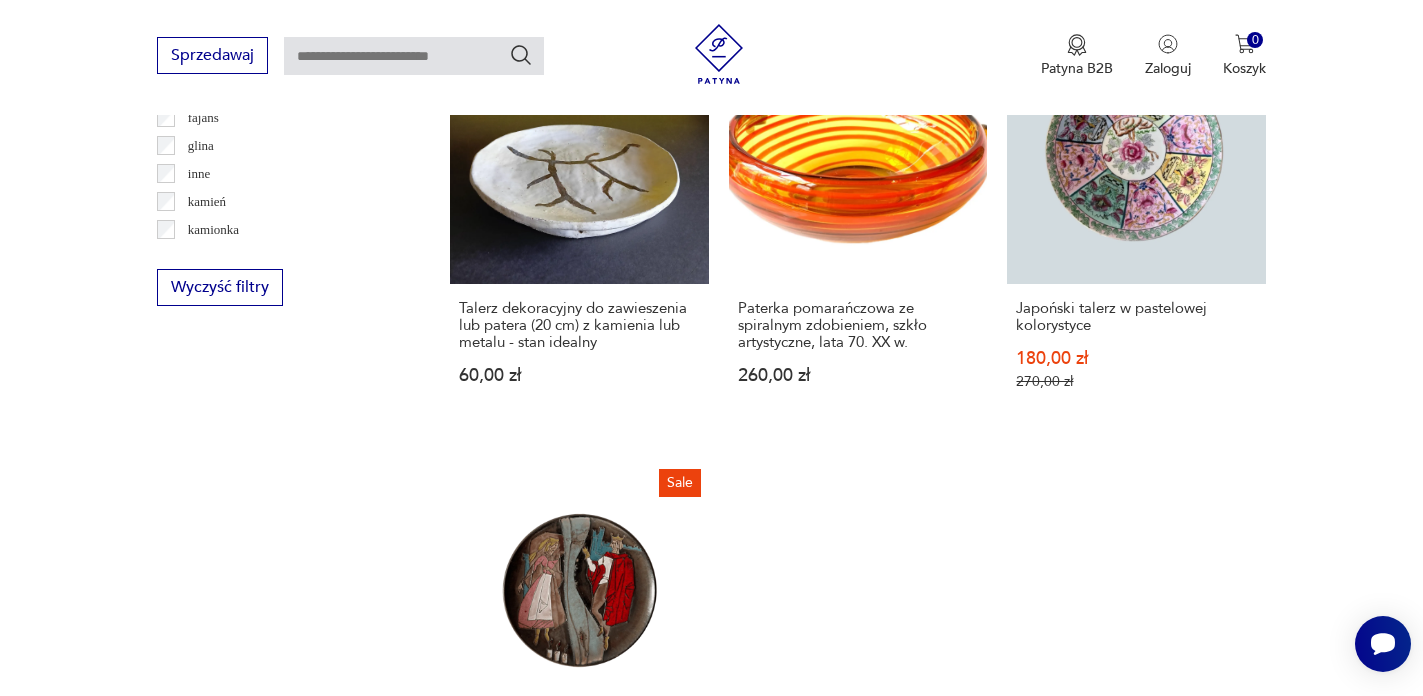 scroll, scrollTop: 2966, scrollLeft: 0, axis: vertical 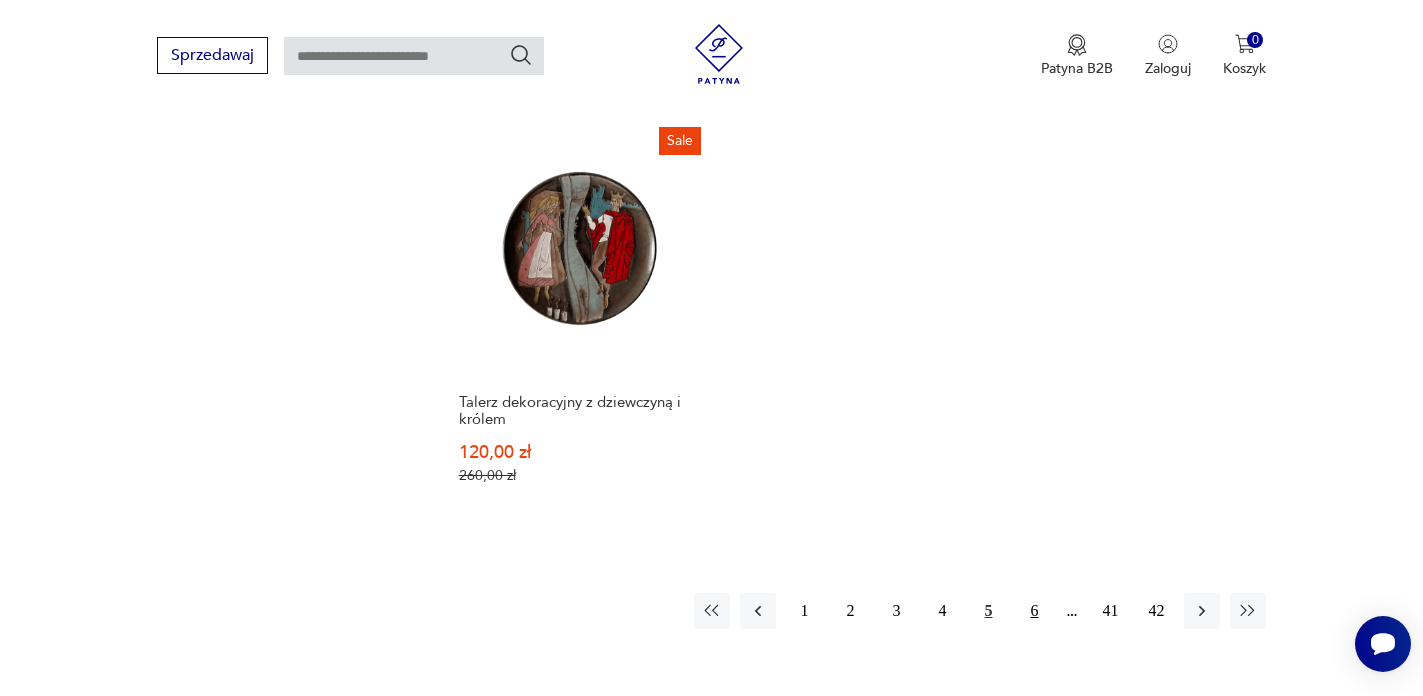 click on "6" at bounding box center [1034, 611] 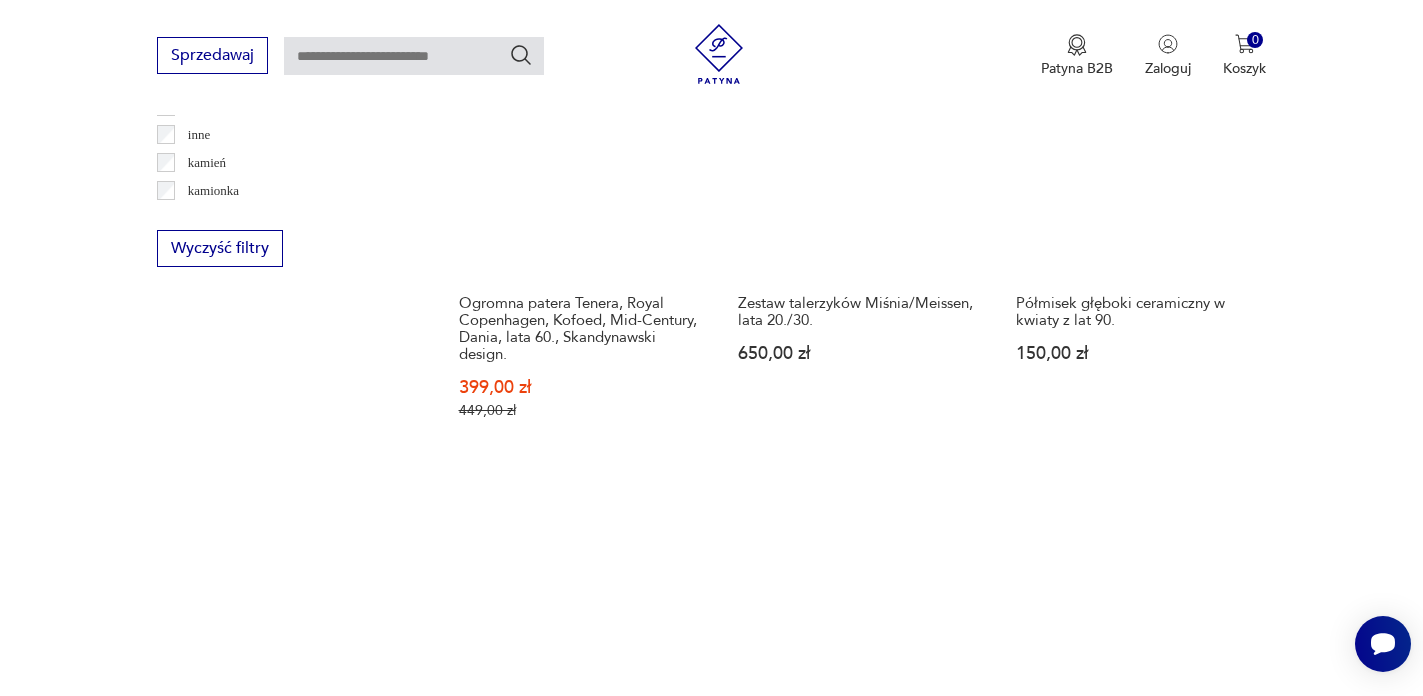 scroll, scrollTop: 3048, scrollLeft: 0, axis: vertical 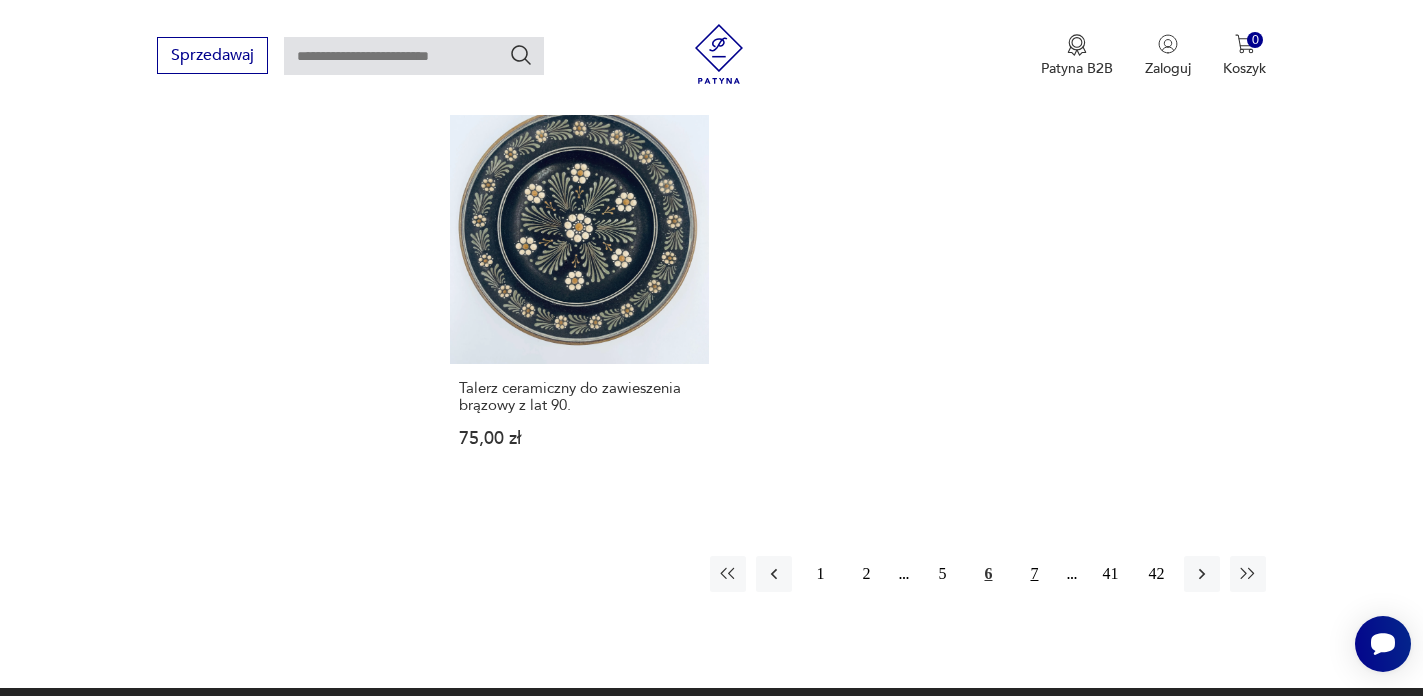 click on "7" at bounding box center [1034, 574] 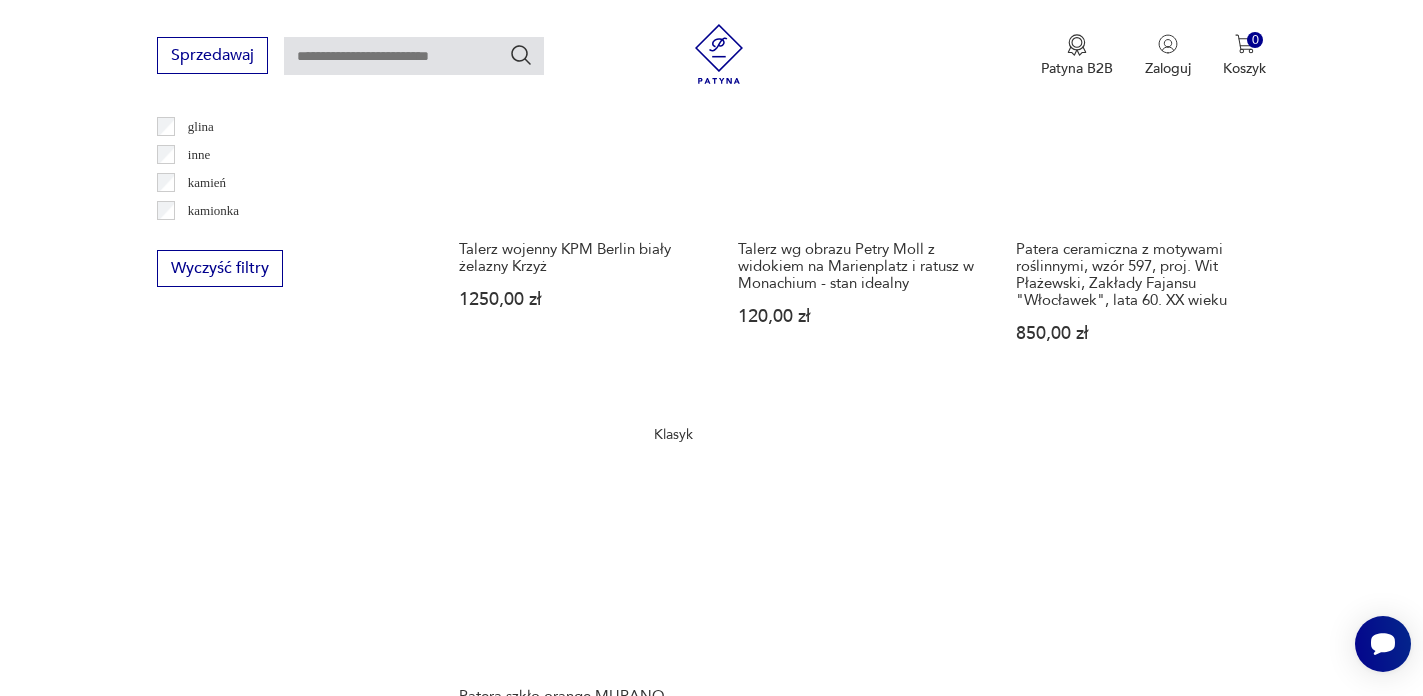 scroll, scrollTop: 3119, scrollLeft: 0, axis: vertical 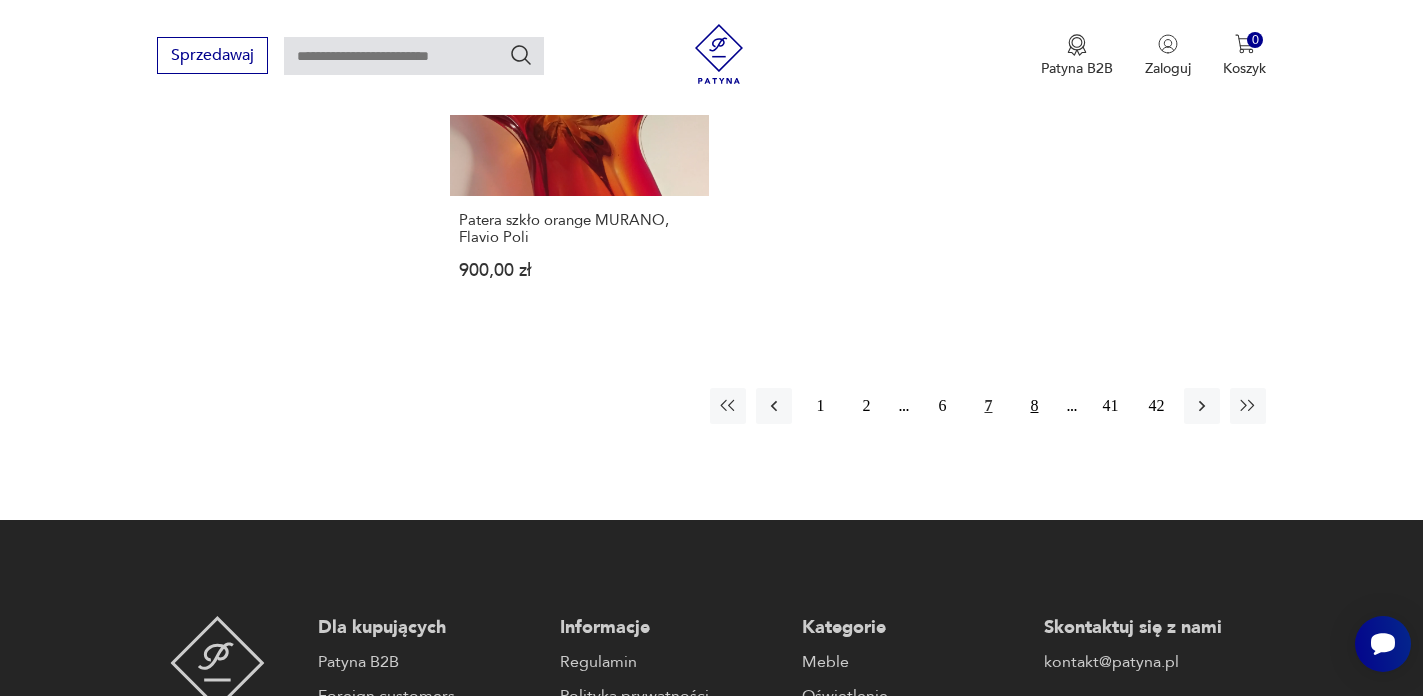 click on "8" at bounding box center (1034, 406) 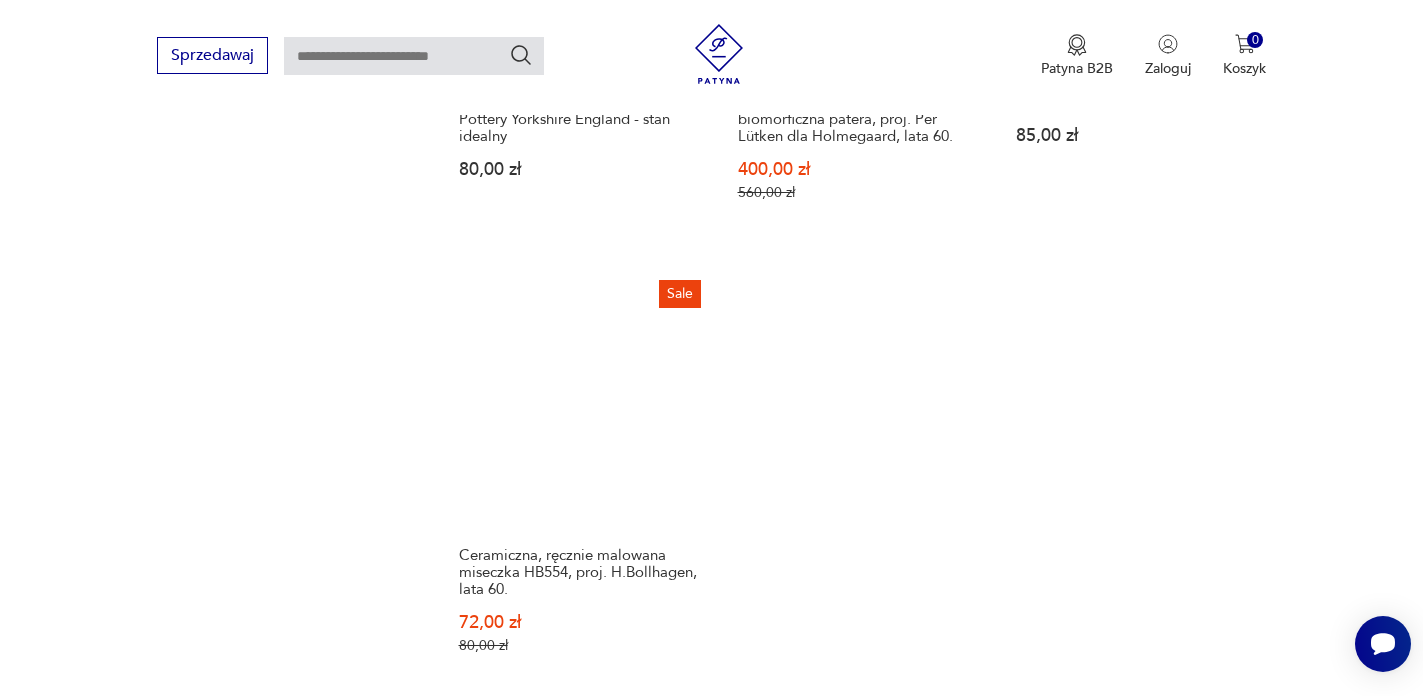scroll, scrollTop: 2973, scrollLeft: 0, axis: vertical 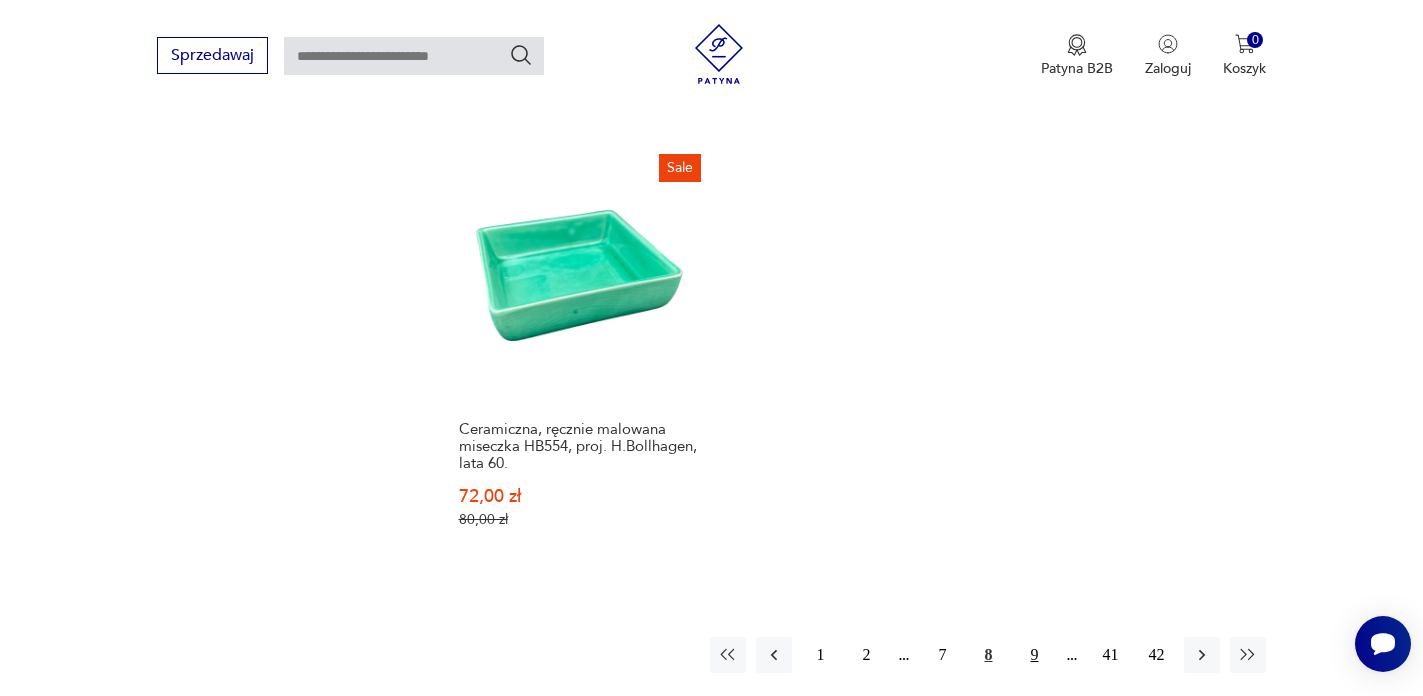 click on "9" at bounding box center [1034, 655] 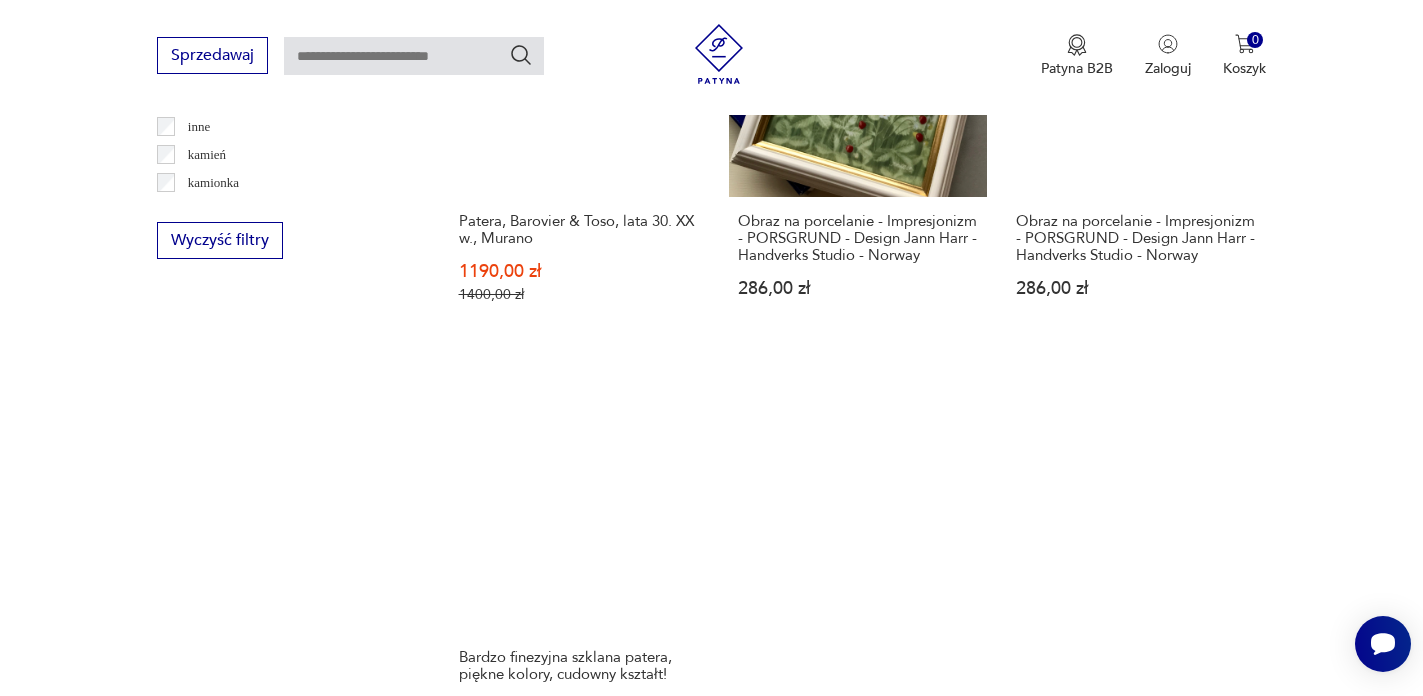 scroll, scrollTop: 2978, scrollLeft: 0, axis: vertical 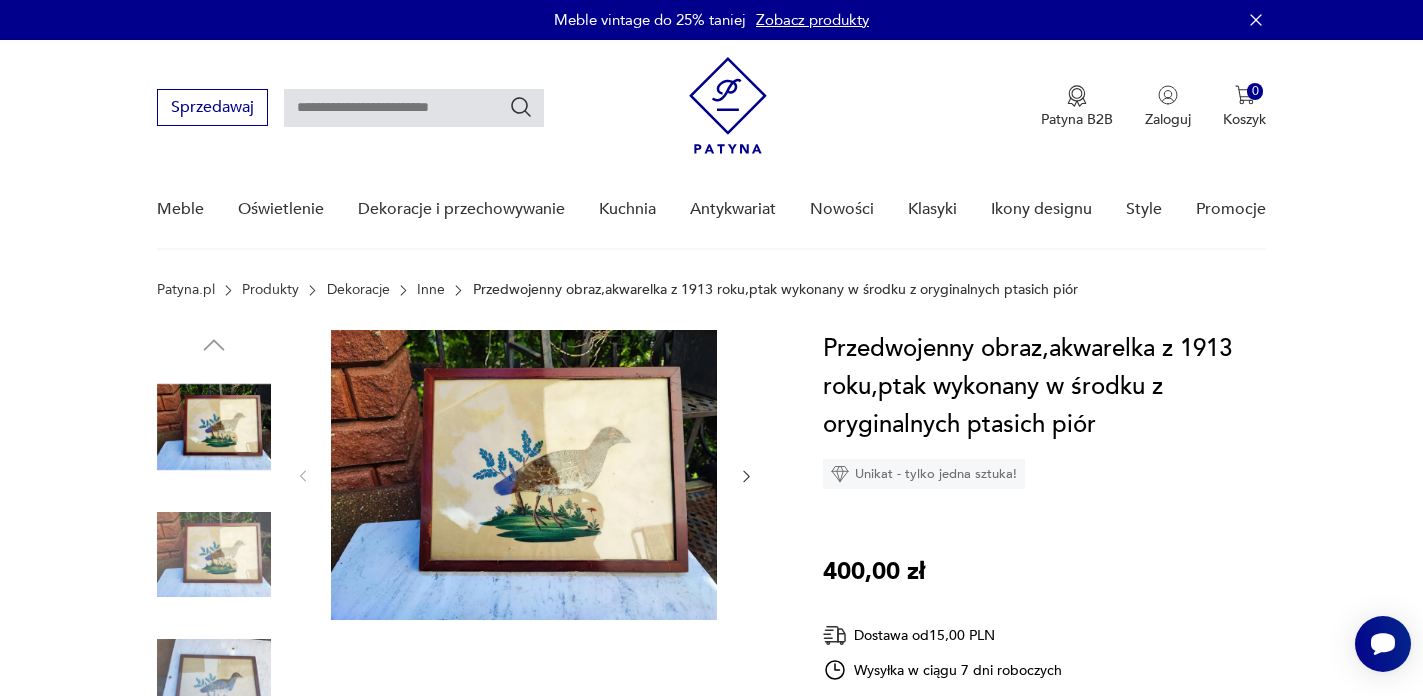 click 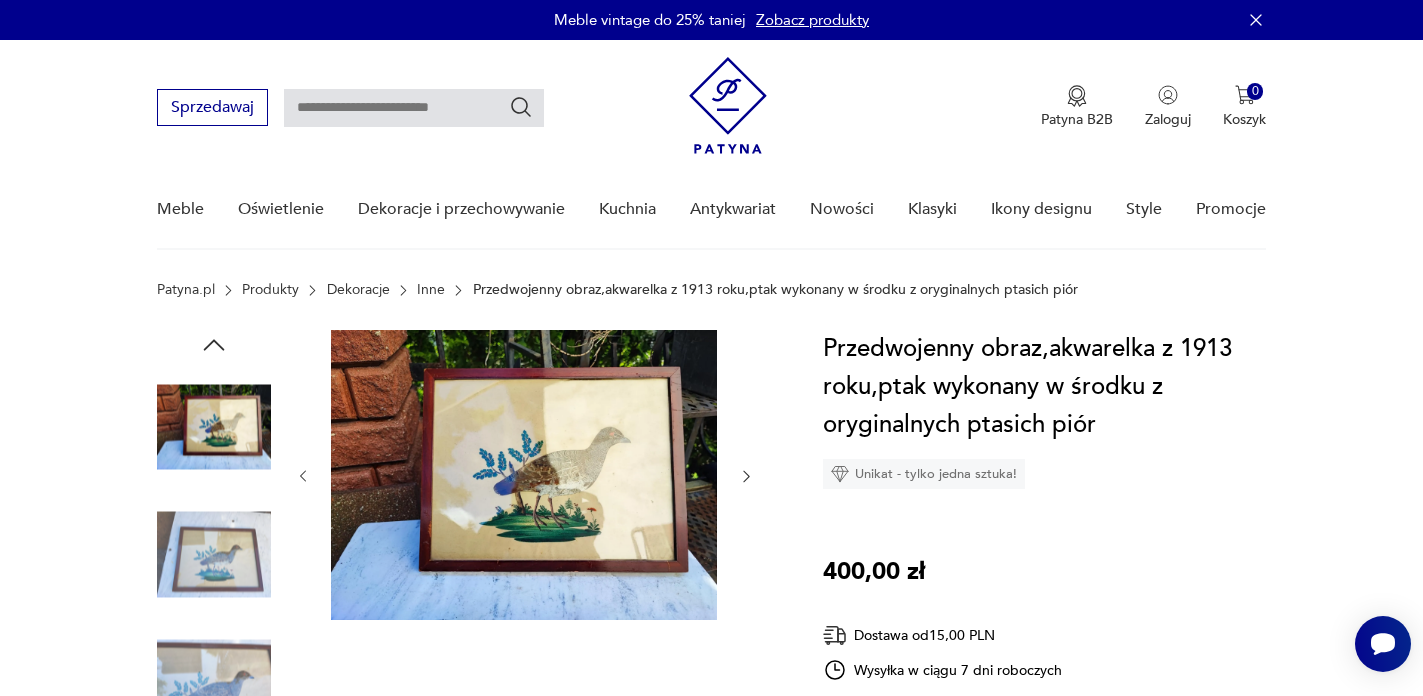 click 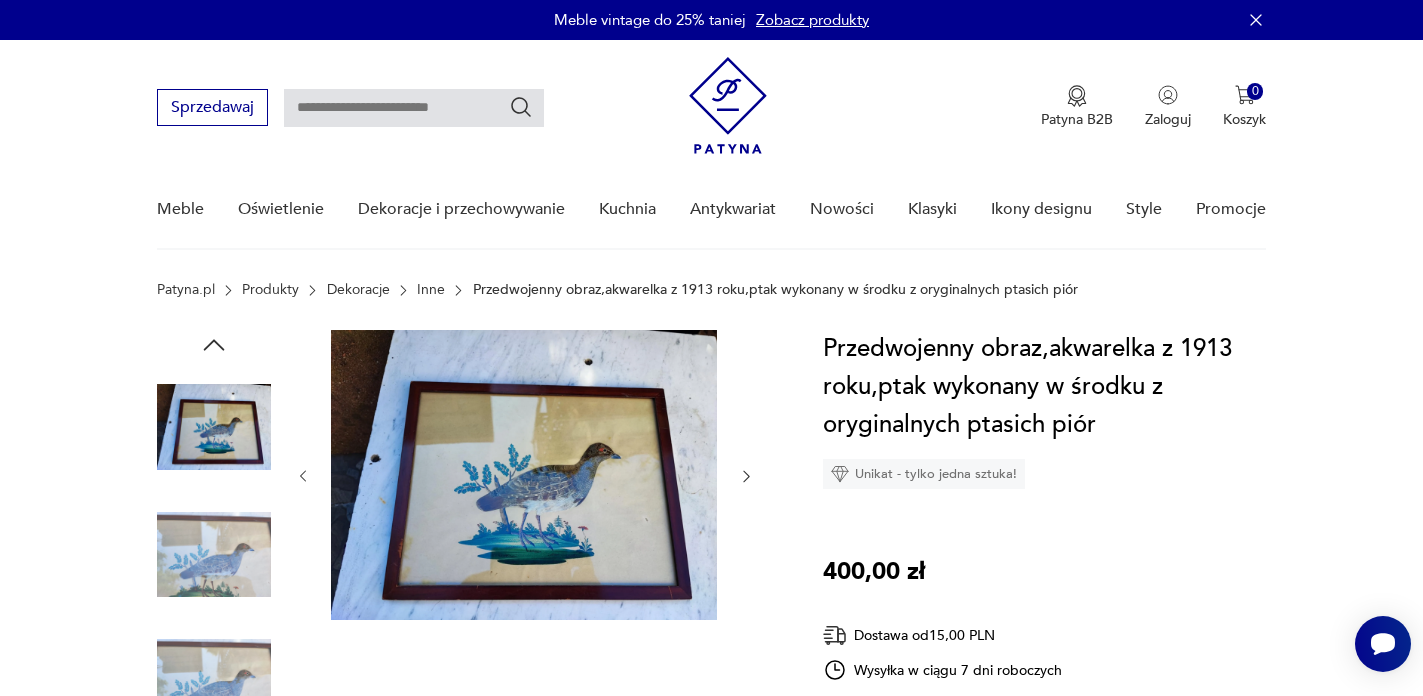 click 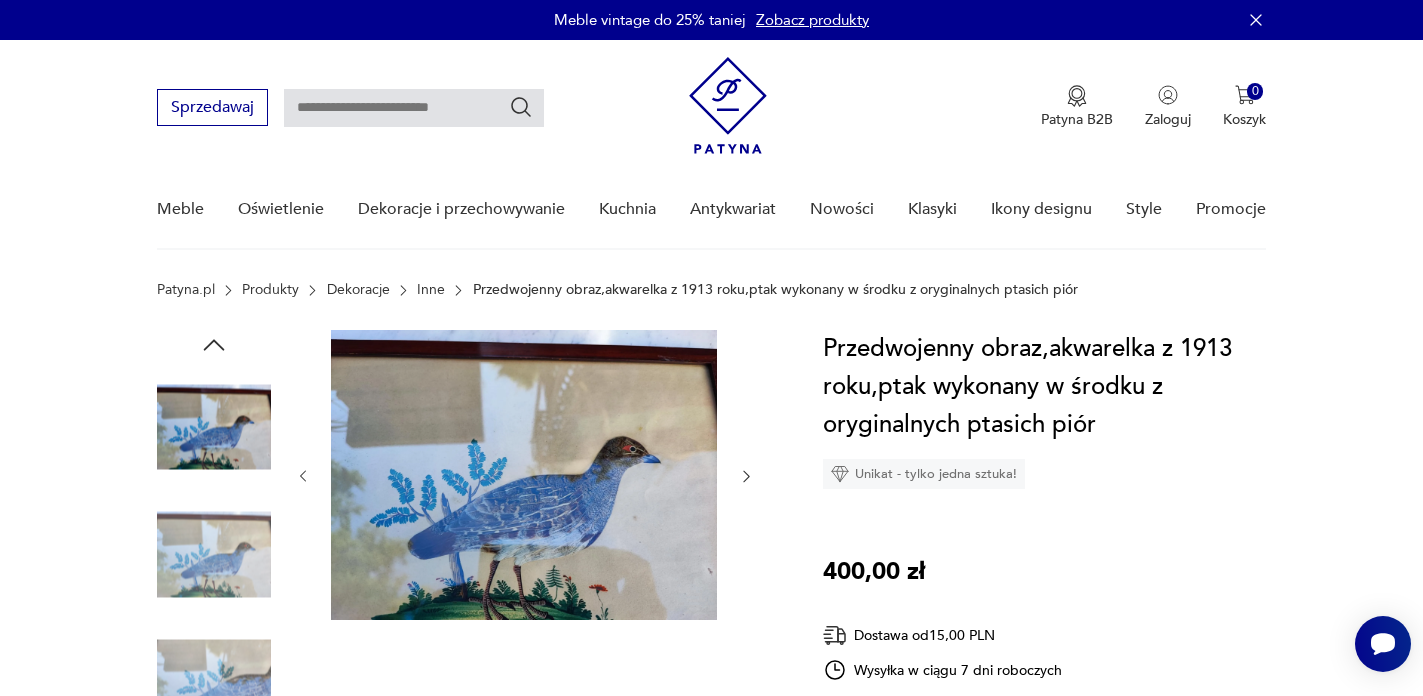 click 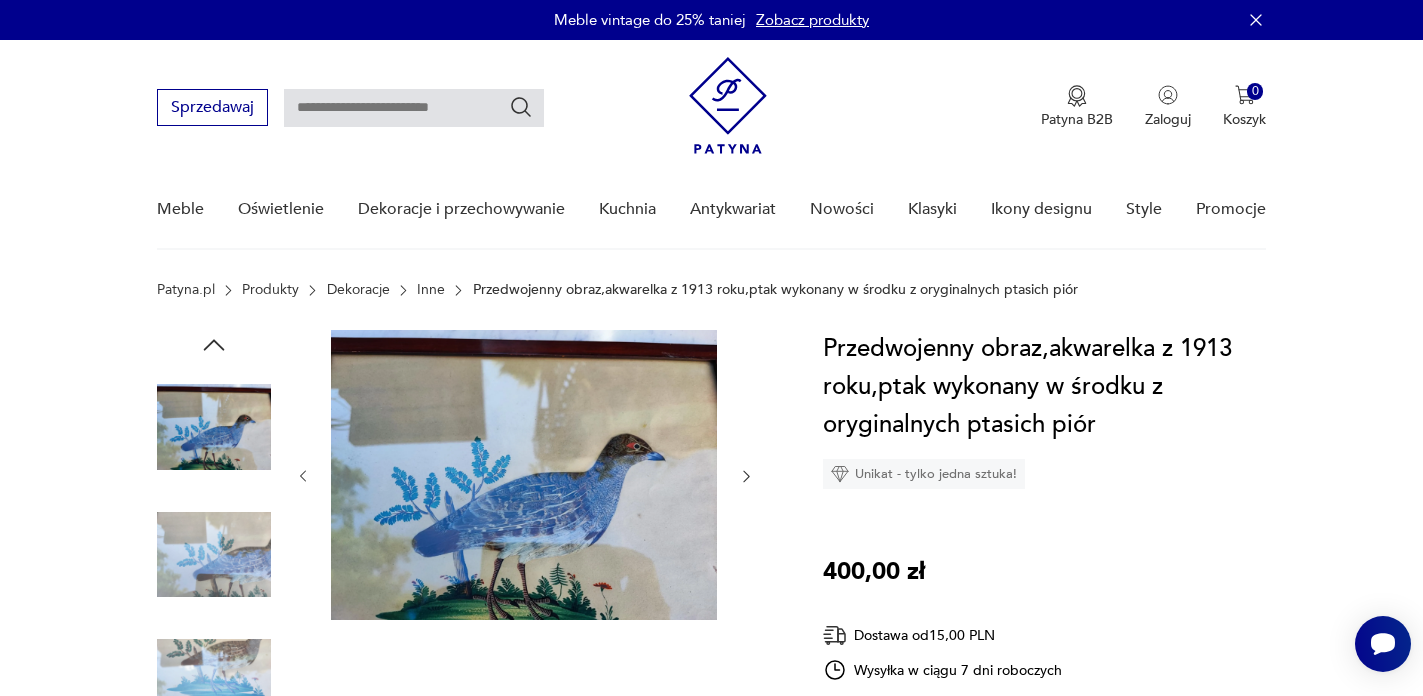 click 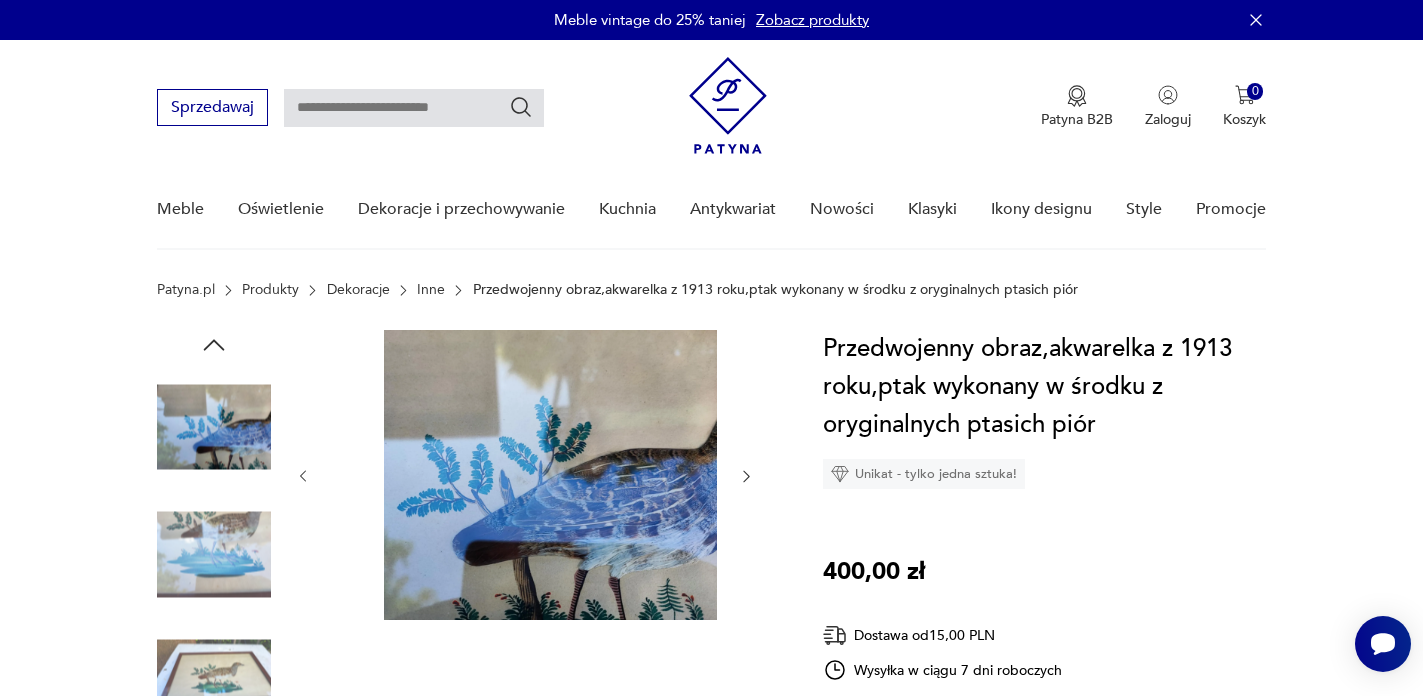 click 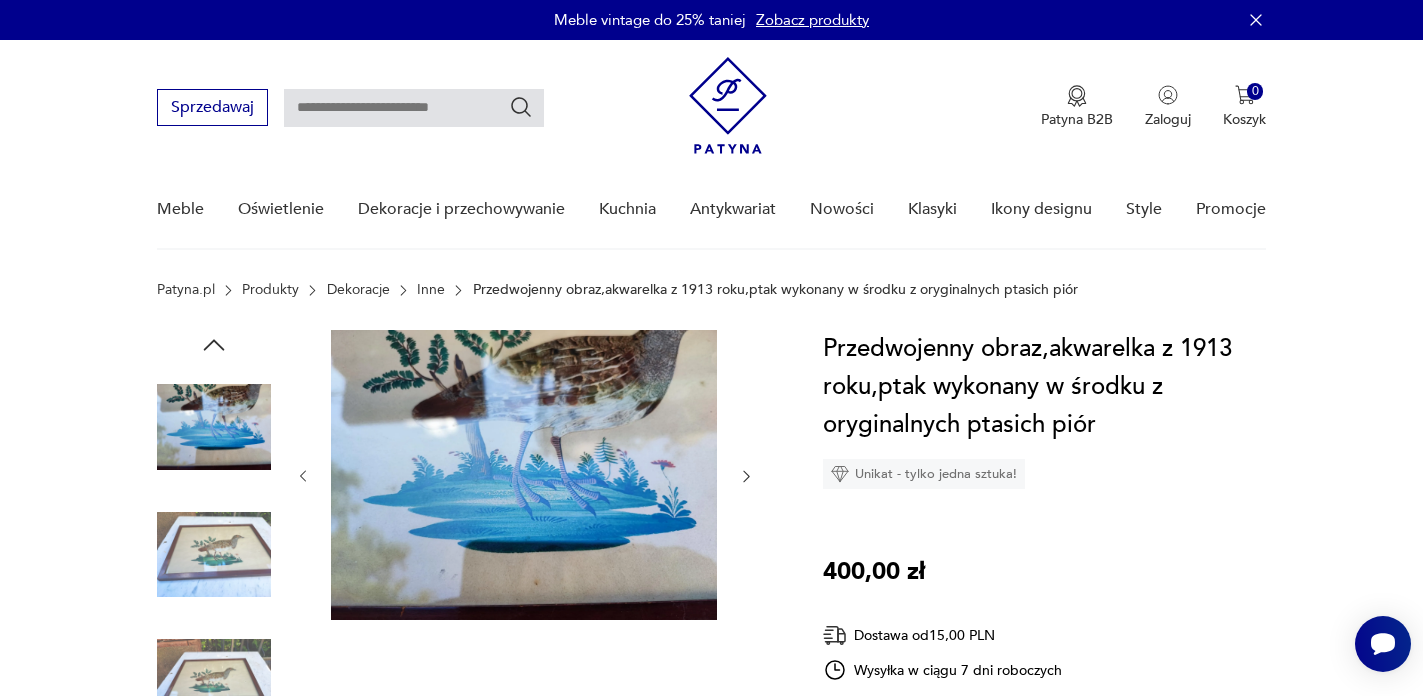 click 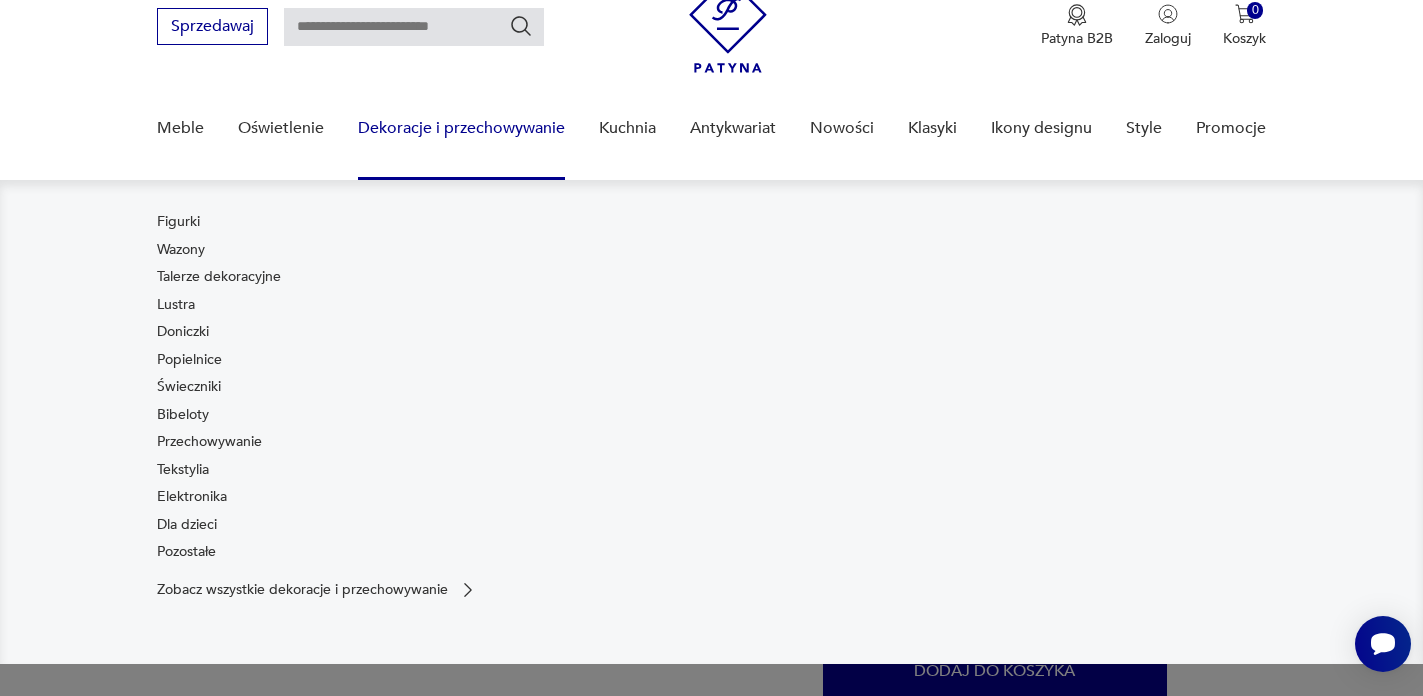 scroll, scrollTop: 77, scrollLeft: 0, axis: vertical 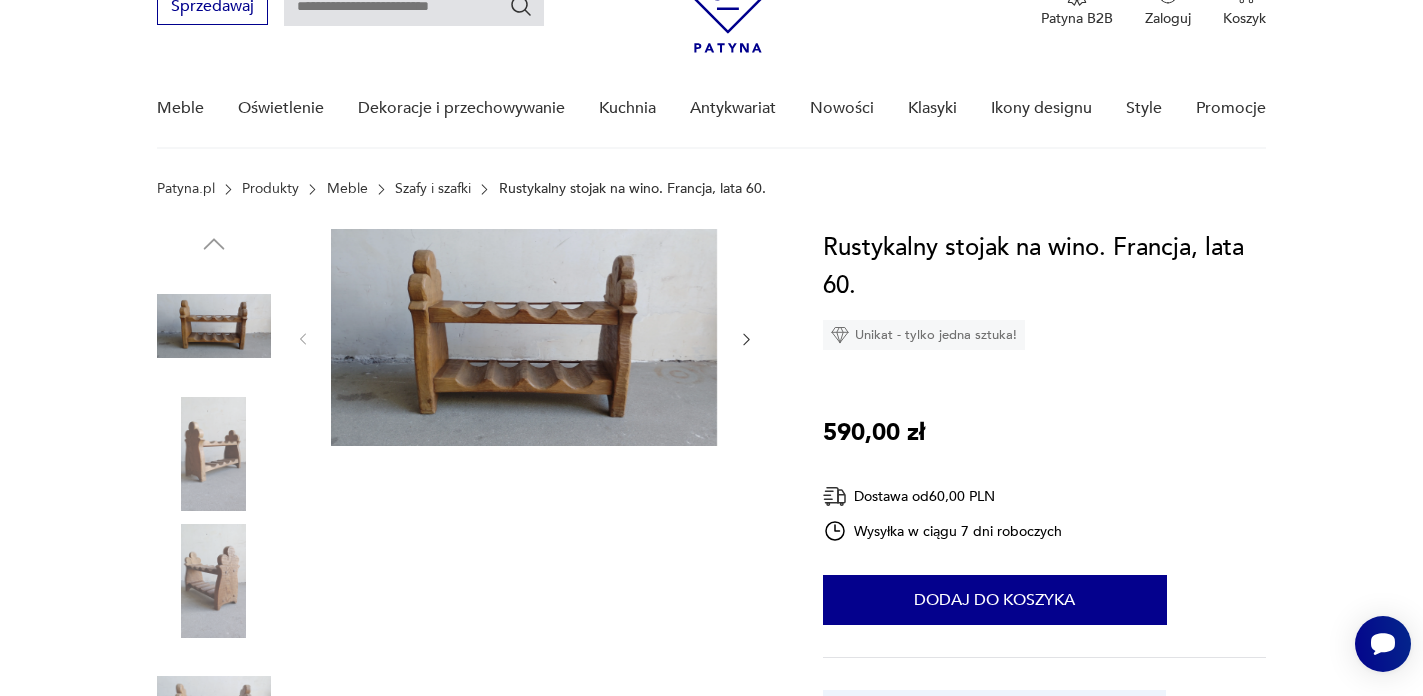 click at bounding box center [214, 581] 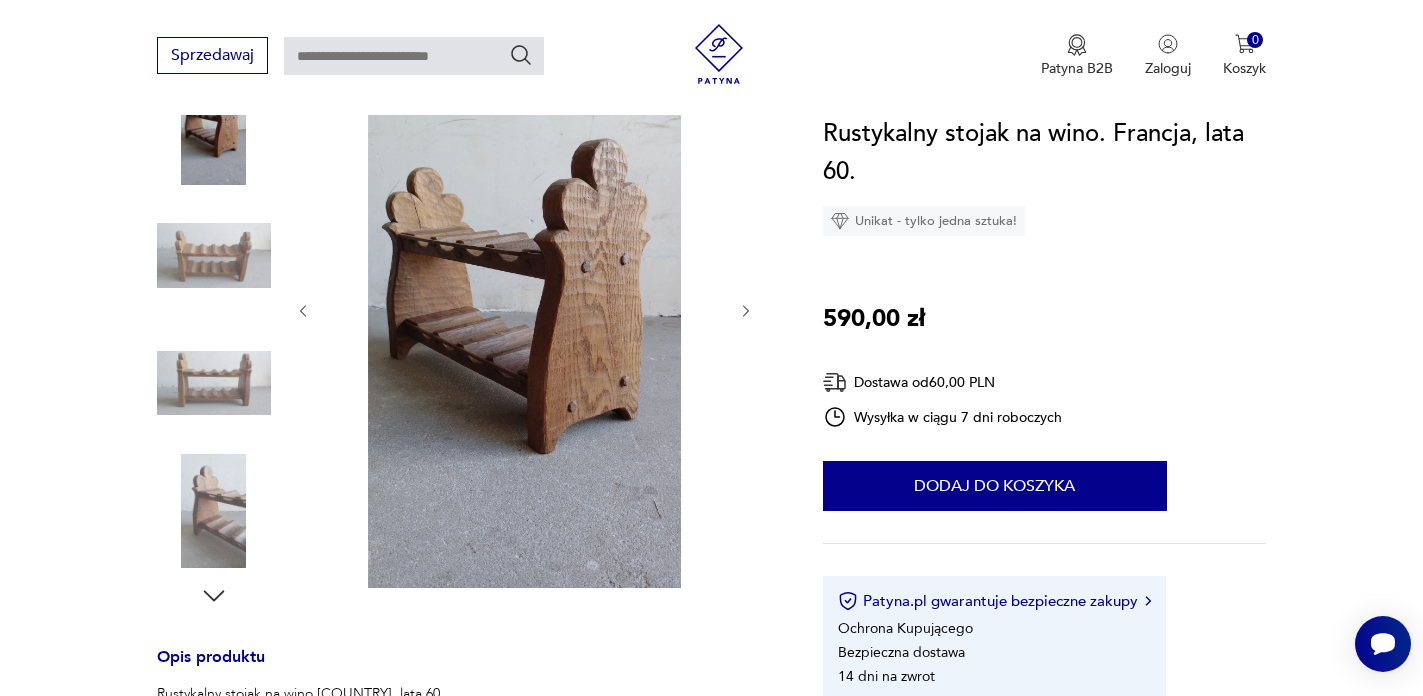 scroll, scrollTop: 297, scrollLeft: 0, axis: vertical 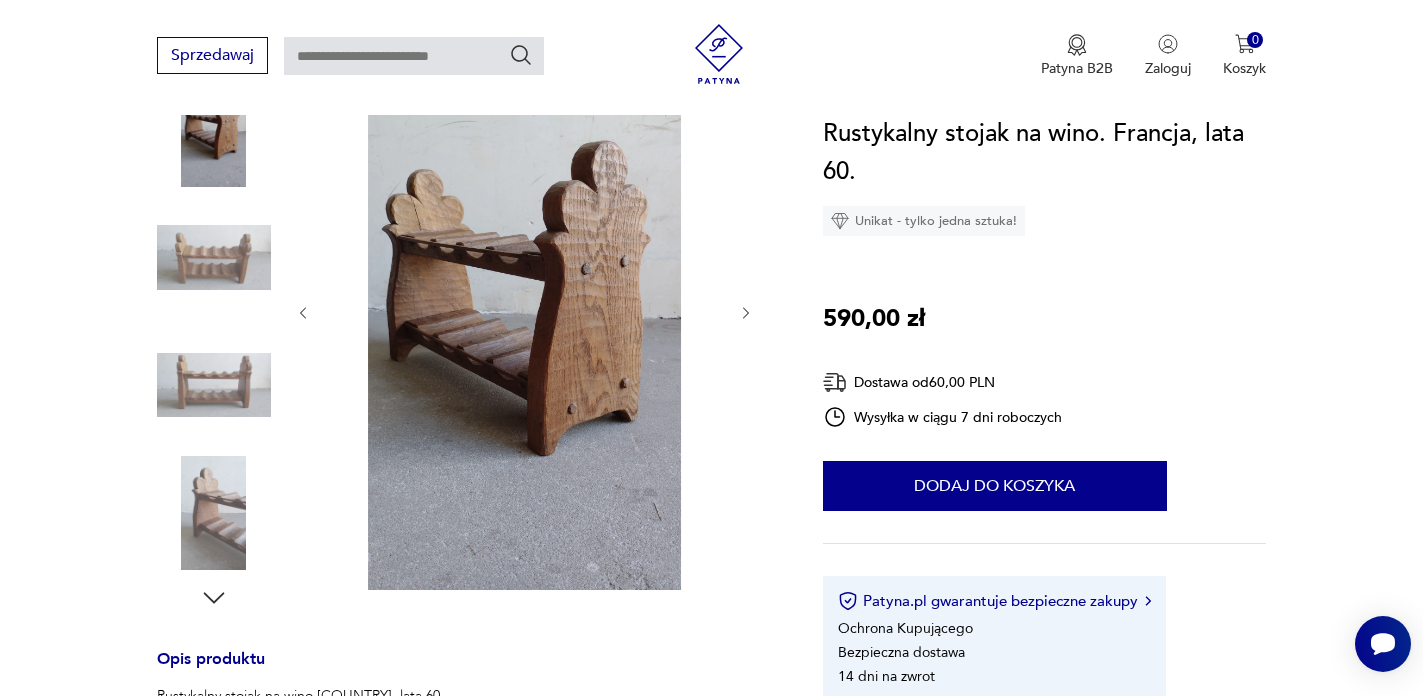 click at bounding box center [214, 513] 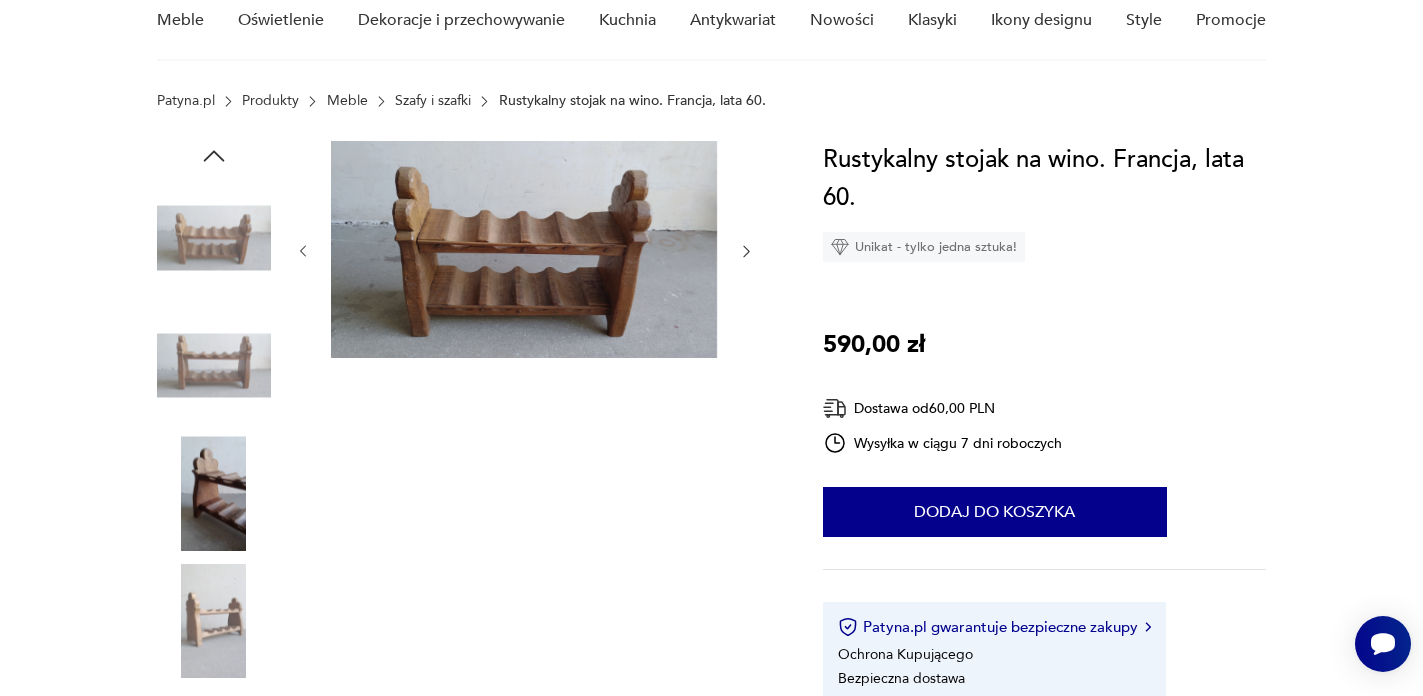 scroll, scrollTop: 0, scrollLeft: 0, axis: both 